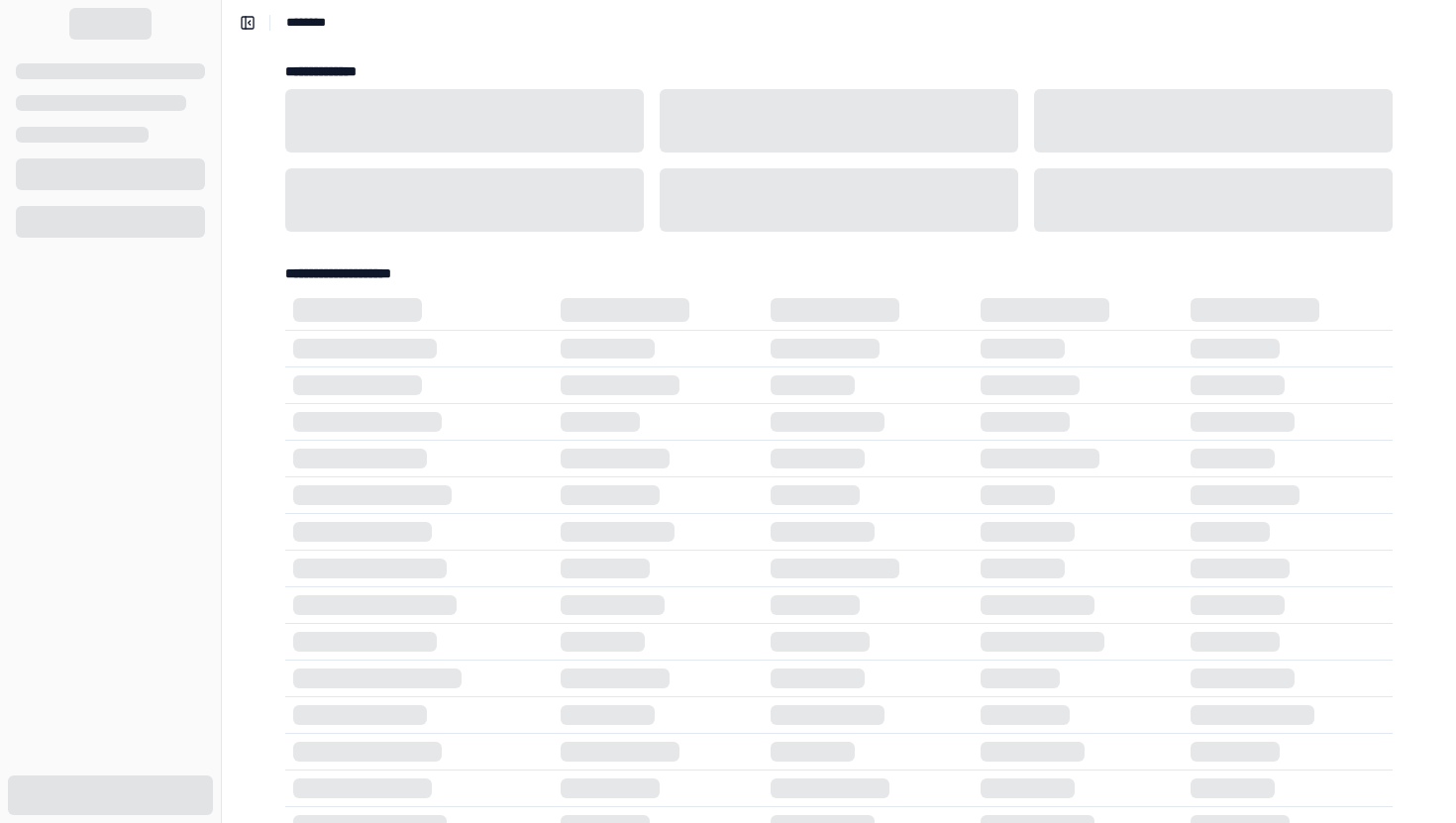 scroll, scrollTop: 0, scrollLeft: 0, axis: both 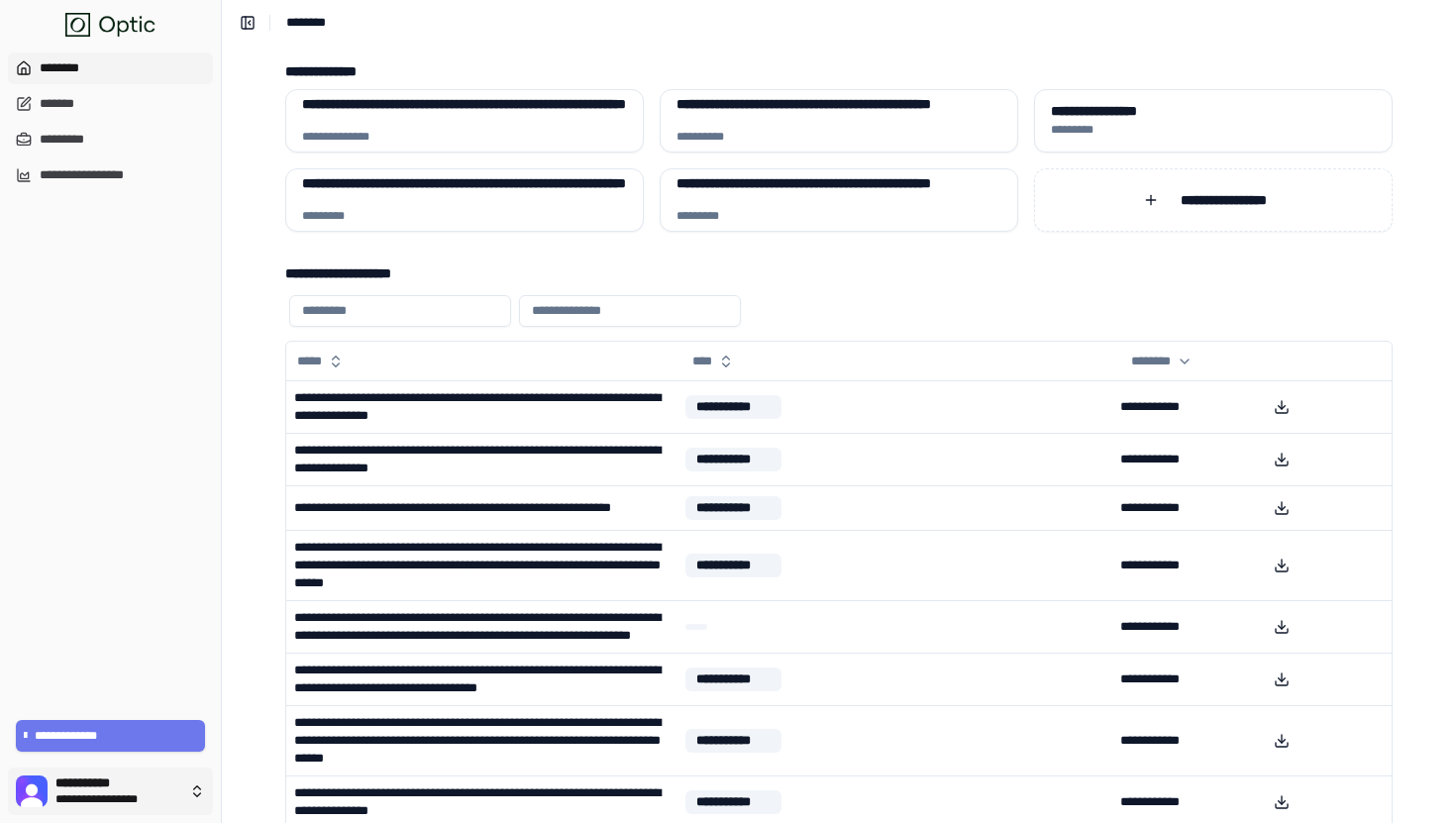 click on "**********" at bounding box center [728, 493] 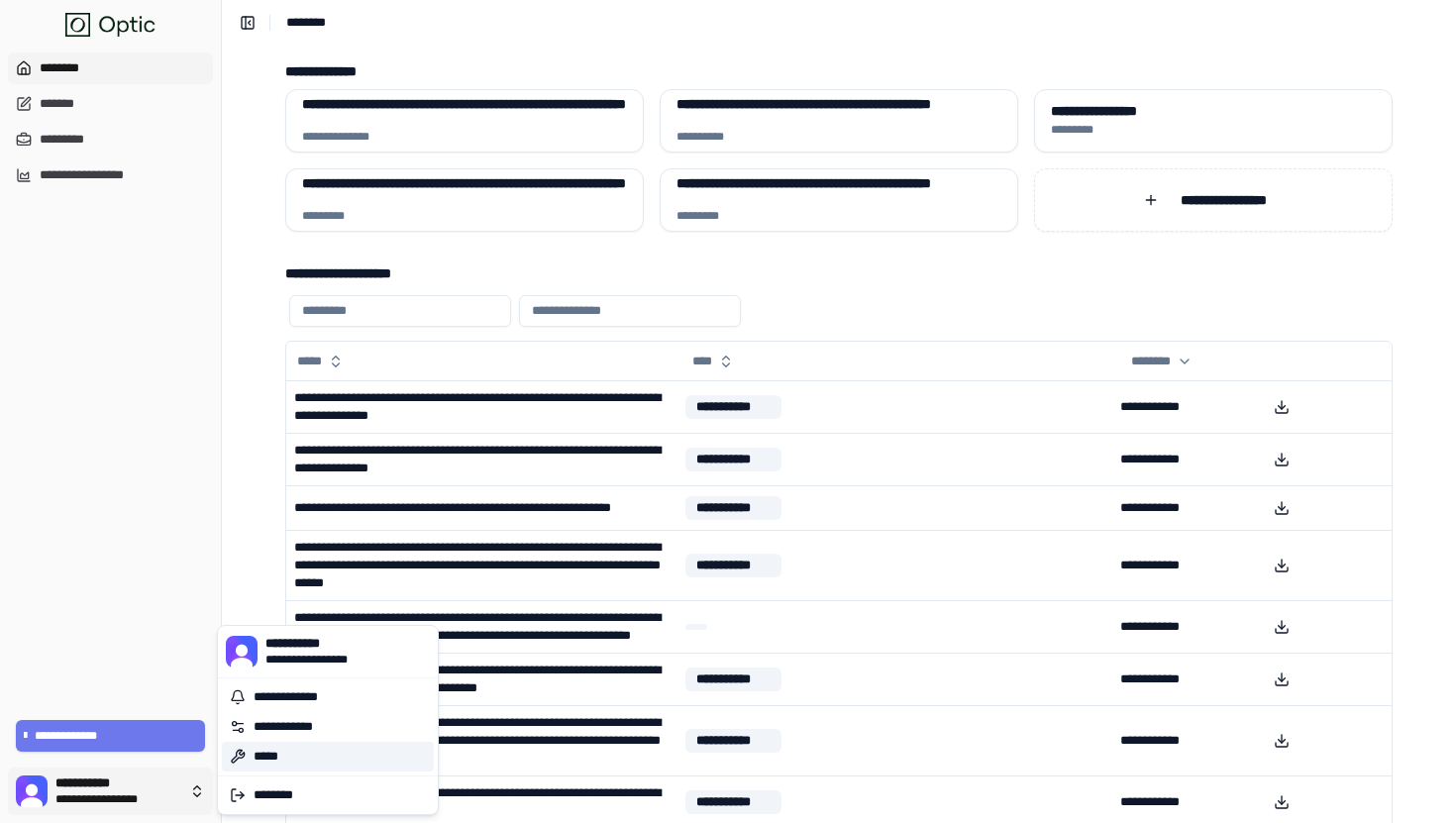 click 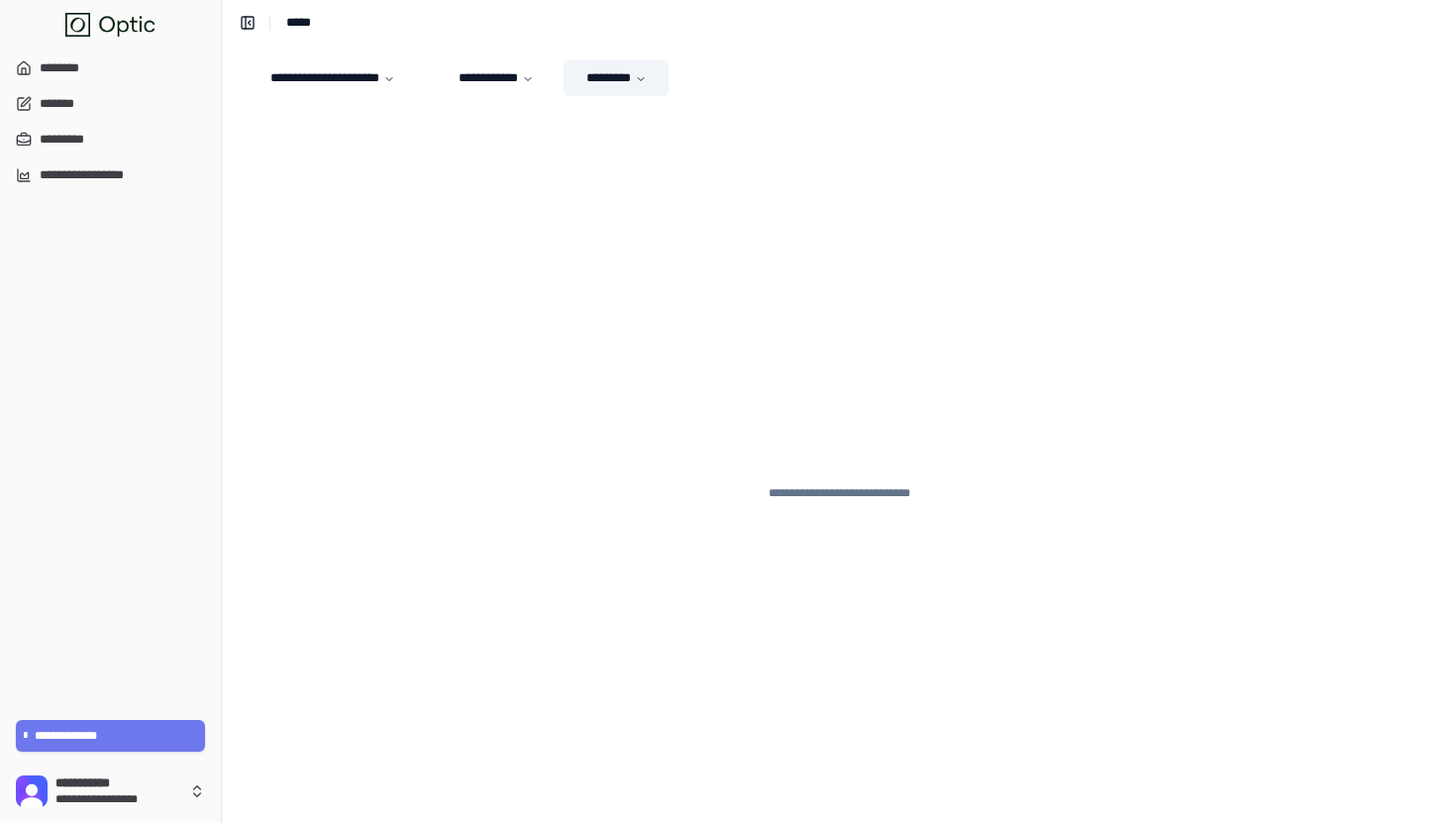 click 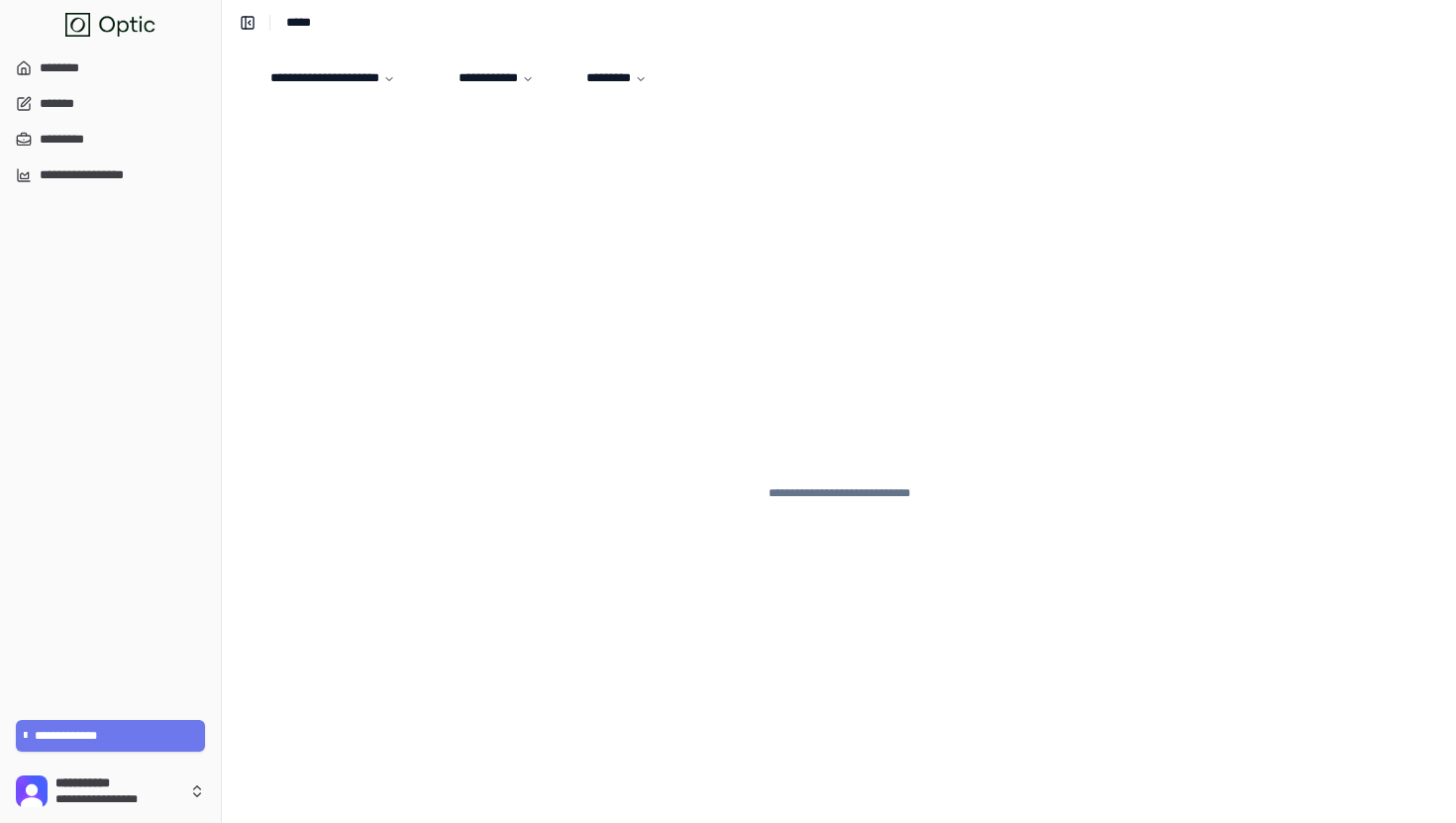 click on "**********" at bounding box center [839, 434] 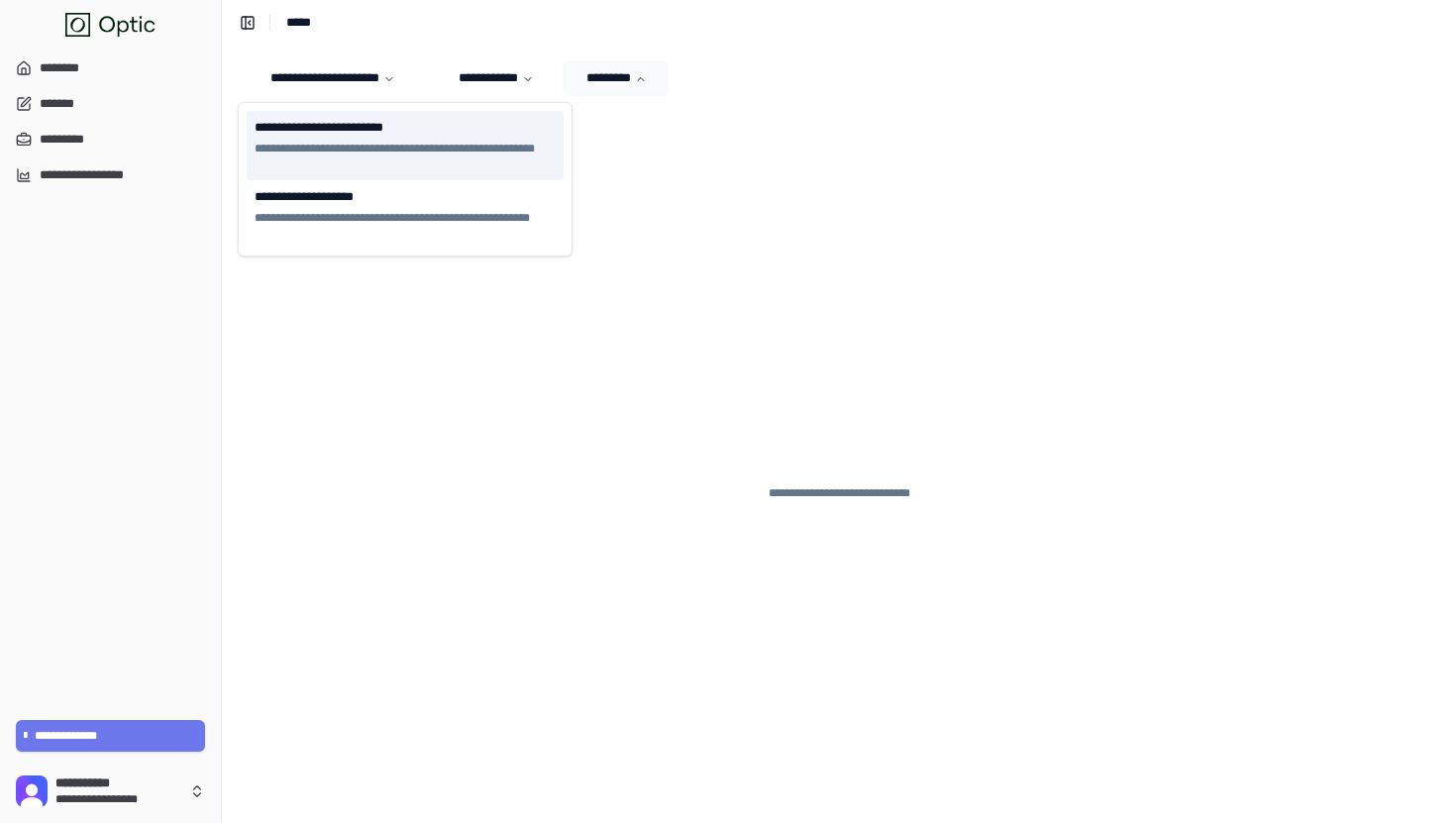 click on "**********" at bounding box center (405, 128) 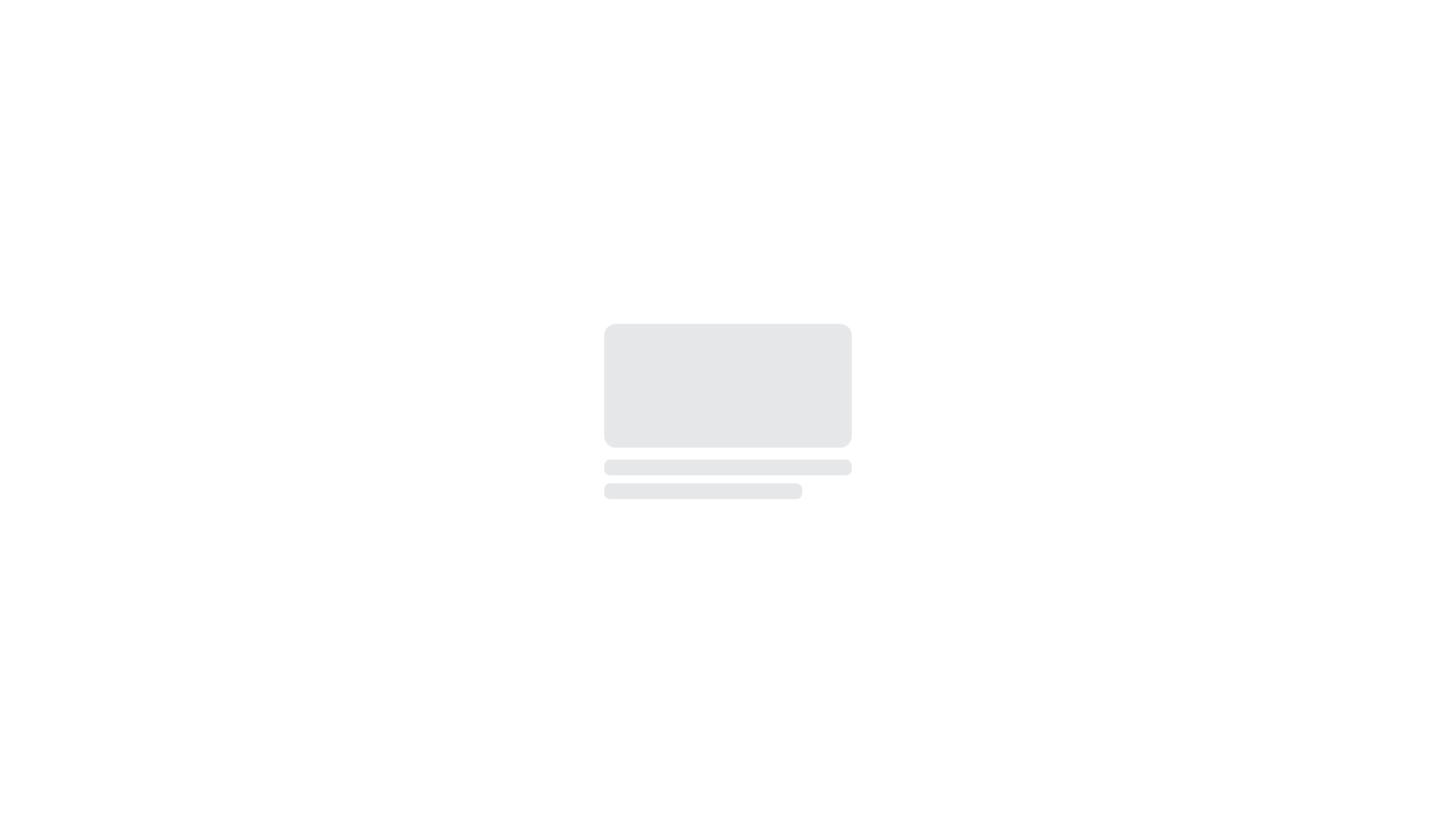 scroll, scrollTop: 0, scrollLeft: 0, axis: both 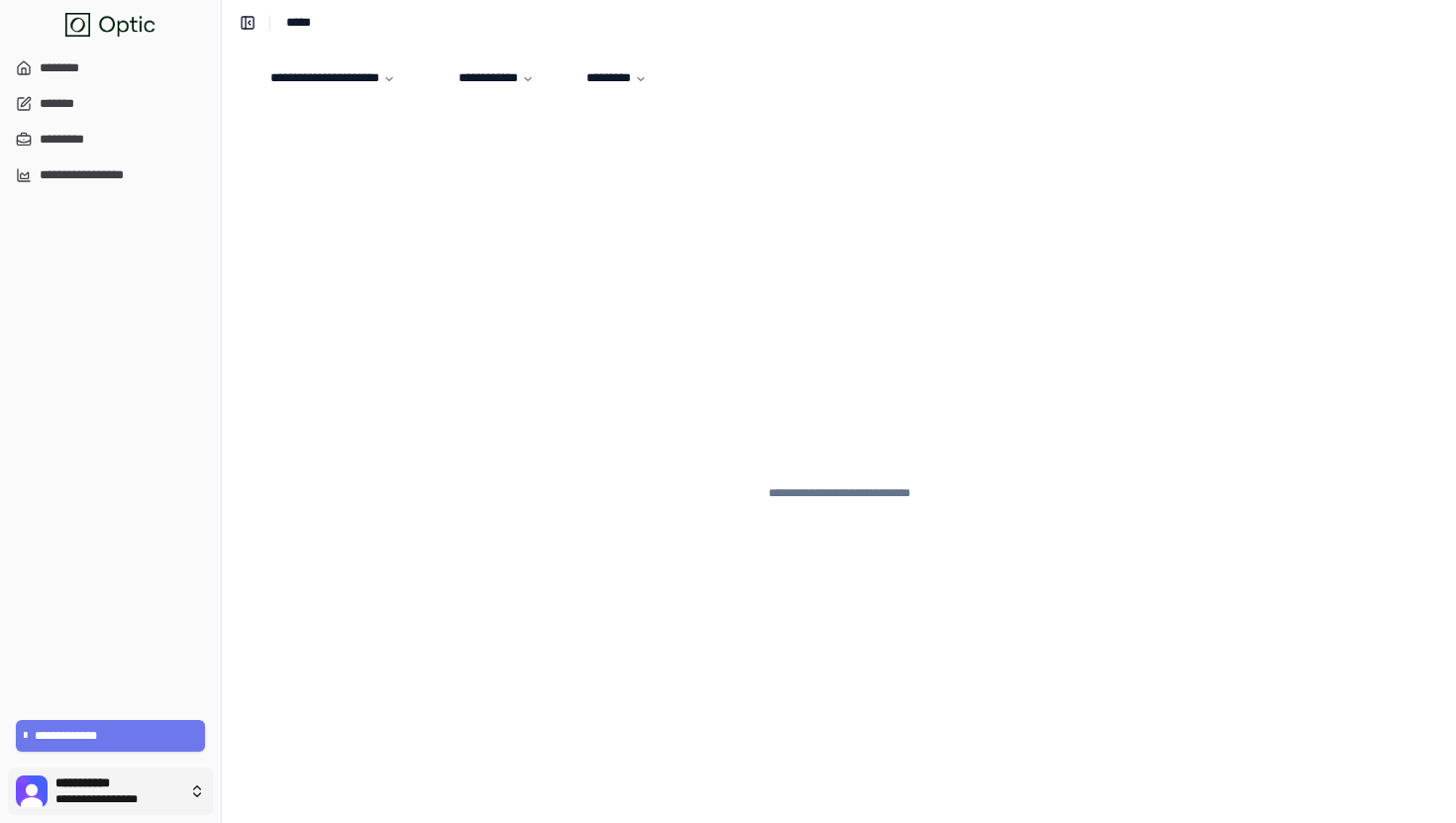 click on "[FIRST] [LAST] [PHONE] [EMAIL] [ADDRESS] [CITY] [STATE] [POSTAL_CODE] [COUNTRY] [DATE]" at bounding box center (728, 411) 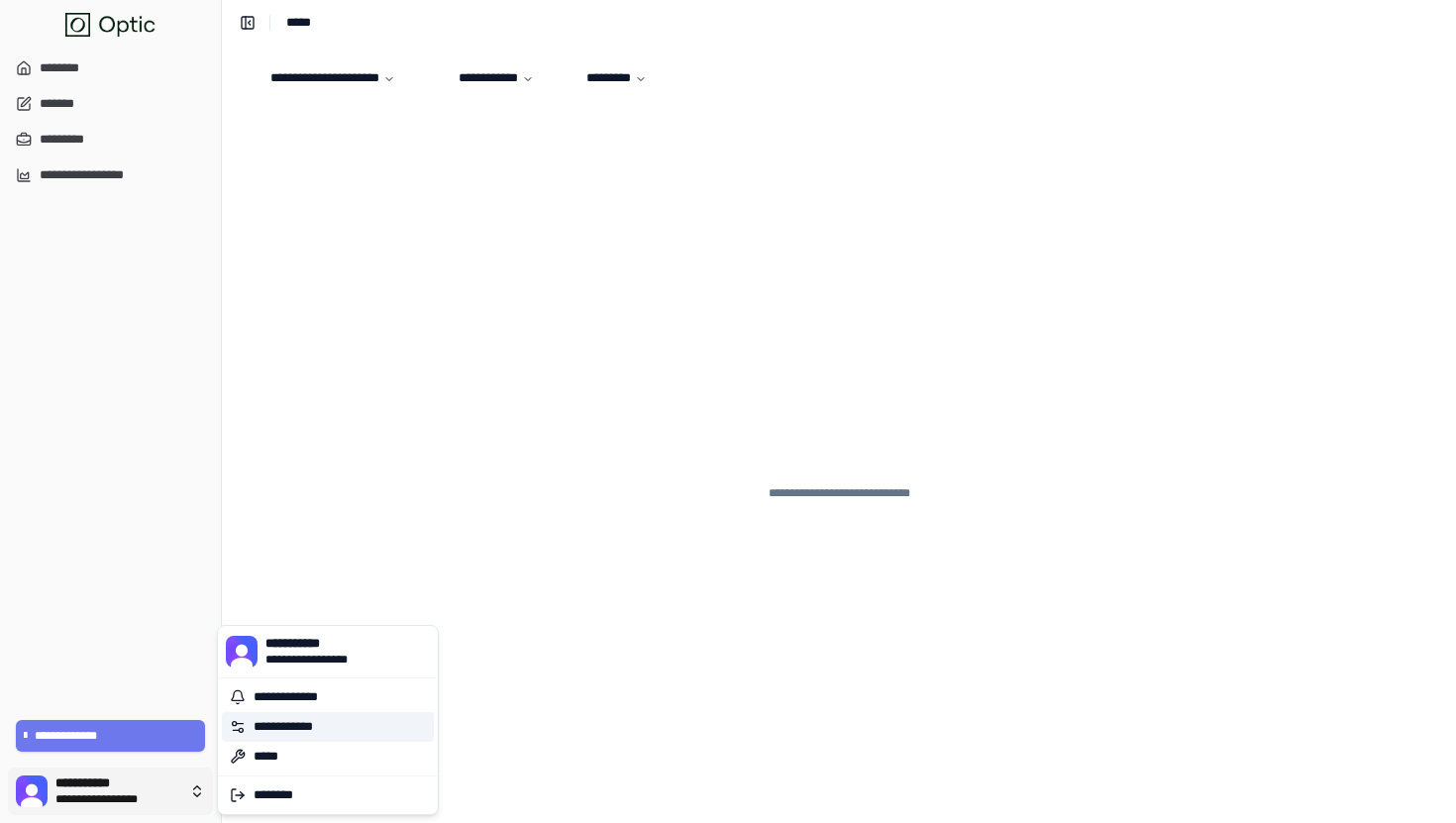 click on "**********" at bounding box center [328, 727] 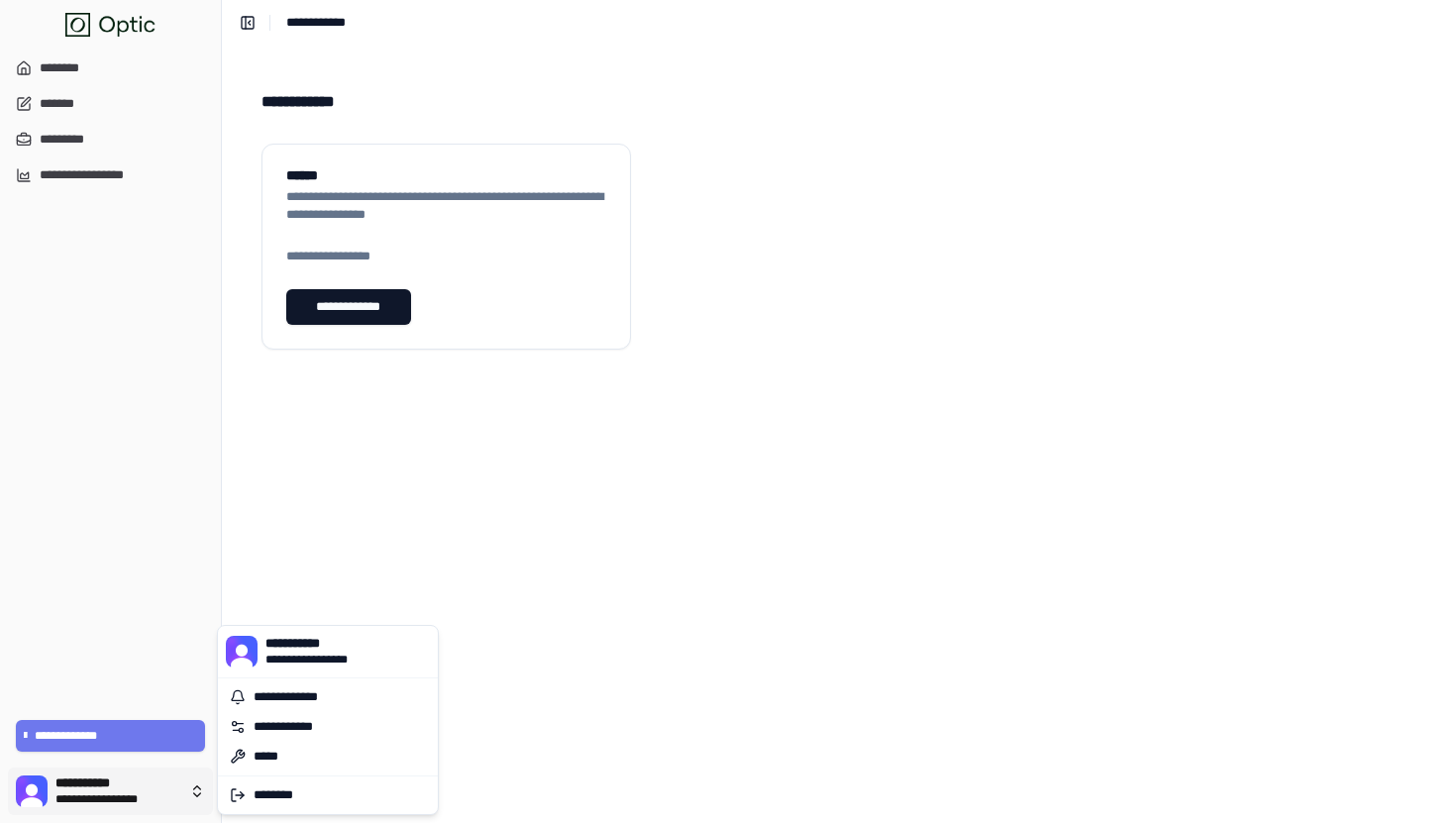 click on "**********" at bounding box center (728, 411) 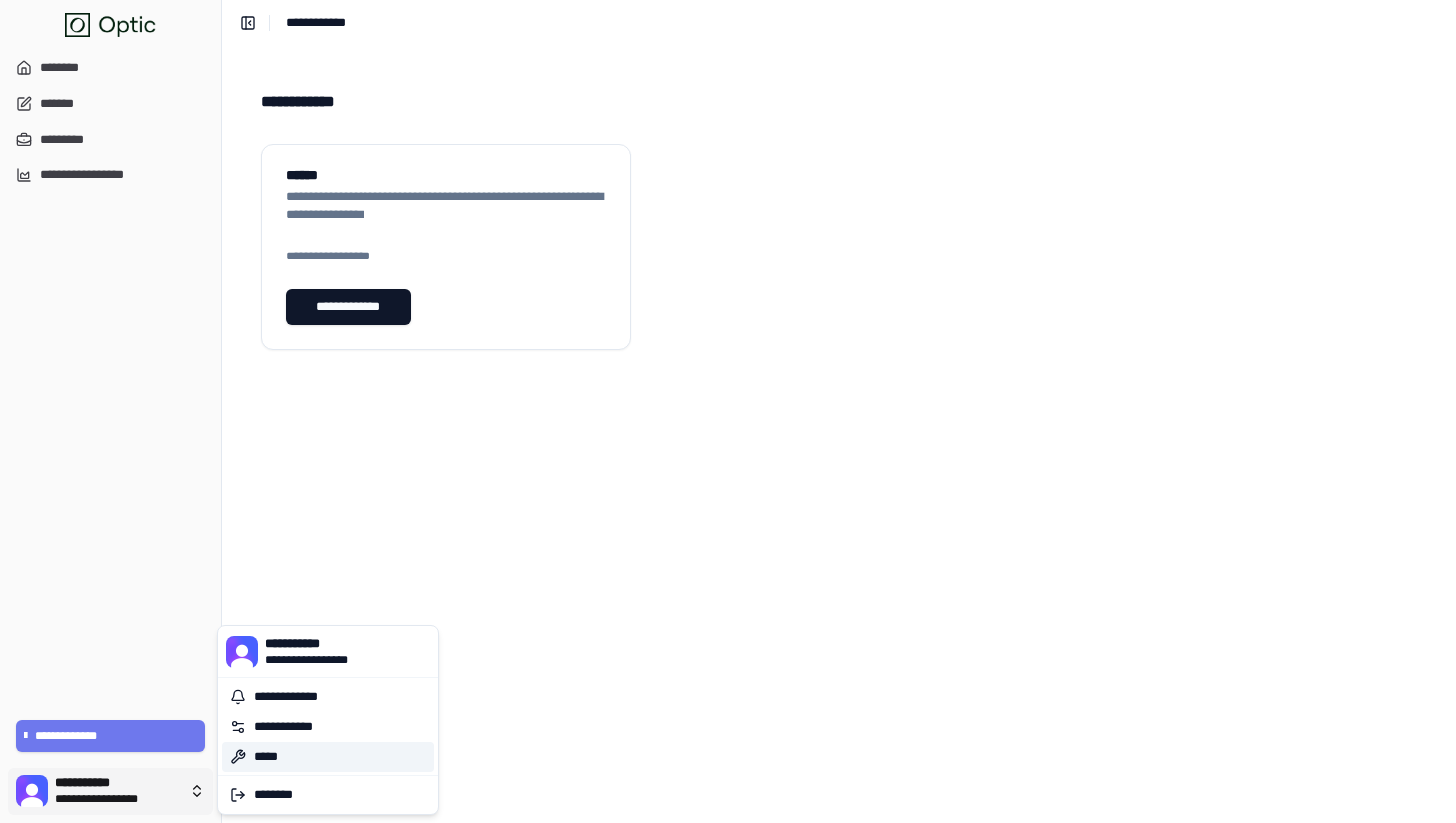 click on "*****" at bounding box center (328, 757) 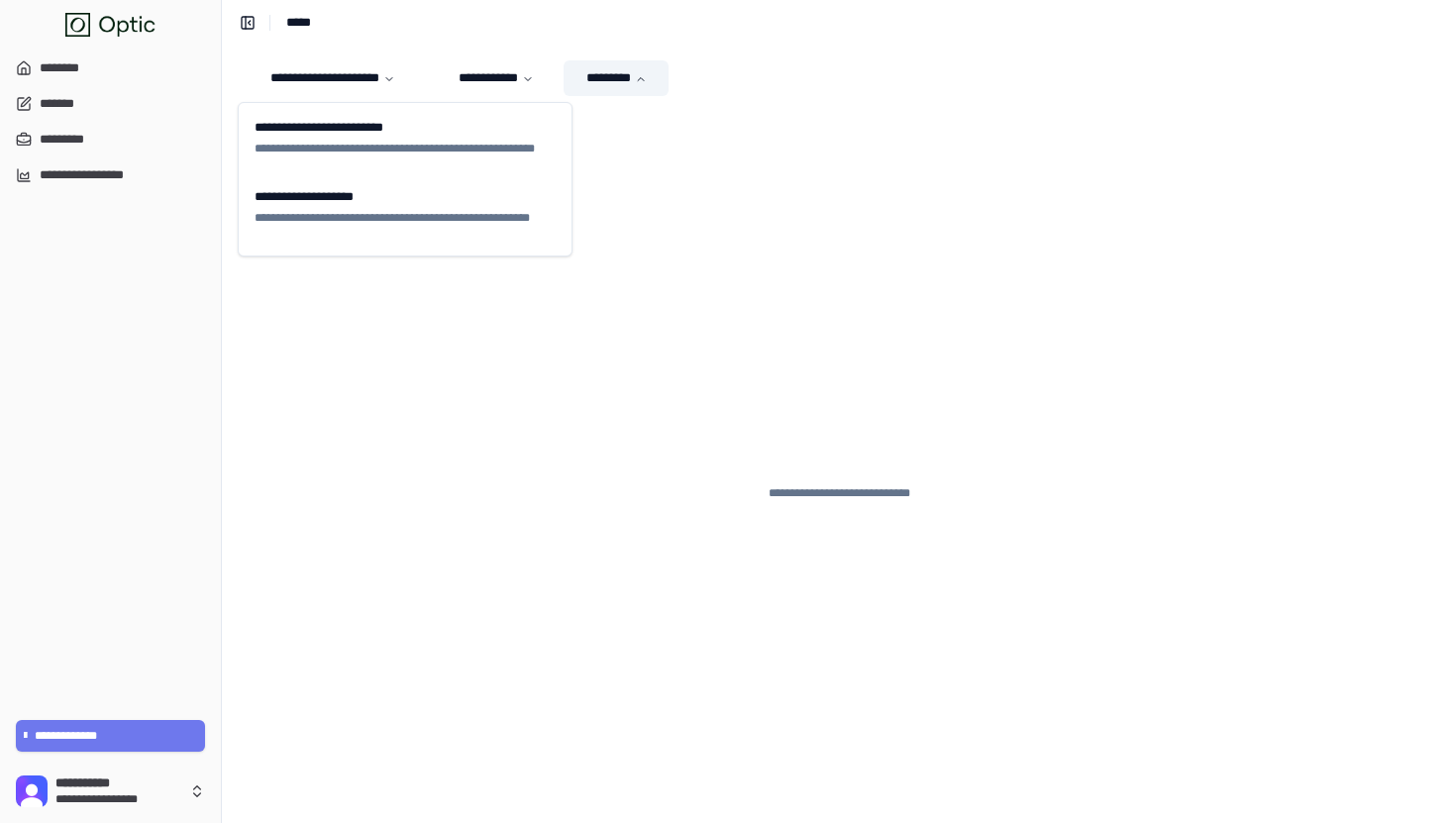 click on "*********" at bounding box center [616, 78] 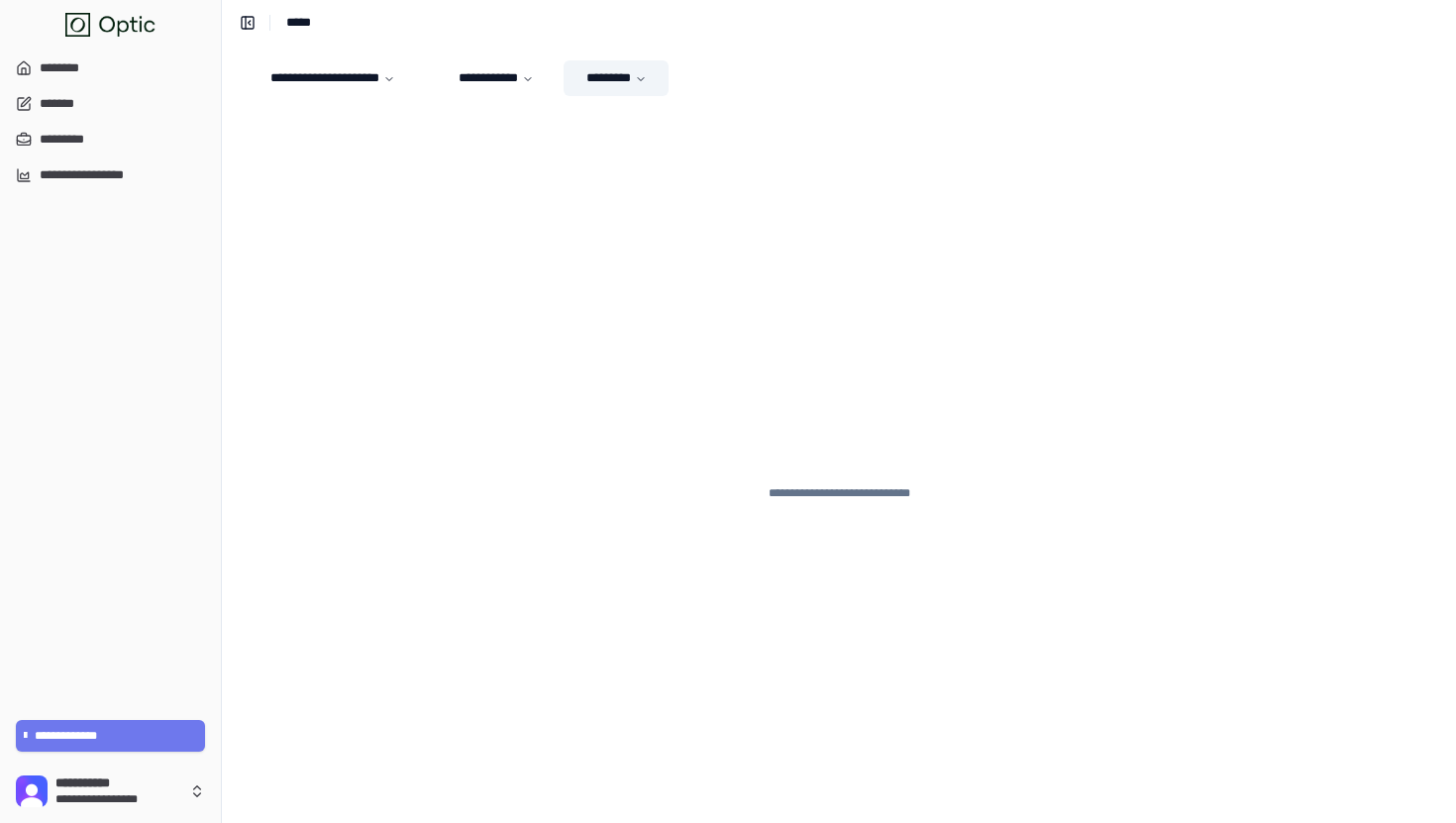 click on "*********" at bounding box center [616, 78] 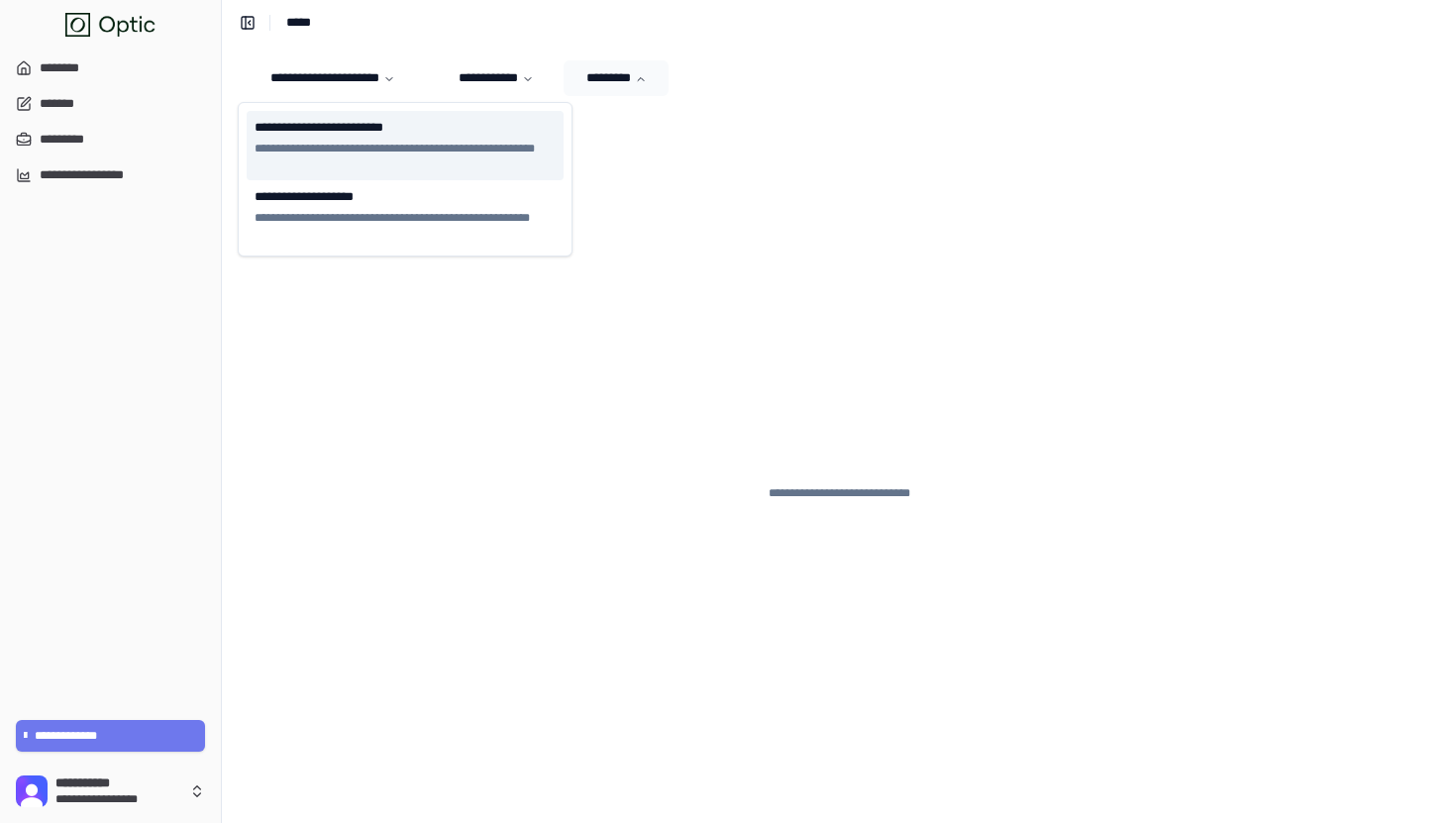 click on "**********" at bounding box center [405, 146] 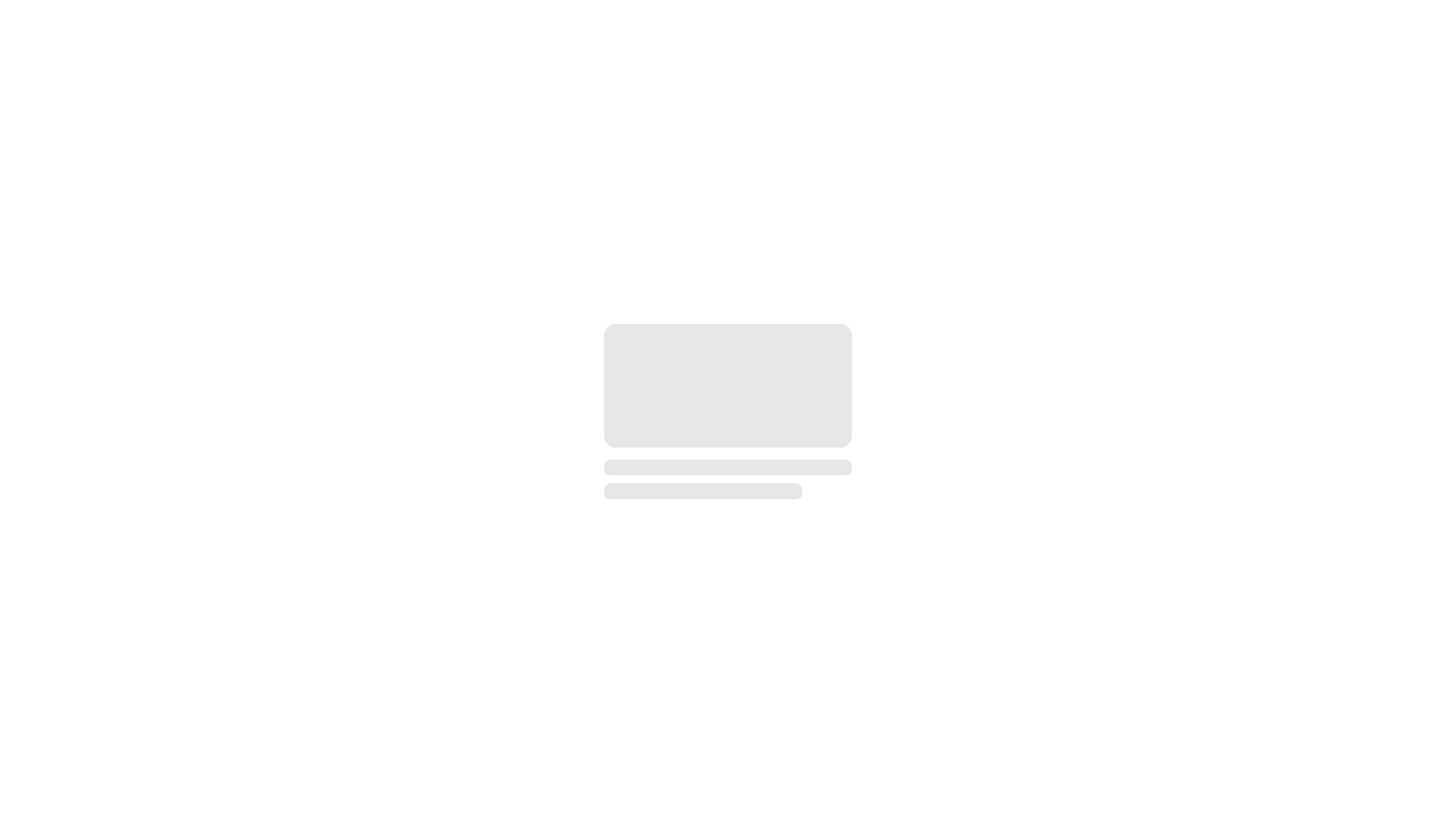 scroll, scrollTop: 0, scrollLeft: 0, axis: both 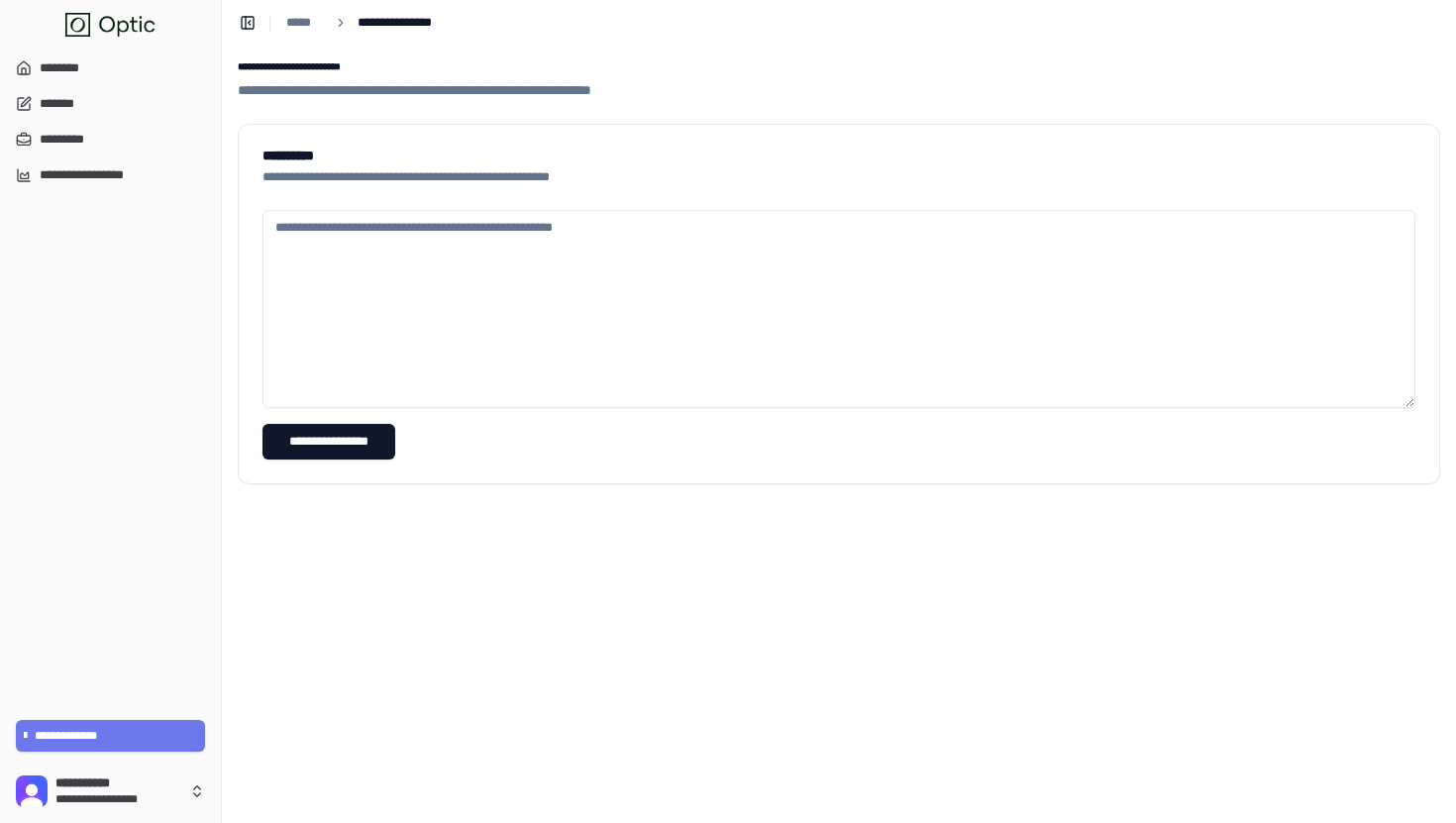 click at bounding box center [839, 309] 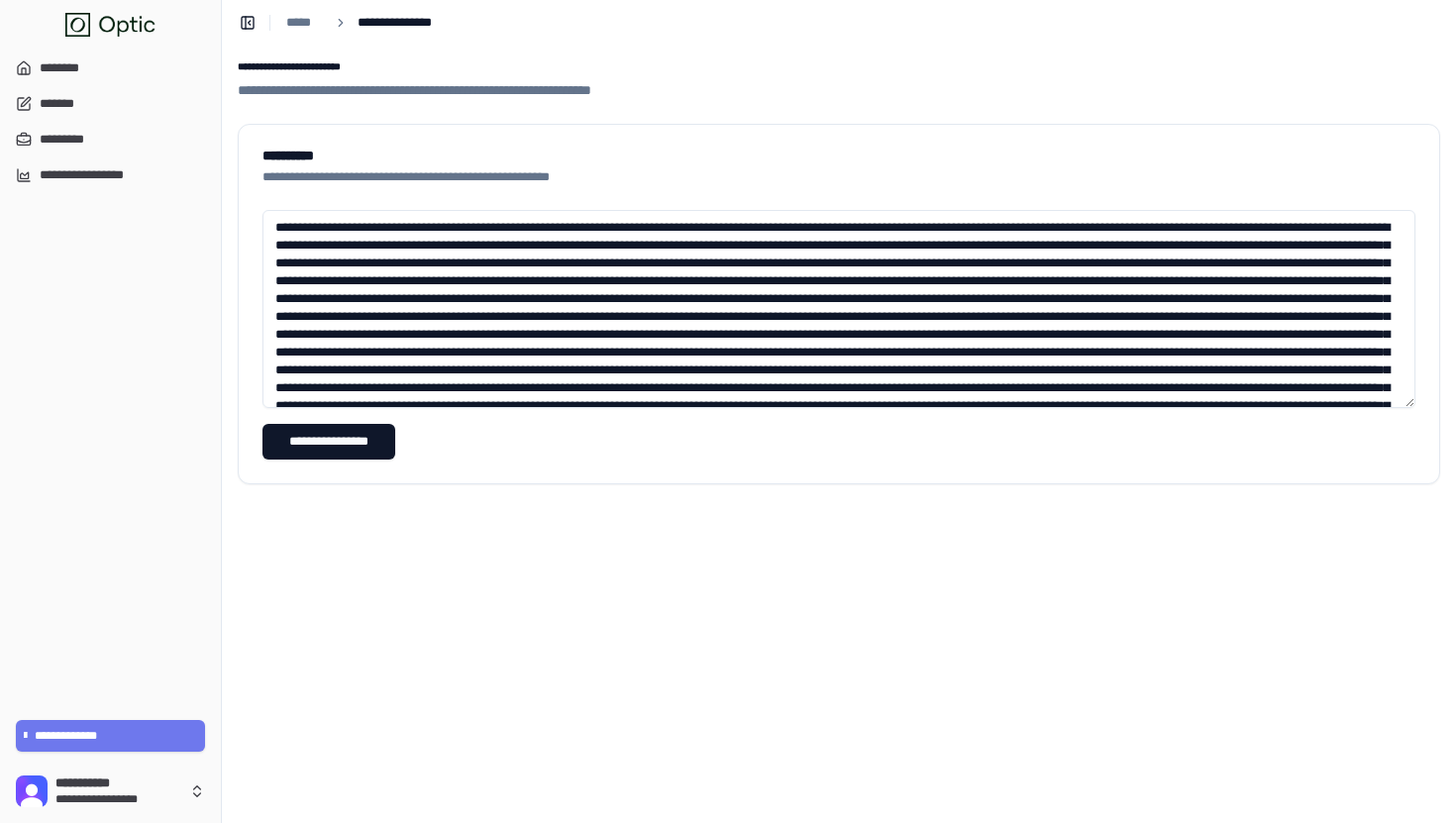 scroll, scrollTop: 1753, scrollLeft: 0, axis: vertical 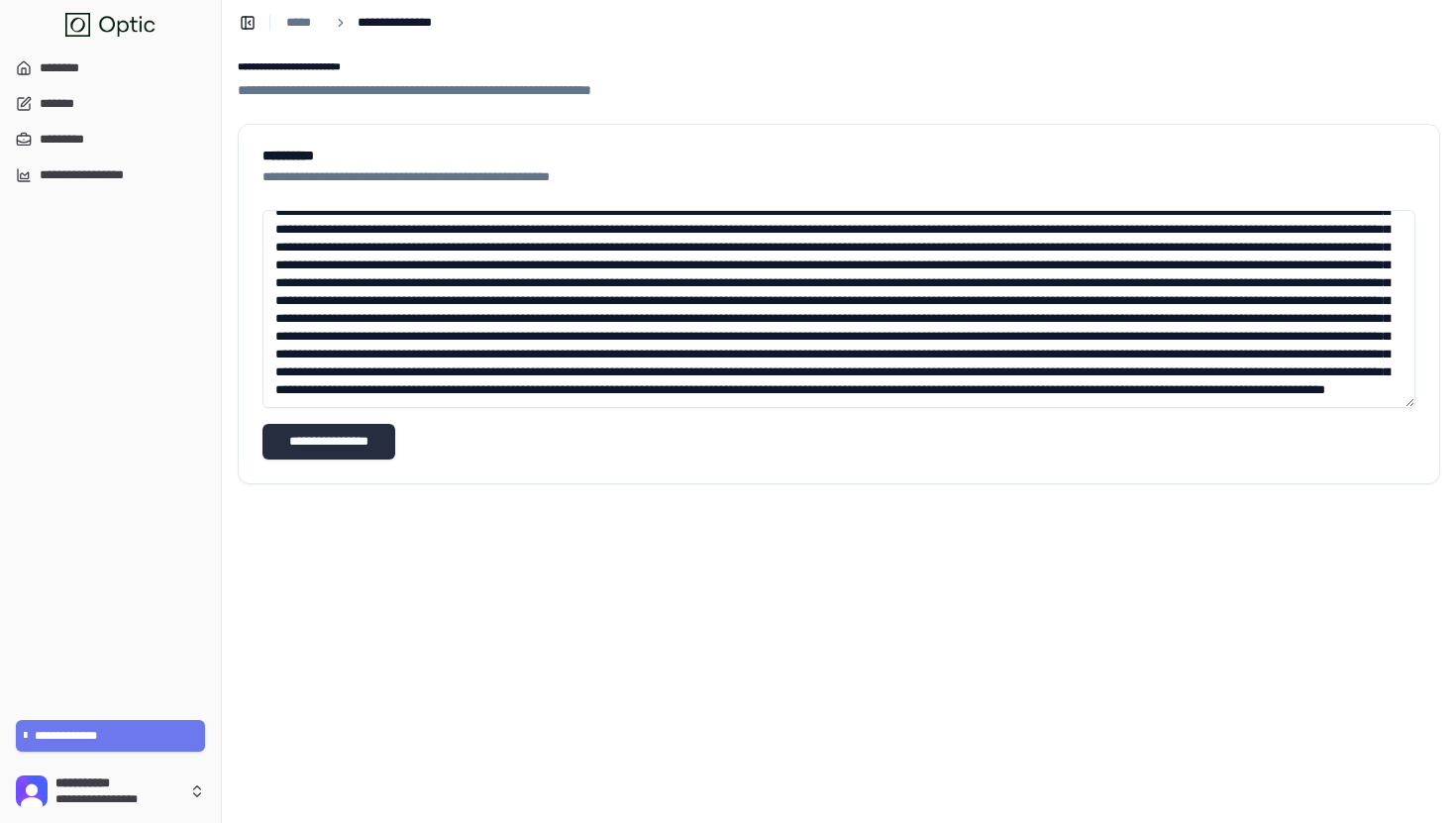 click on "**********" at bounding box center [329, 442] 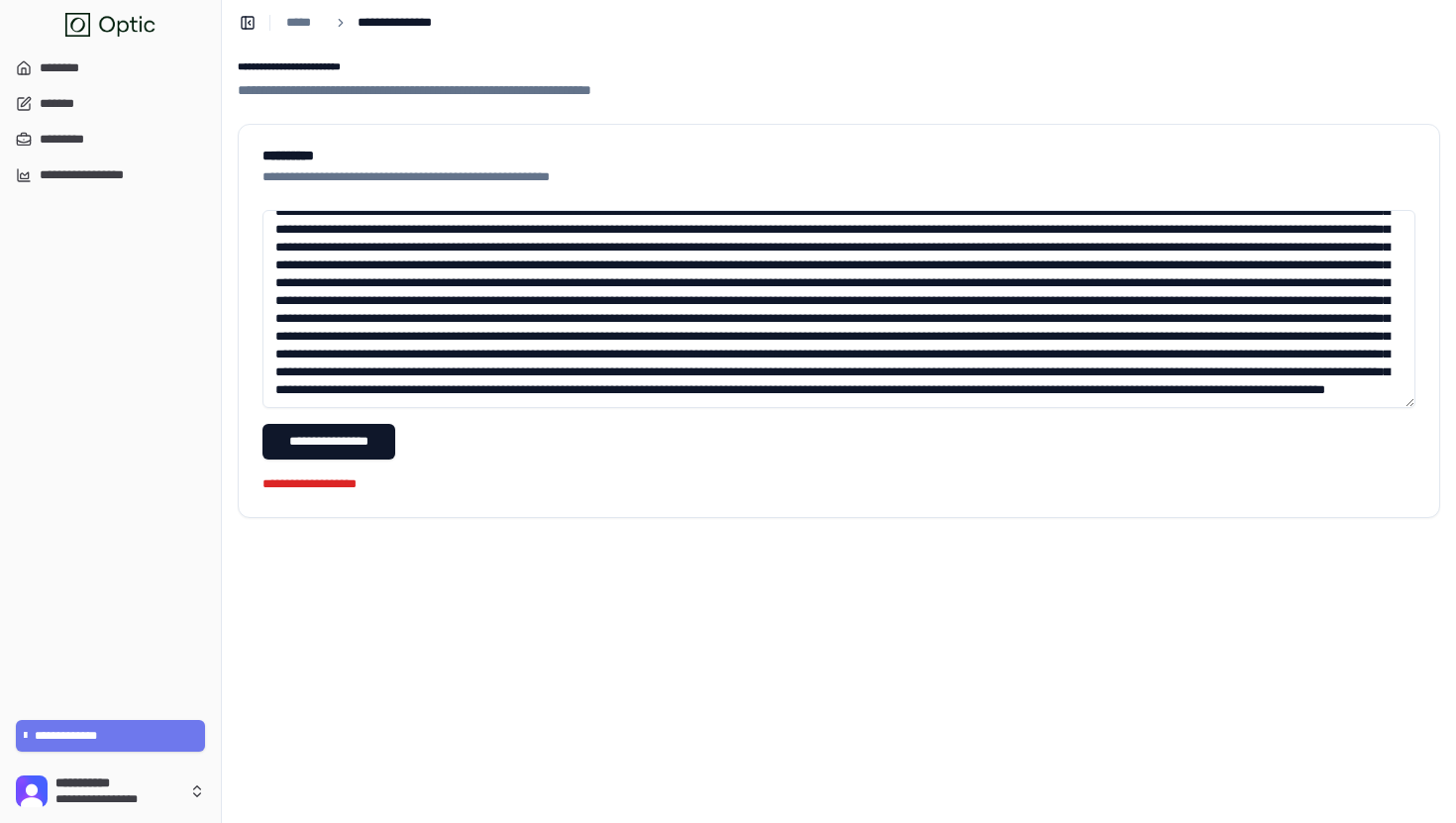 click at bounding box center [839, 309] 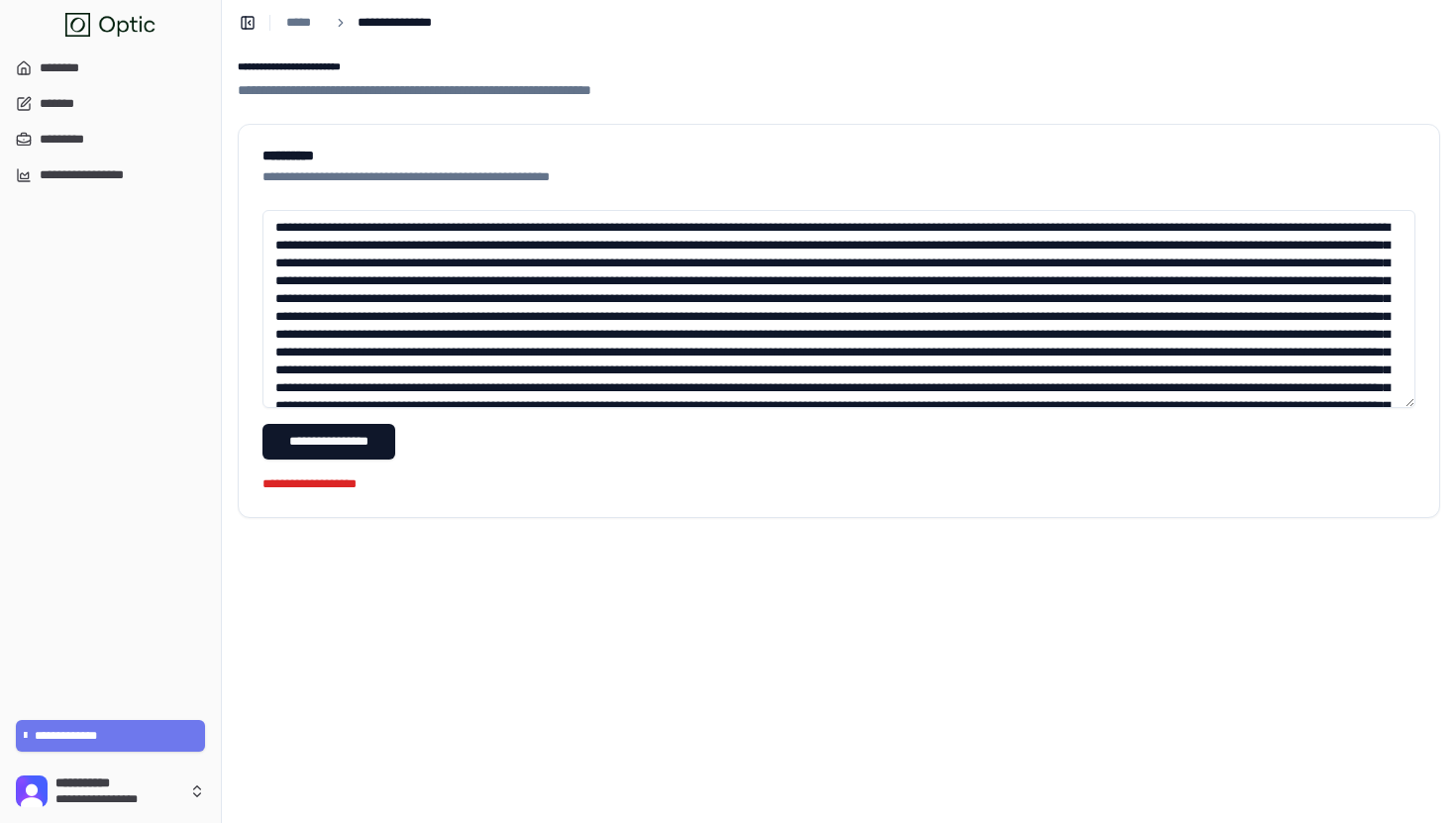 click at bounding box center [839, 309] 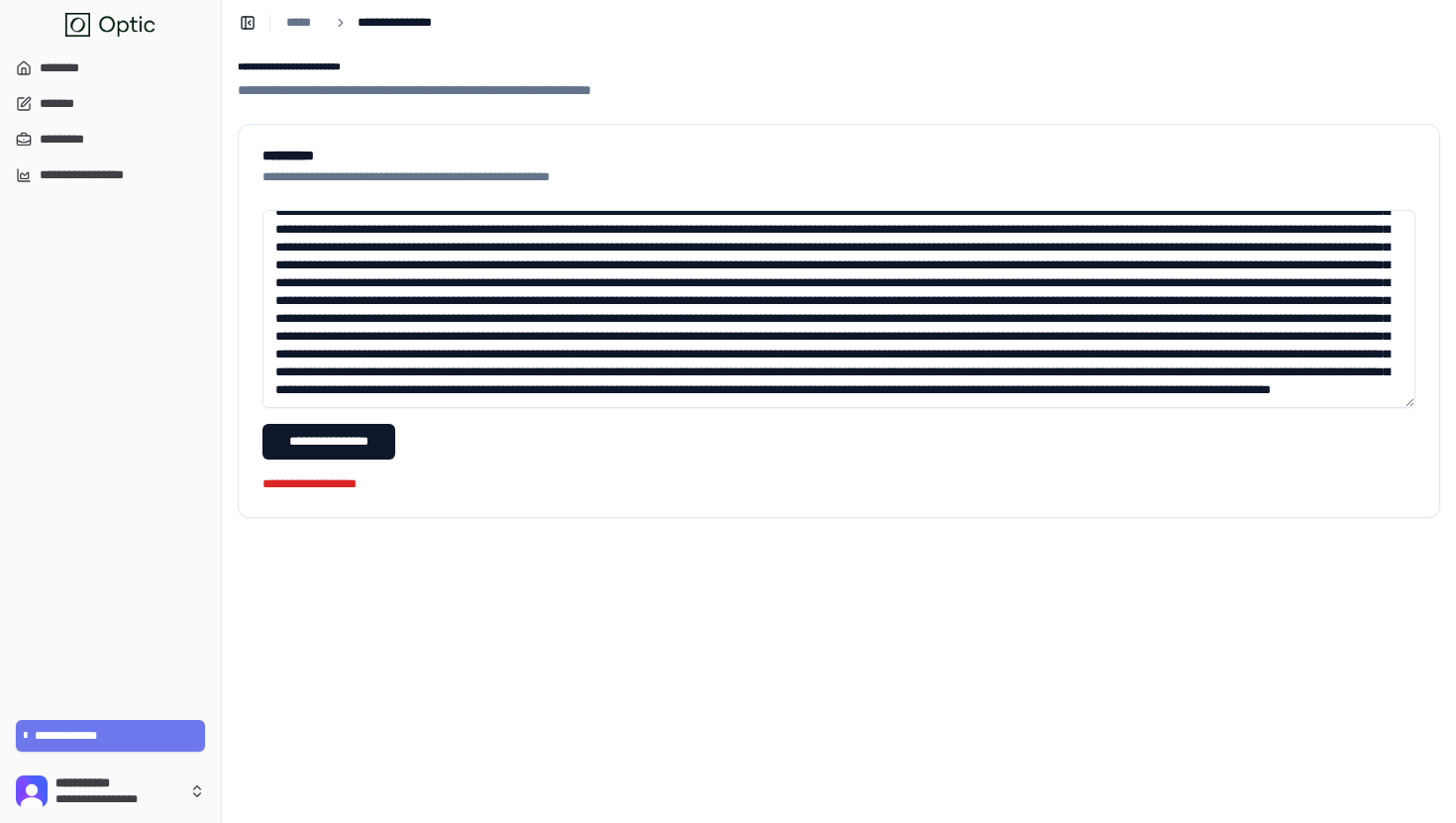 scroll, scrollTop: 1745, scrollLeft: 0, axis: vertical 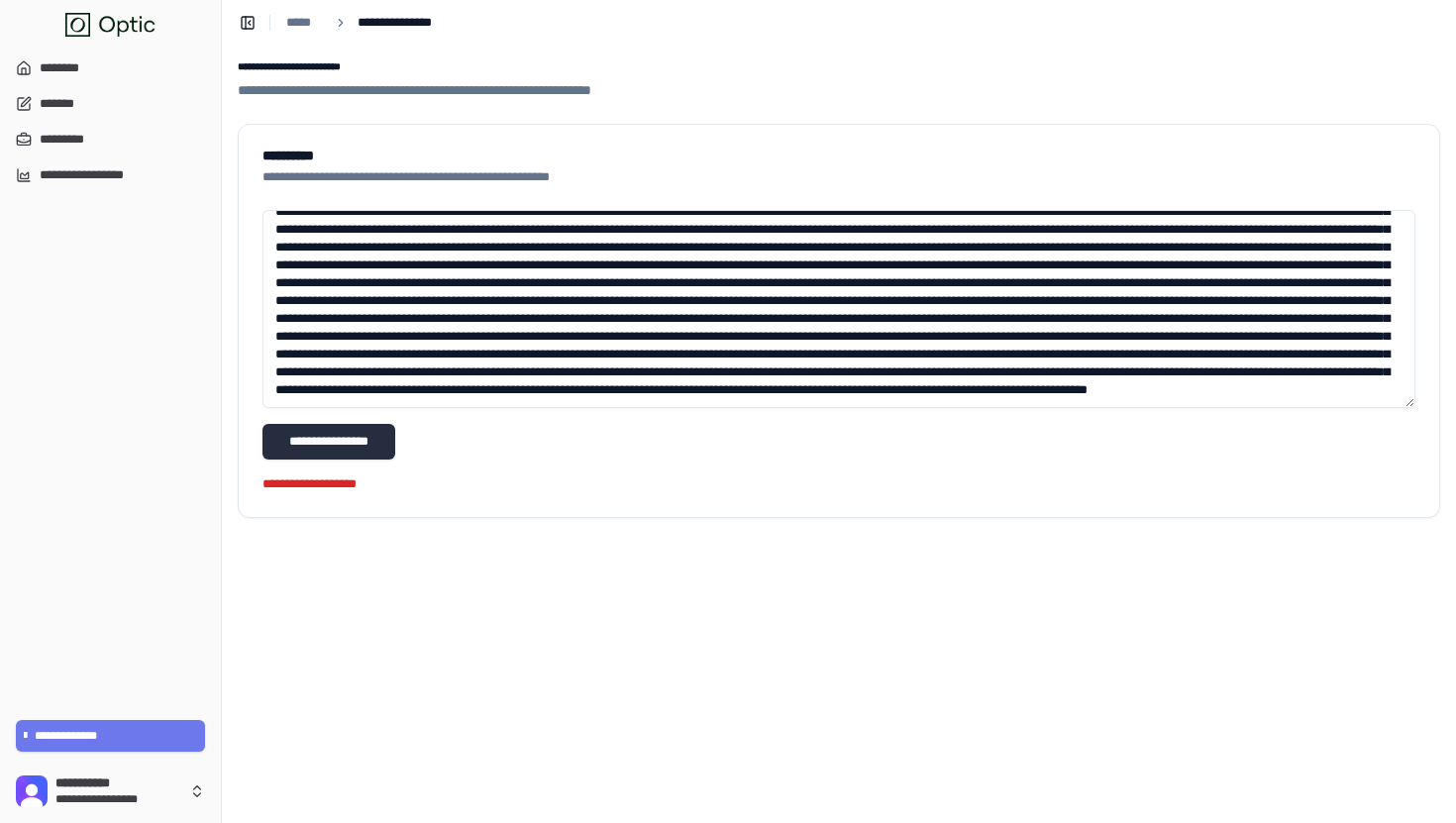 click on "**********" at bounding box center [329, 442] 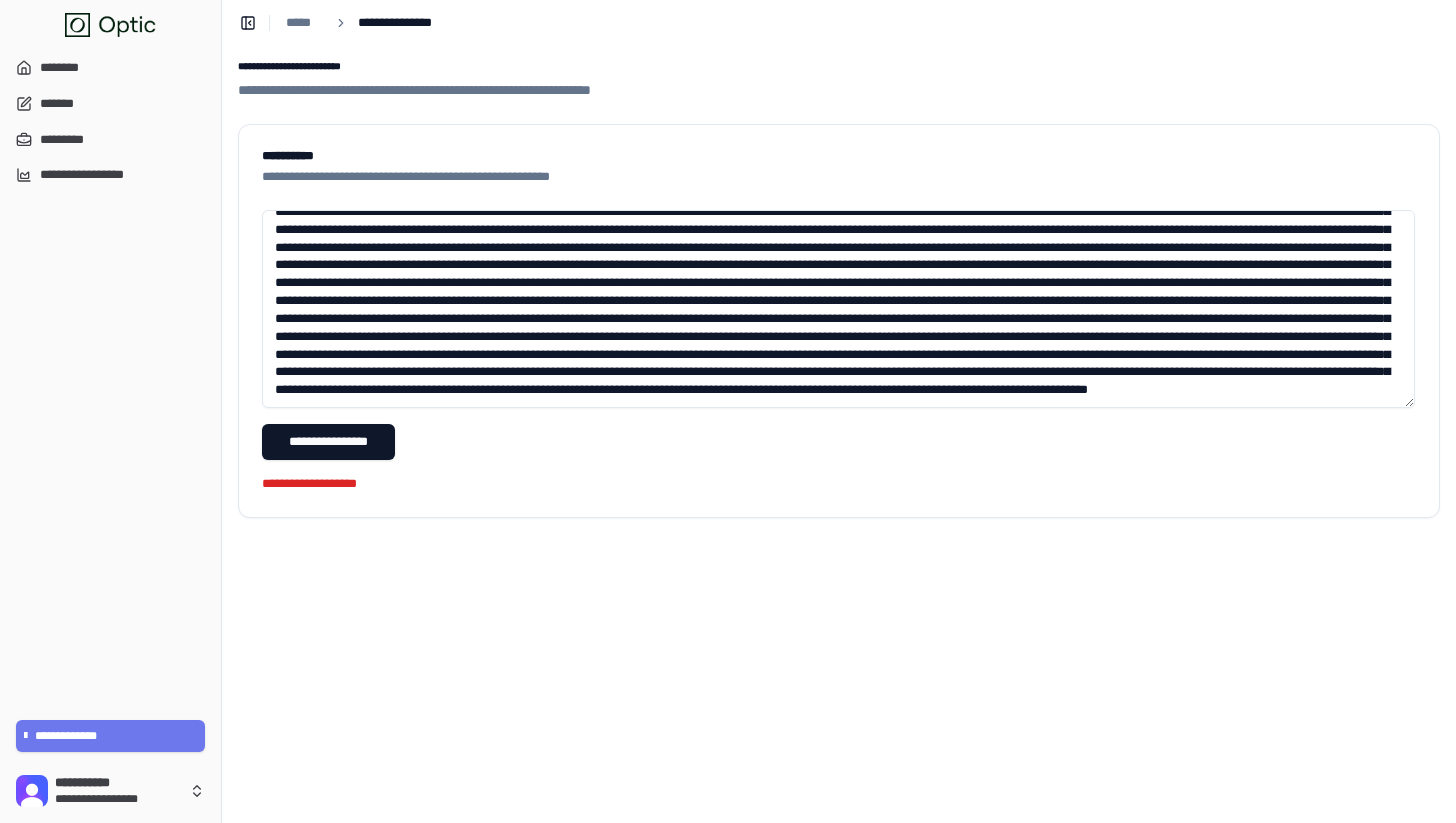 click at bounding box center [839, 309] 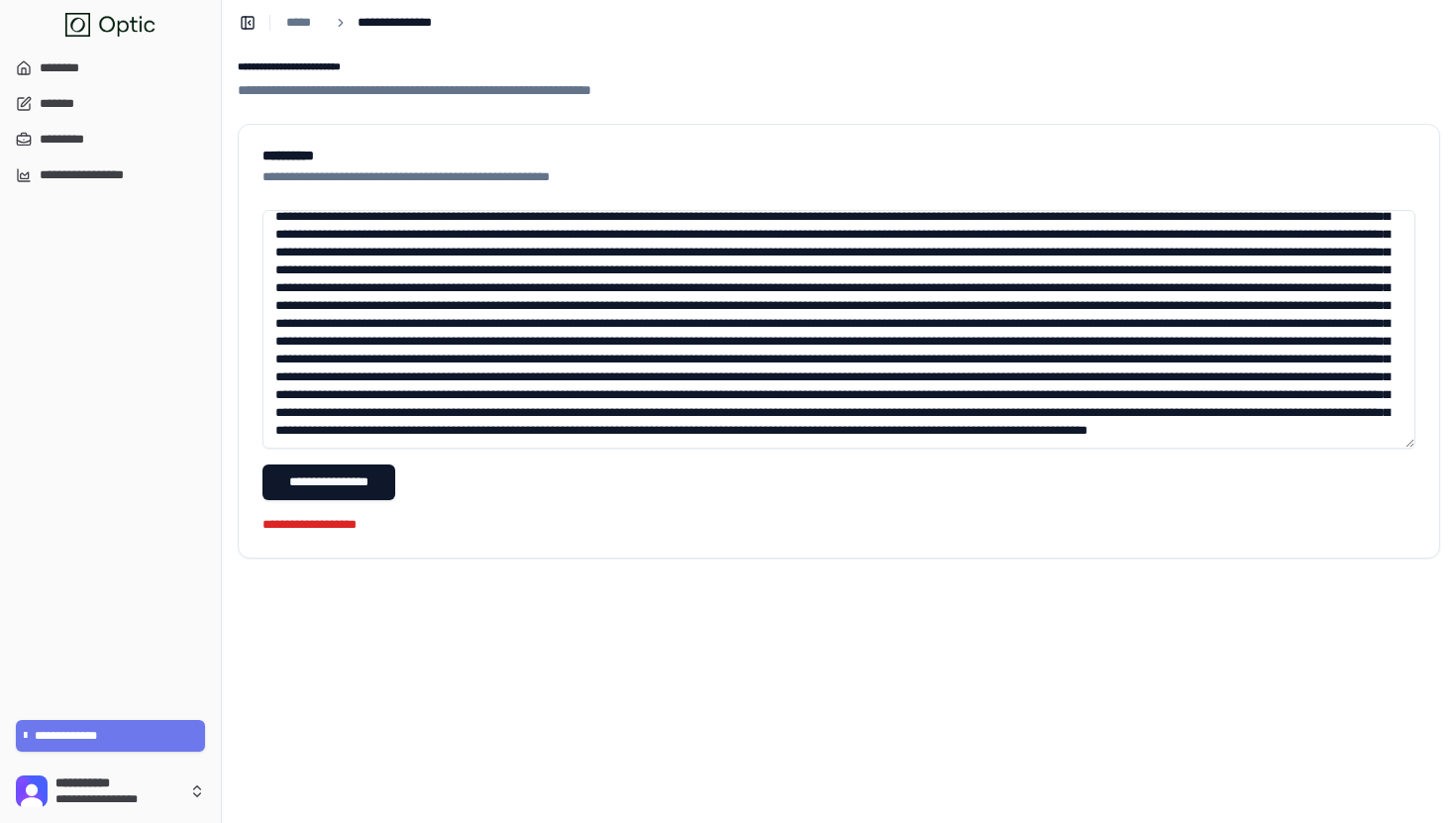 scroll, scrollTop: 1306, scrollLeft: 0, axis: vertical 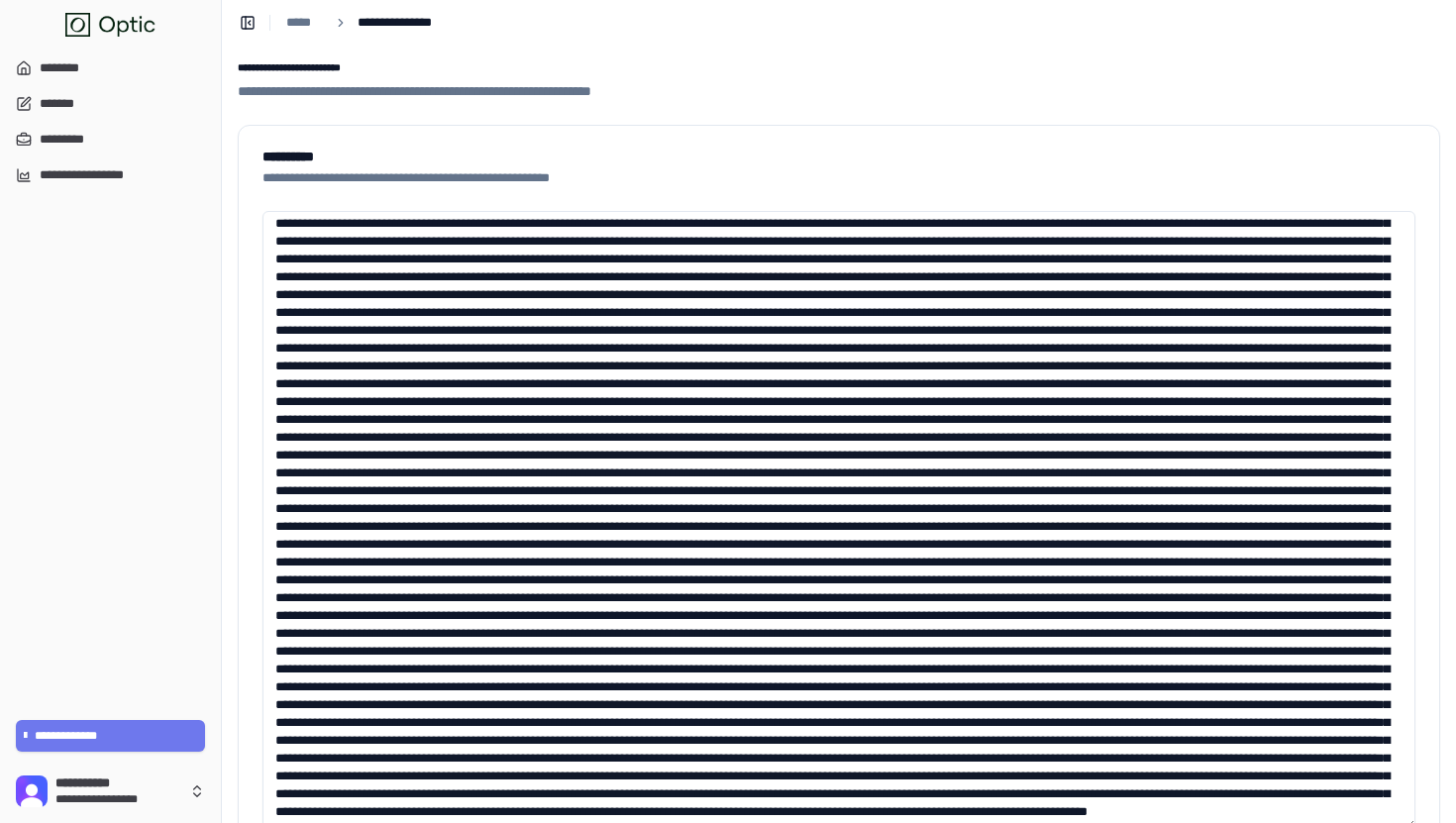 drag, startPoint x: 1409, startPoint y: 401, endPoint x: 1345, endPoint y: 822, distance: 425.83682 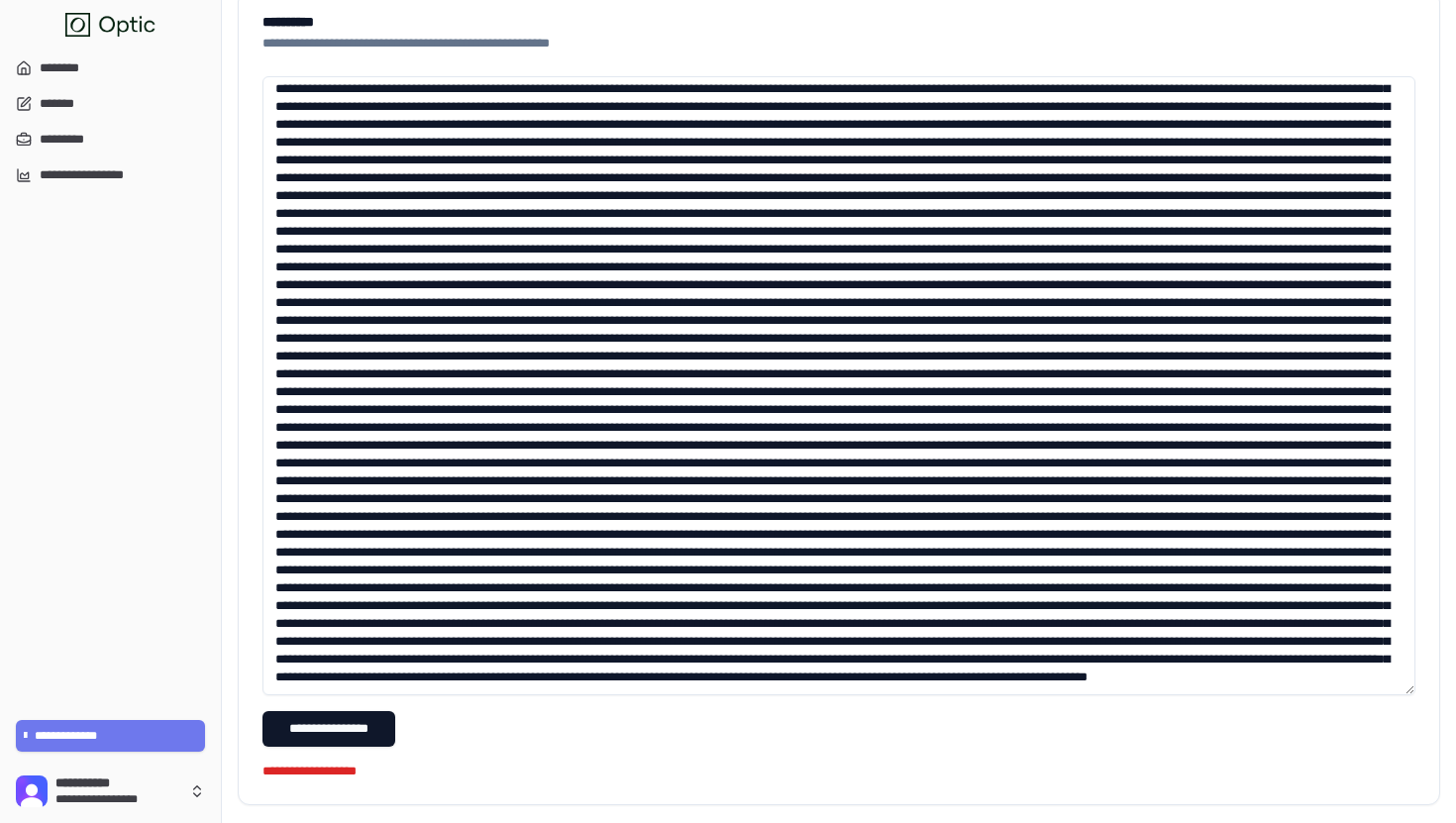 scroll, scrollTop: 788, scrollLeft: 0, axis: vertical 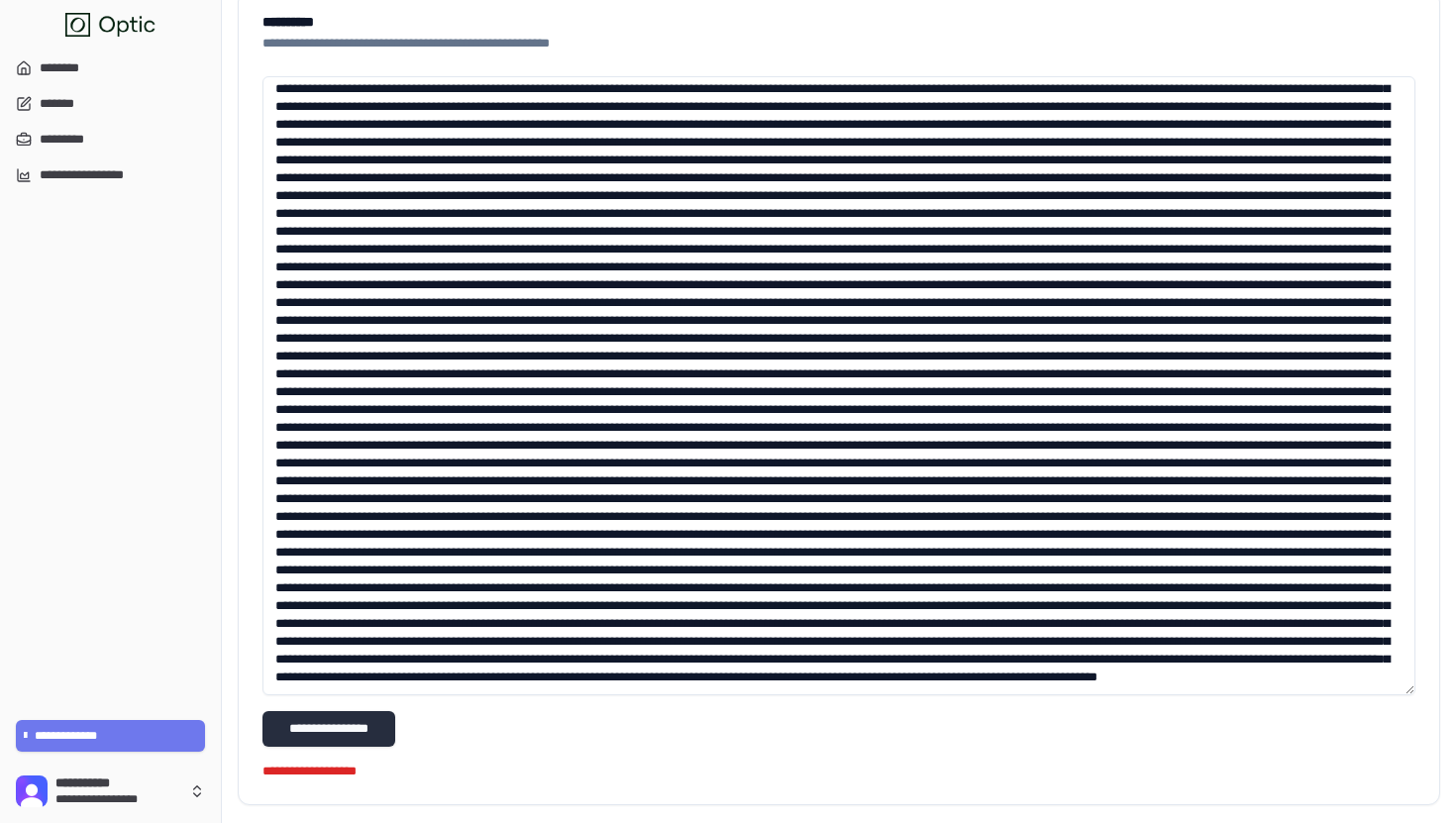 click on "**********" at bounding box center (329, 729) 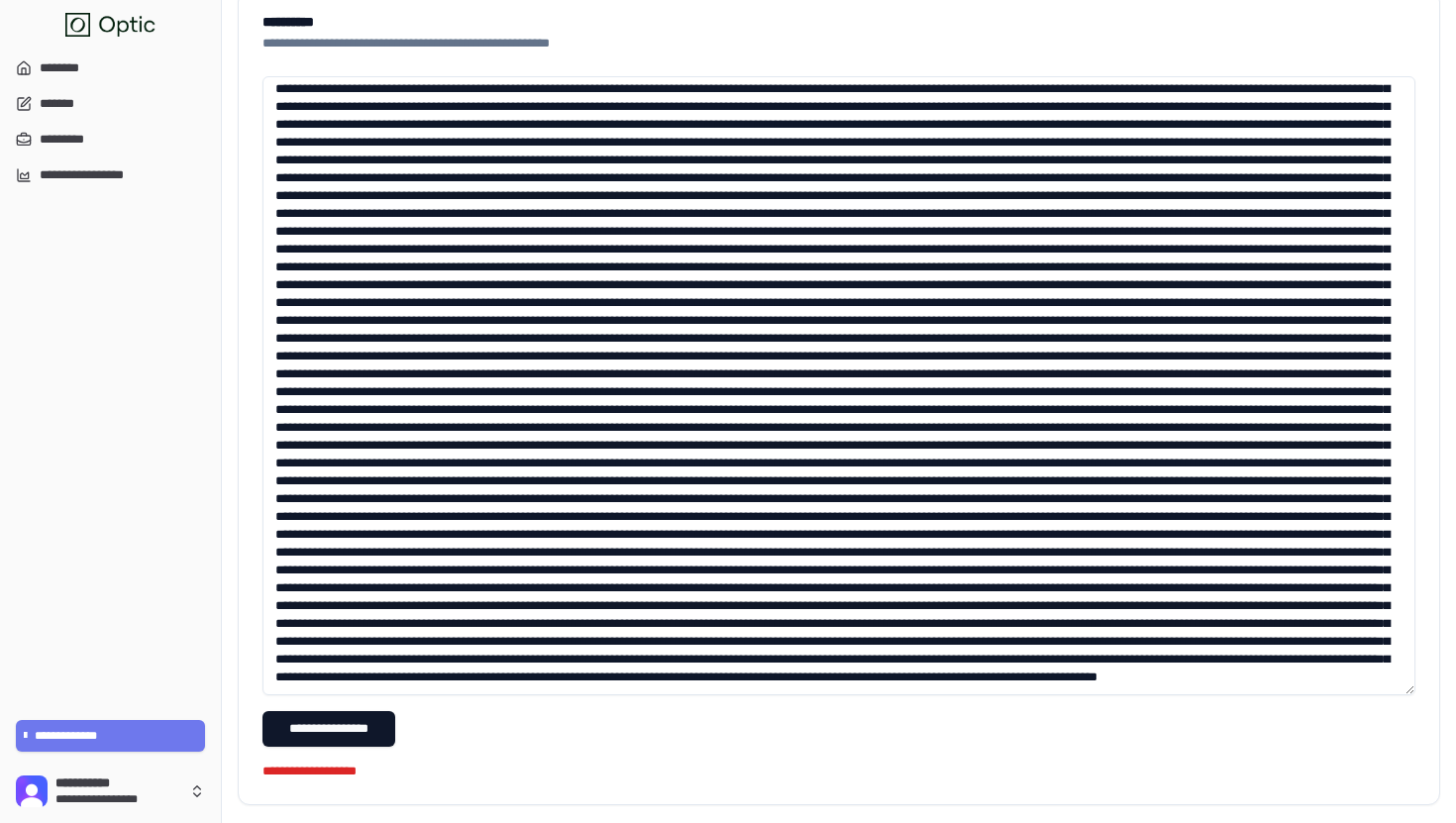 scroll, scrollTop: 1324, scrollLeft: 0, axis: vertical 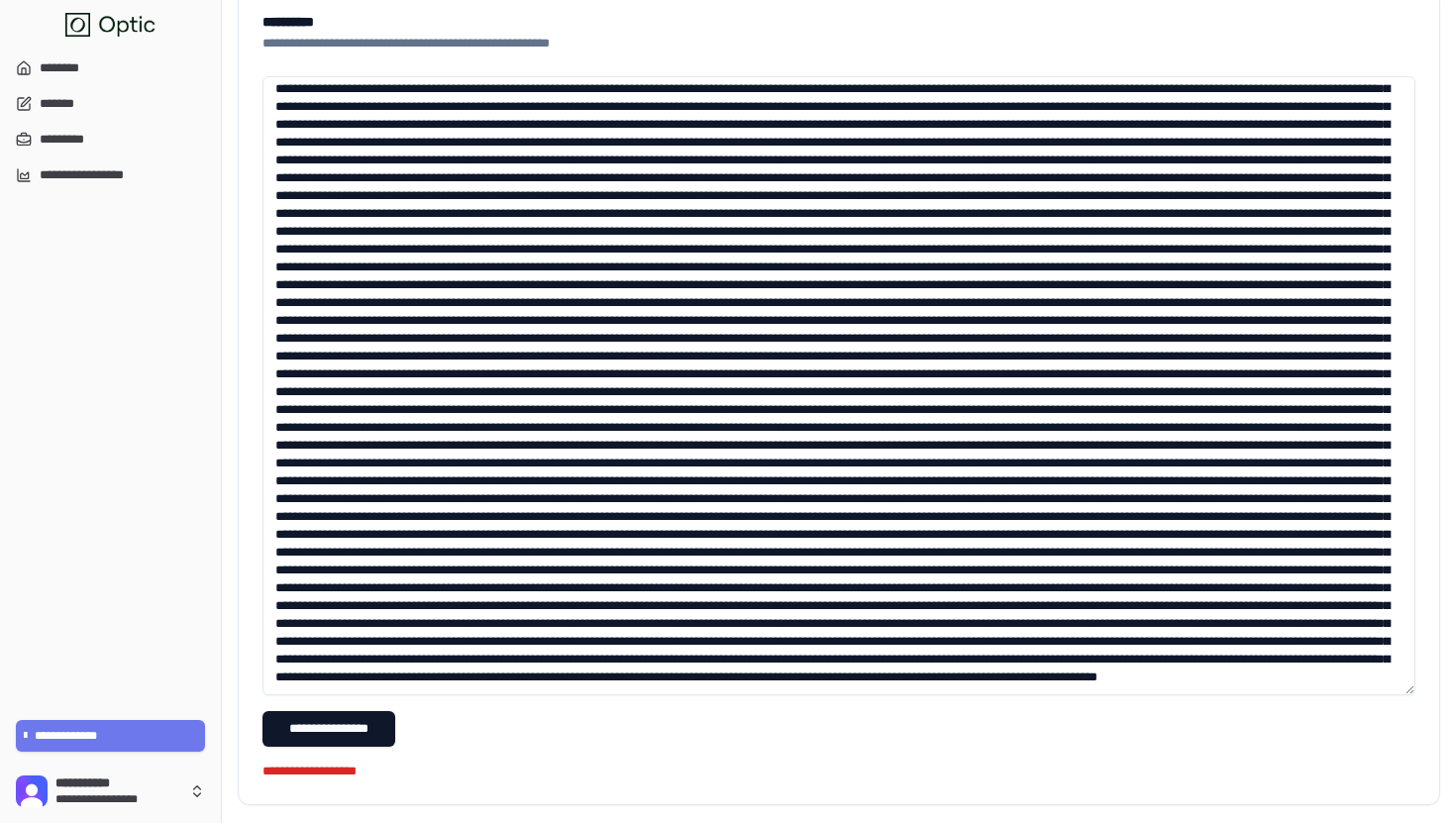 click at bounding box center (839, 385) 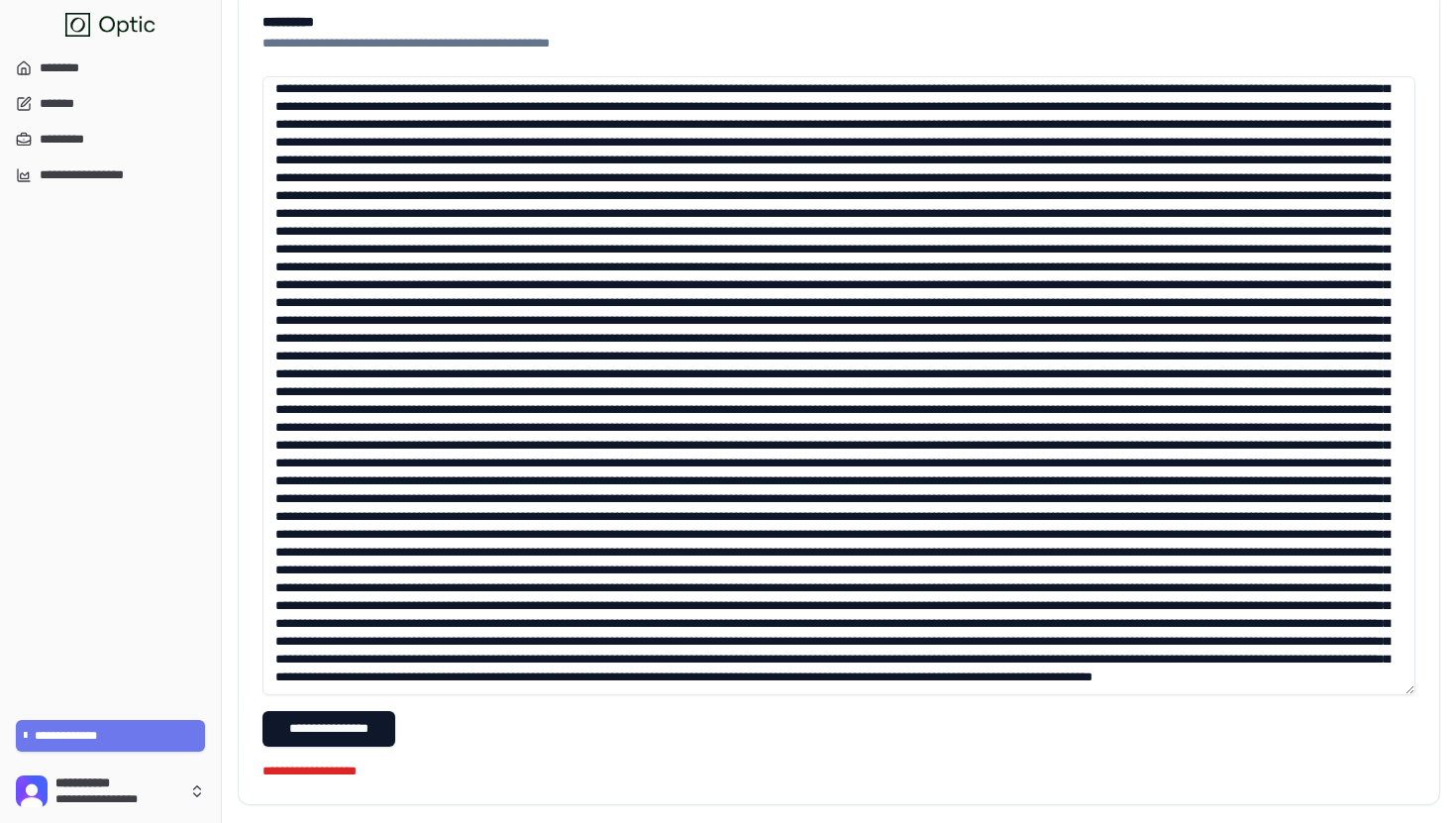 scroll, scrollTop: 0, scrollLeft: 0, axis: both 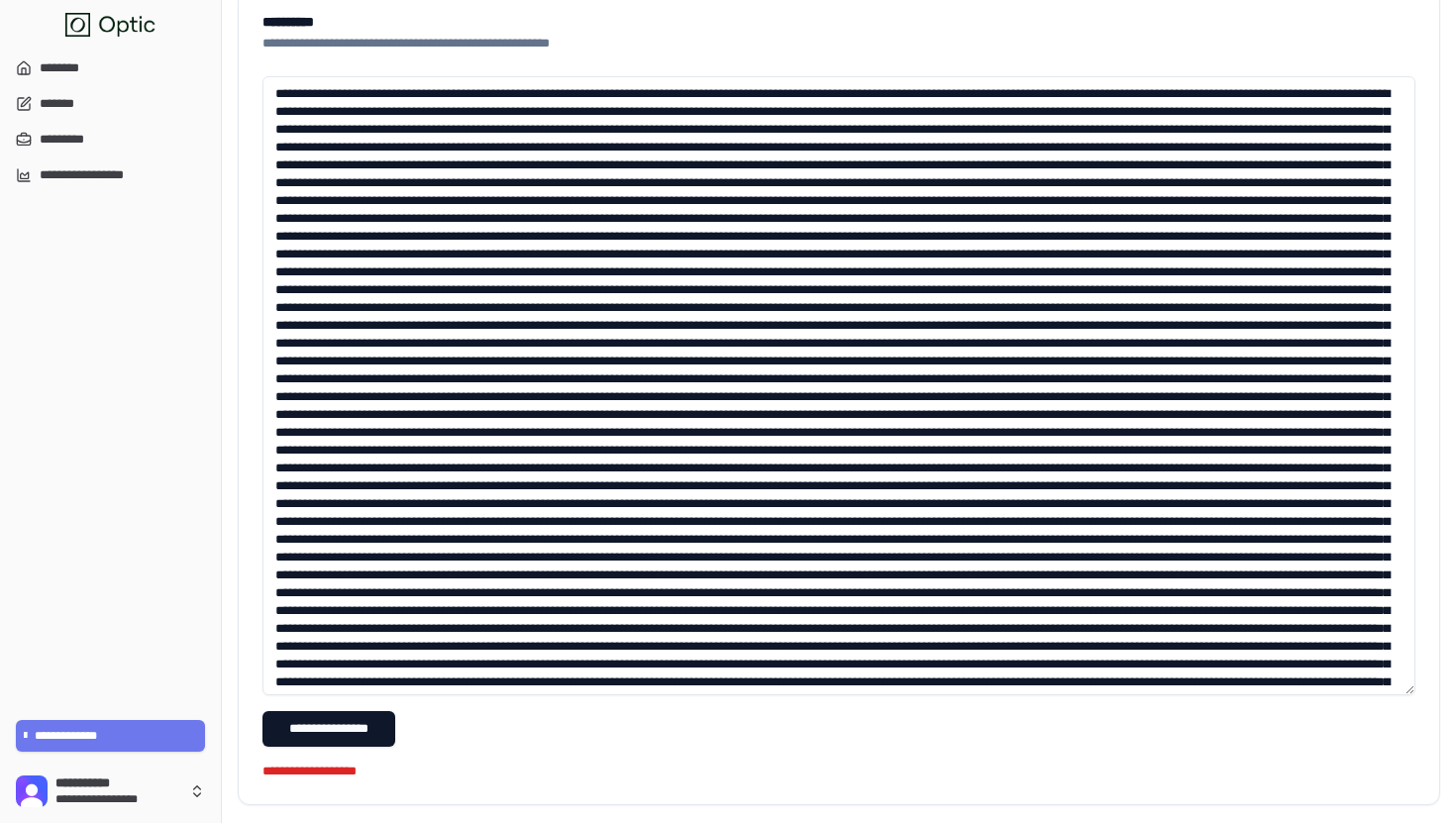 drag, startPoint x: 542, startPoint y: 142, endPoint x: 576, endPoint y: 197, distance: 64.660653 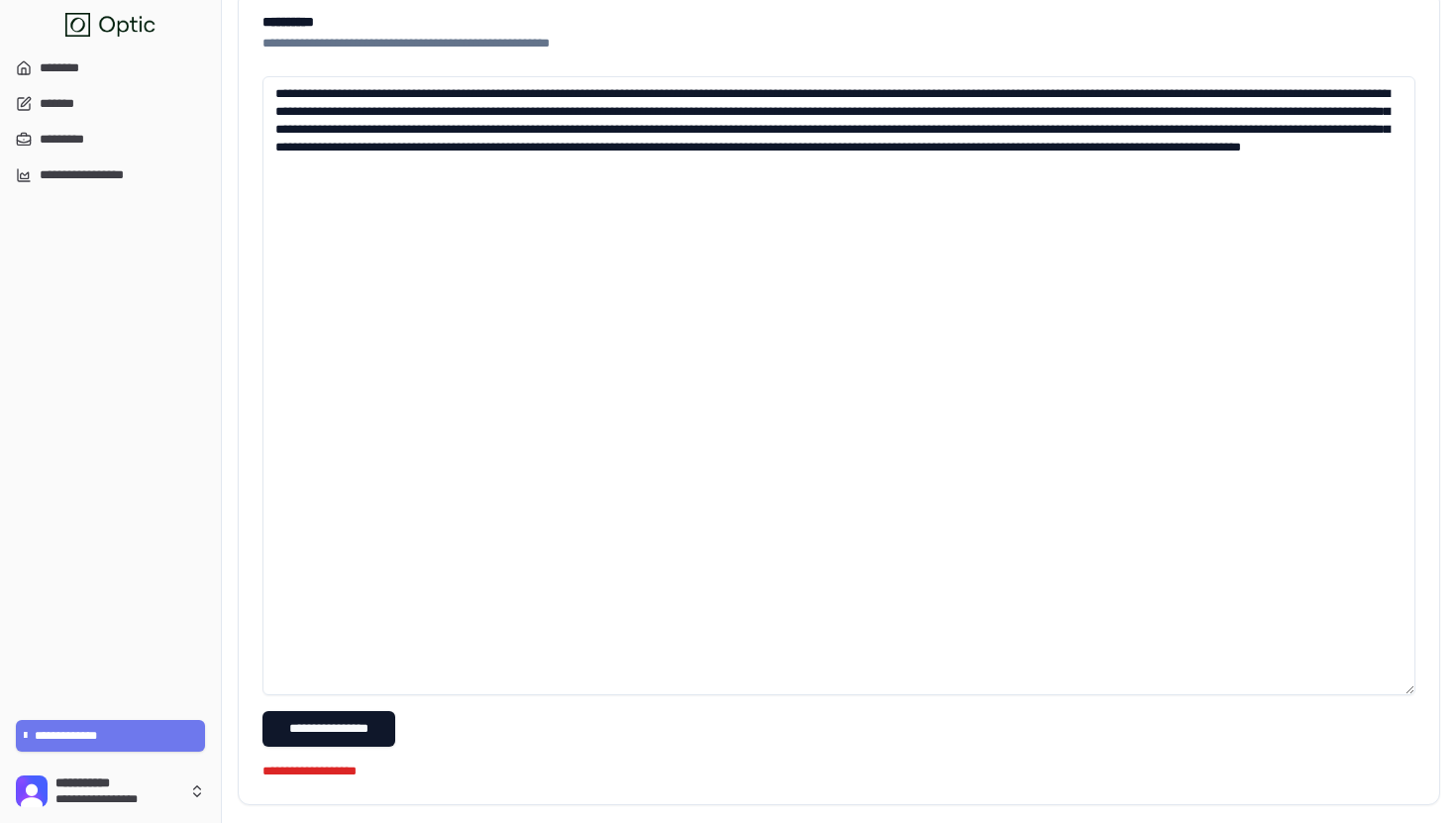 scroll, scrollTop: 0, scrollLeft: 0, axis: both 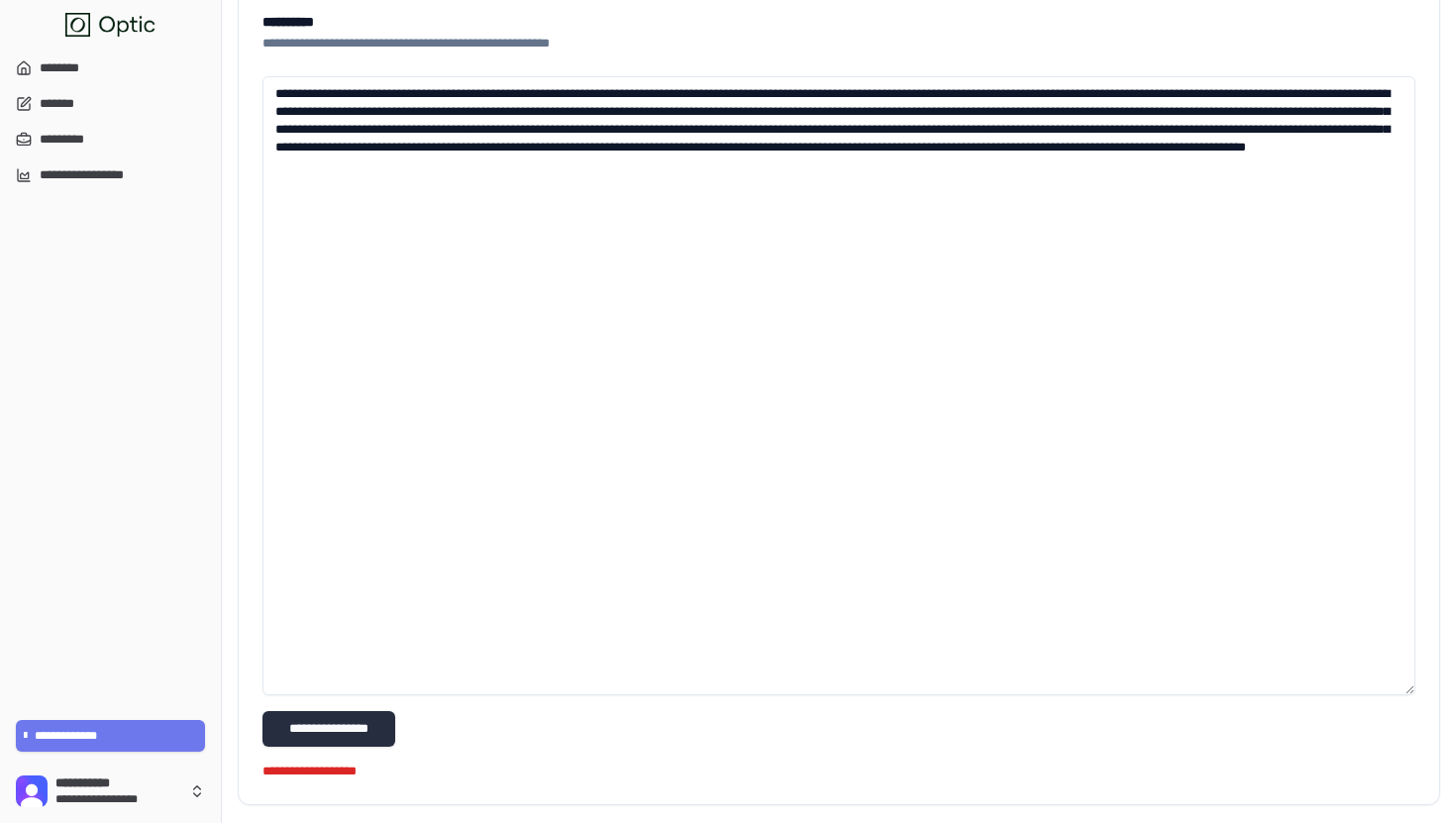type on "**********" 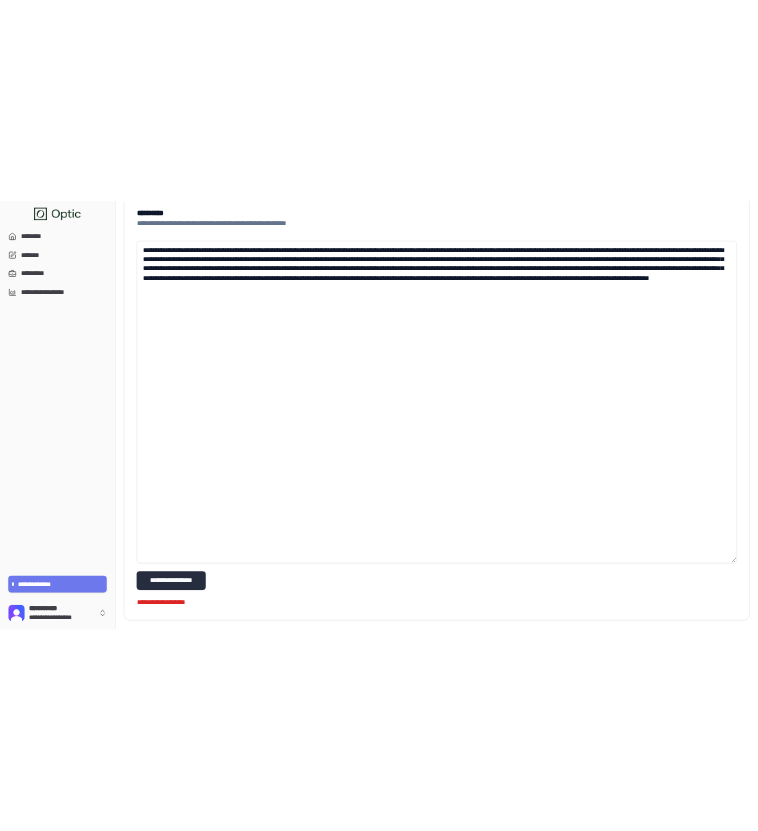 scroll, scrollTop: 0, scrollLeft: 0, axis: both 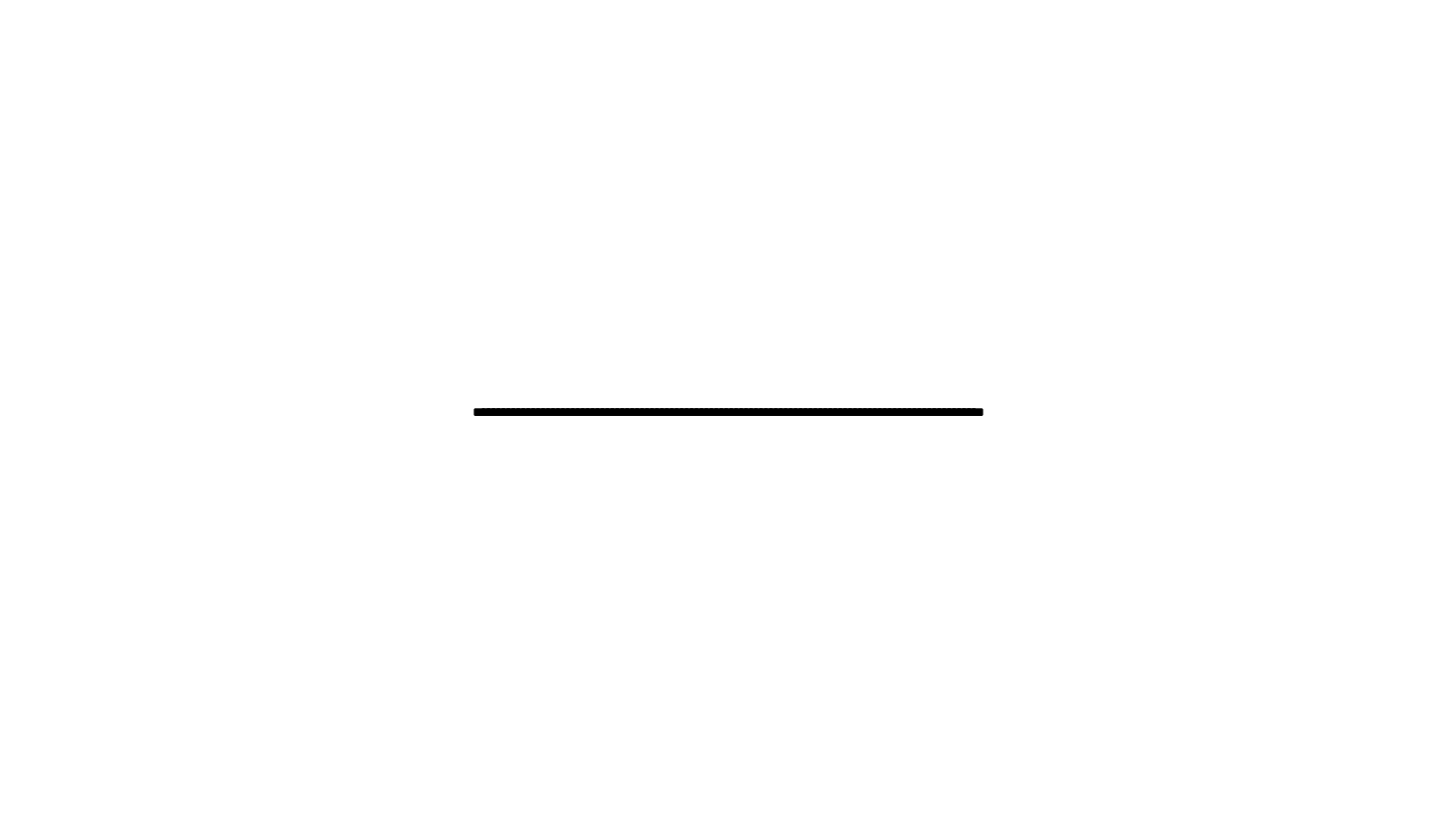click on "**********" at bounding box center (728, 411) 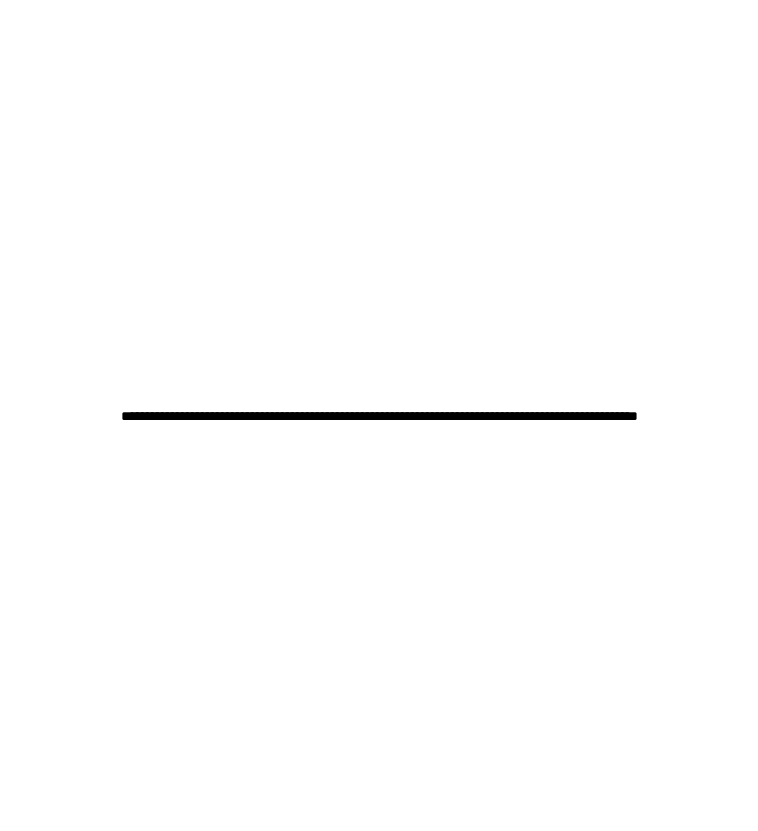 click on "**********" at bounding box center [379, 415] 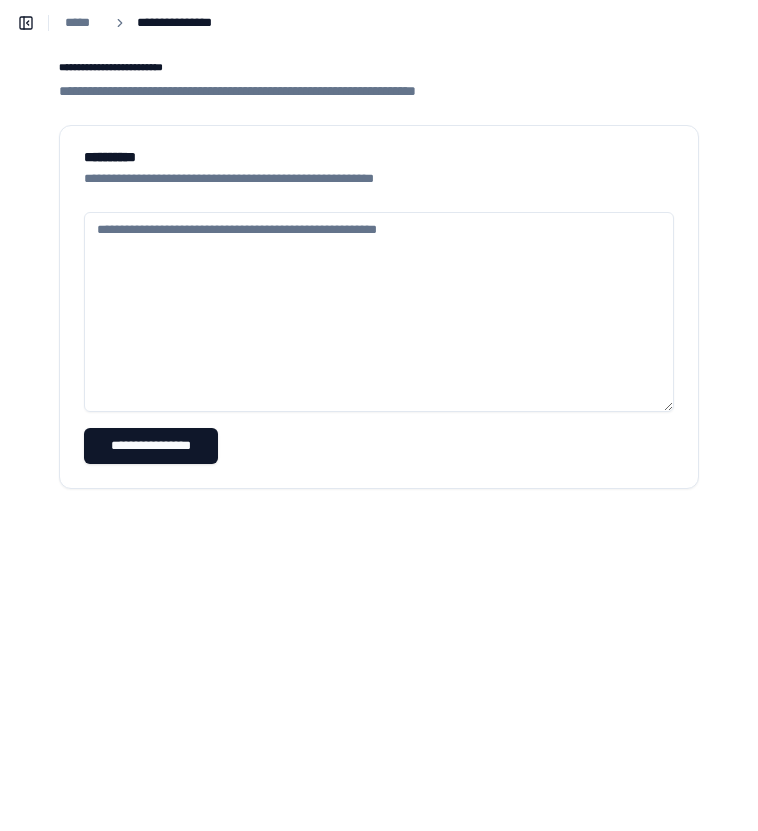scroll, scrollTop: 0, scrollLeft: 0, axis: both 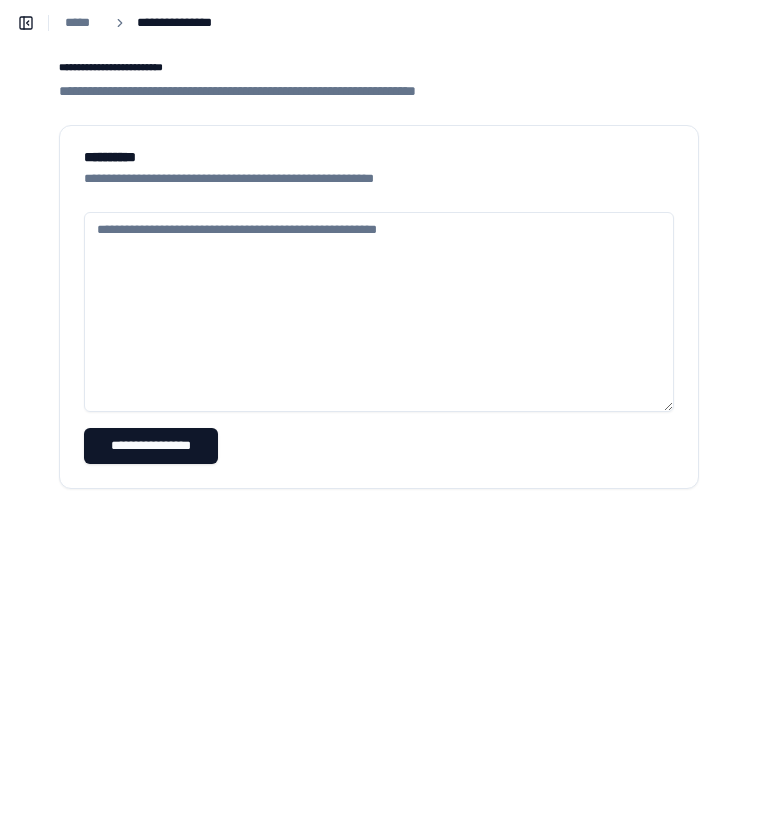 click at bounding box center [379, 312] 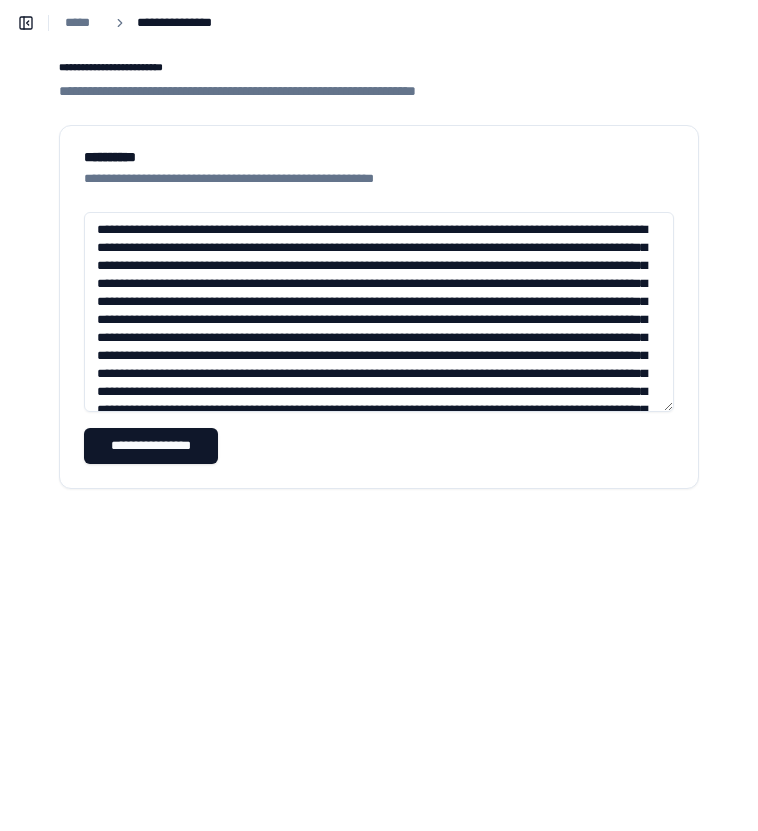 scroll, scrollTop: 5172, scrollLeft: 0, axis: vertical 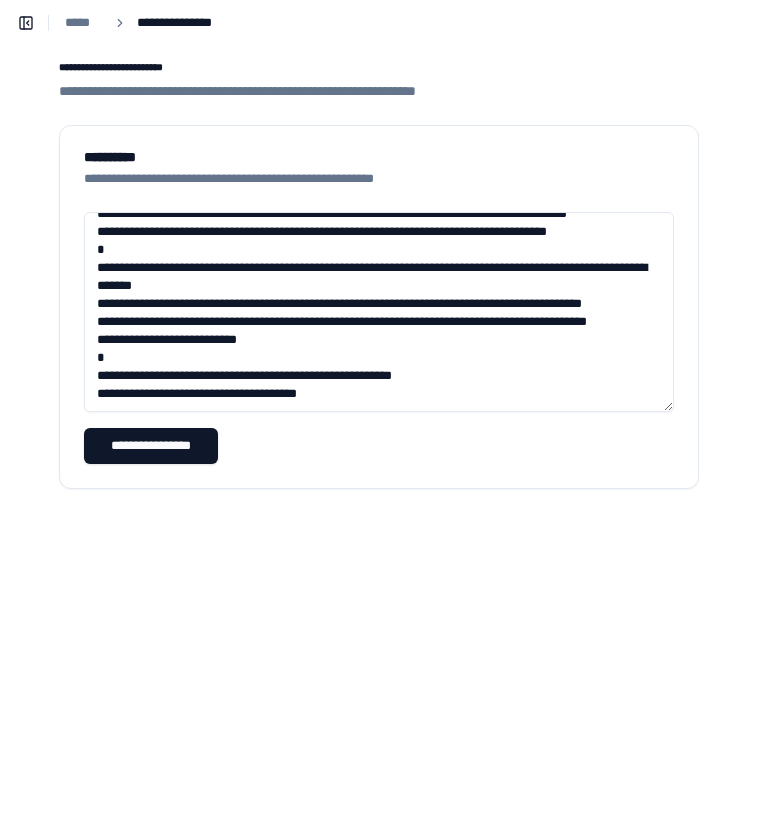 click at bounding box center [379, 312] 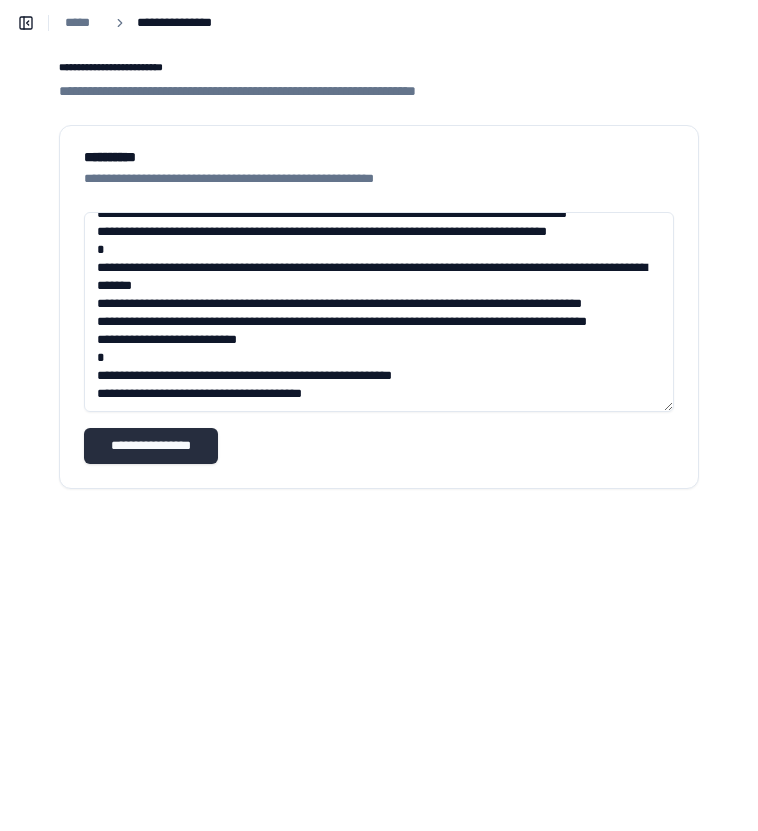 type on "**********" 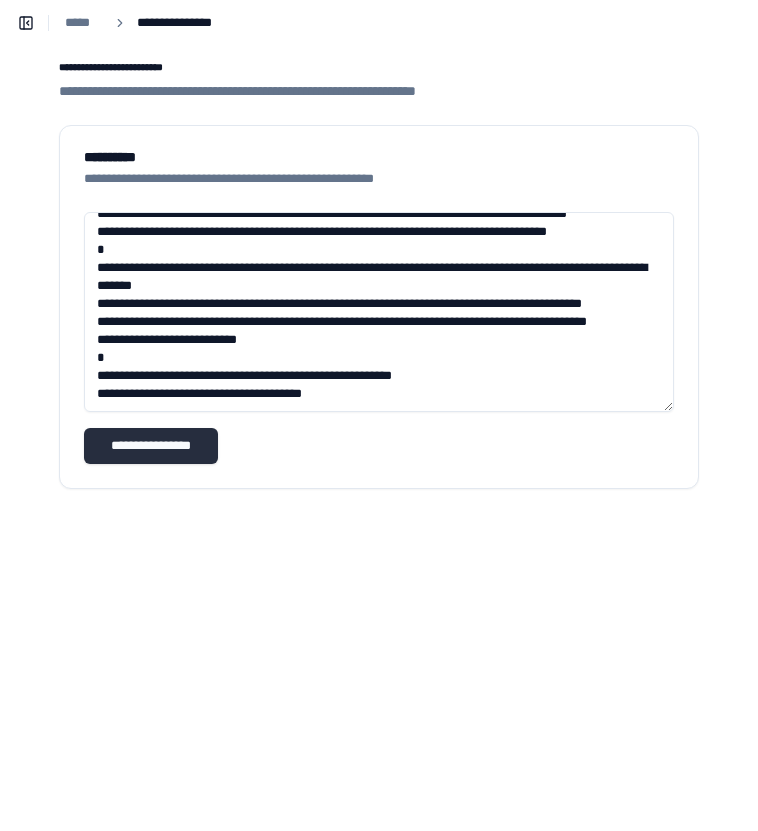 click on "**********" at bounding box center [151, 446] 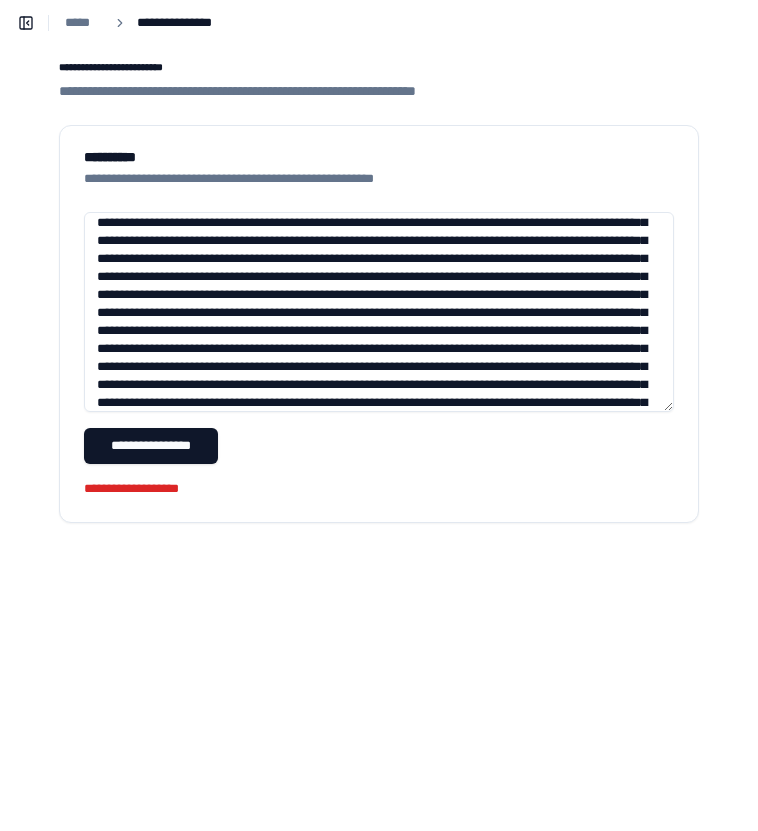 scroll, scrollTop: 0, scrollLeft: 0, axis: both 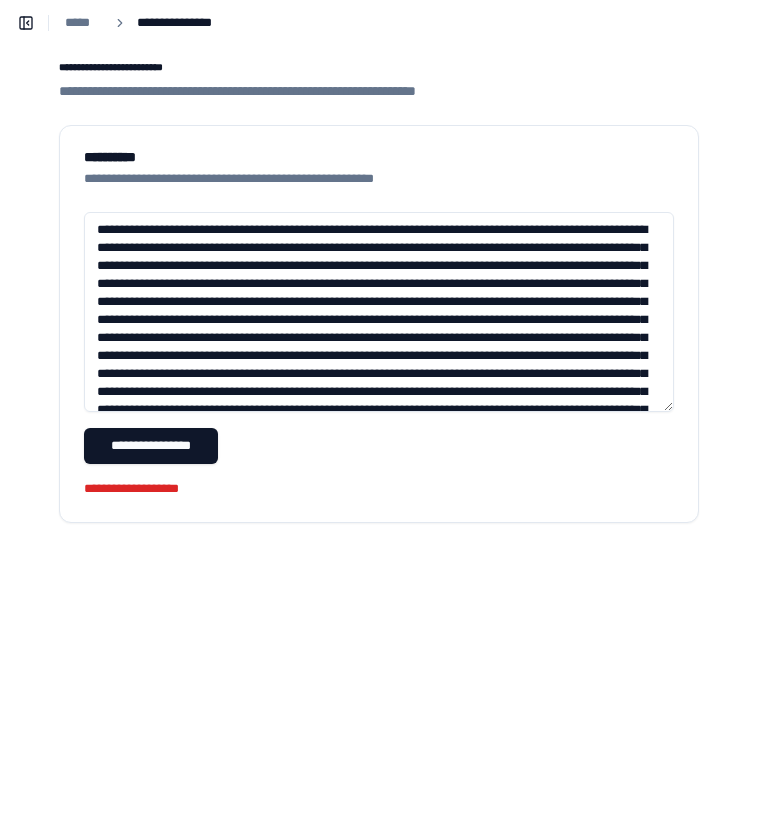 click at bounding box center (379, 312) 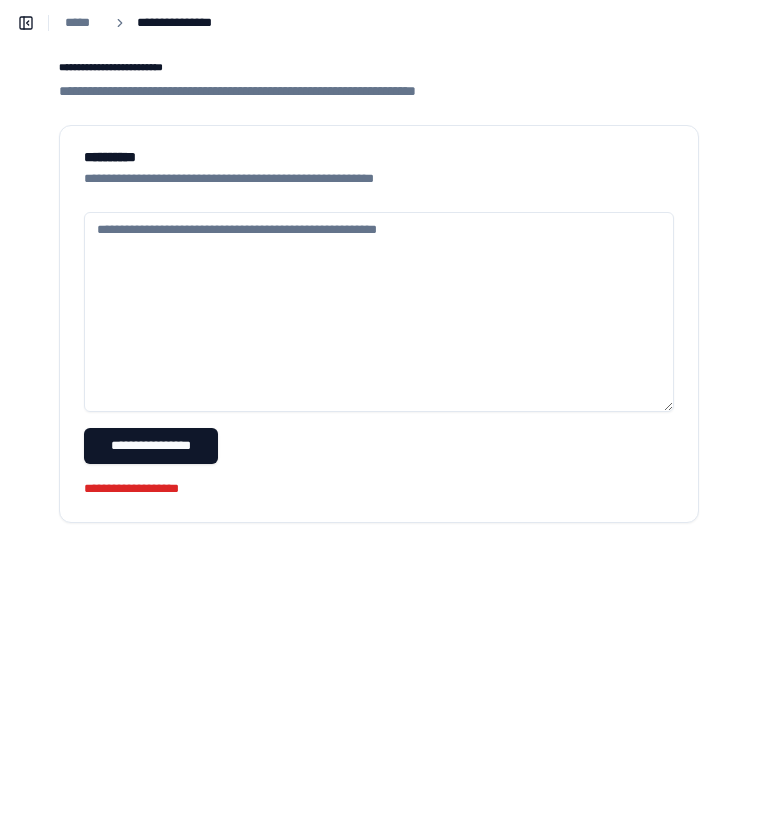 paste on "**********" 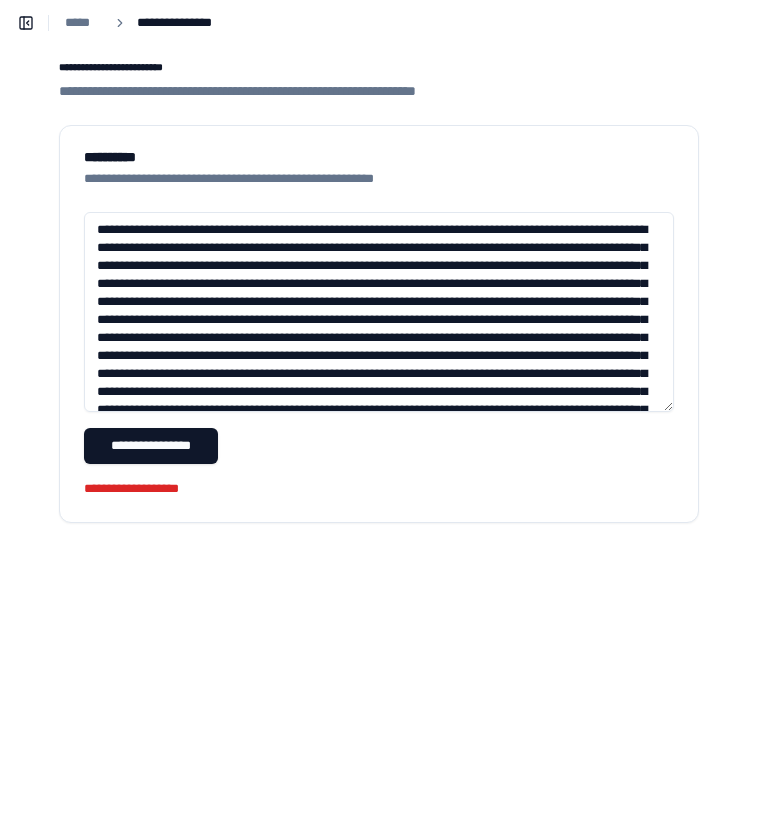 scroll, scrollTop: 5172, scrollLeft: 0, axis: vertical 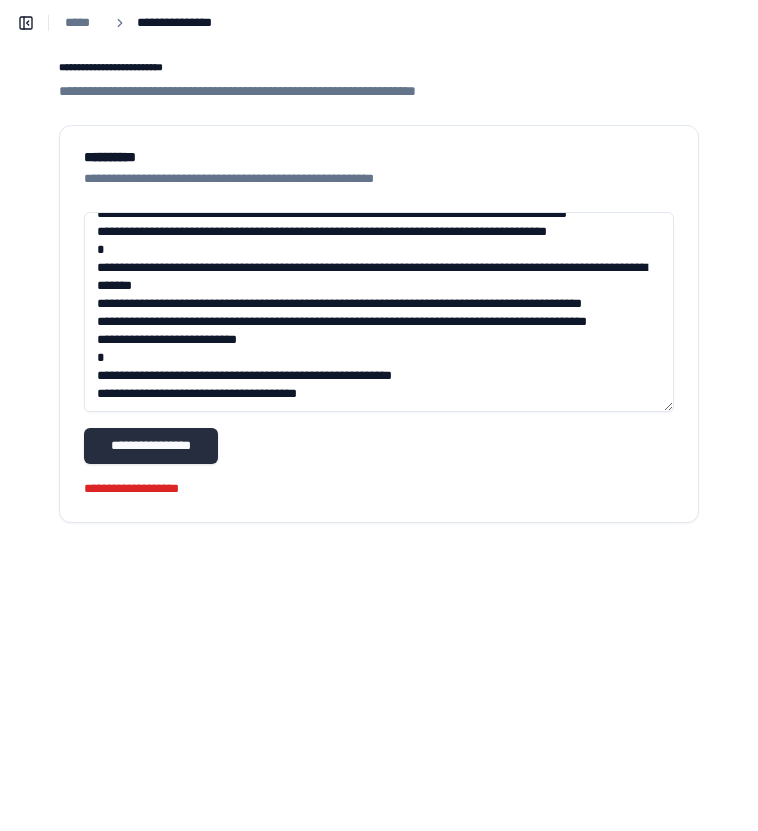 click on "**********" at bounding box center (151, 446) 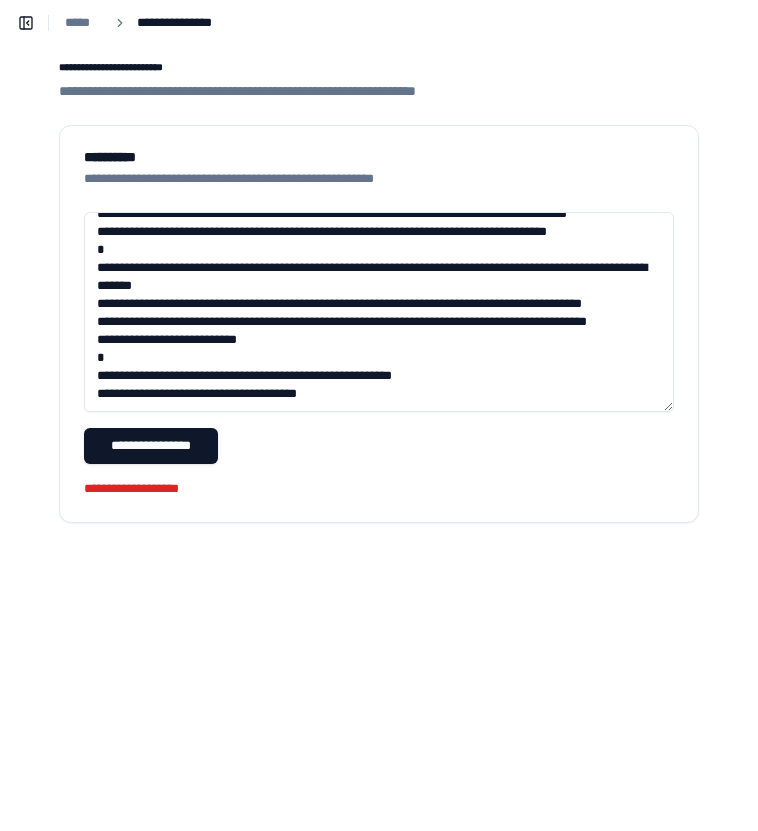 scroll, scrollTop: 5176, scrollLeft: 0, axis: vertical 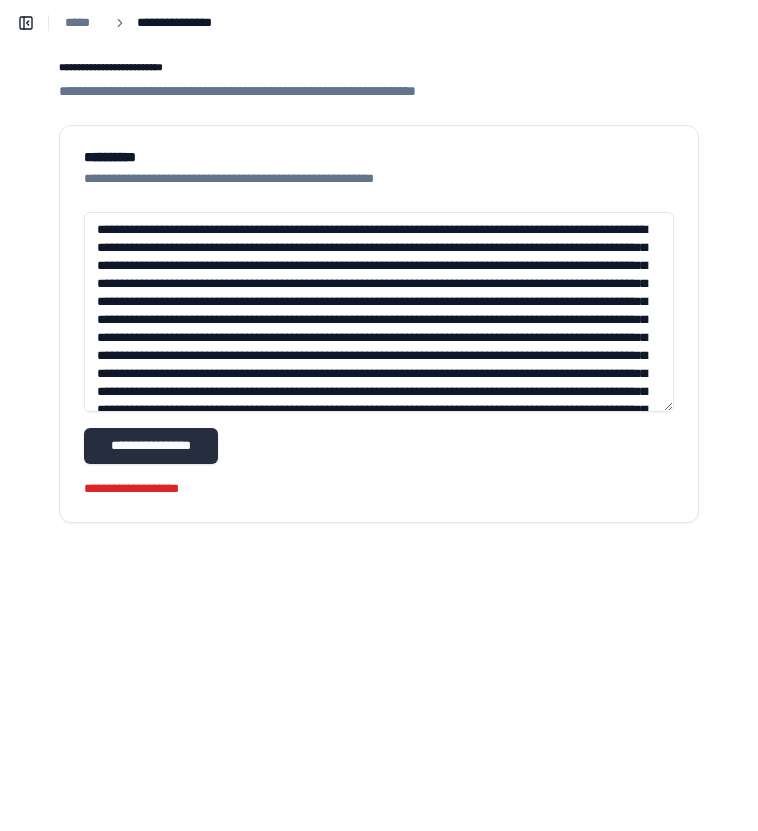 click on "**********" at bounding box center (151, 446) 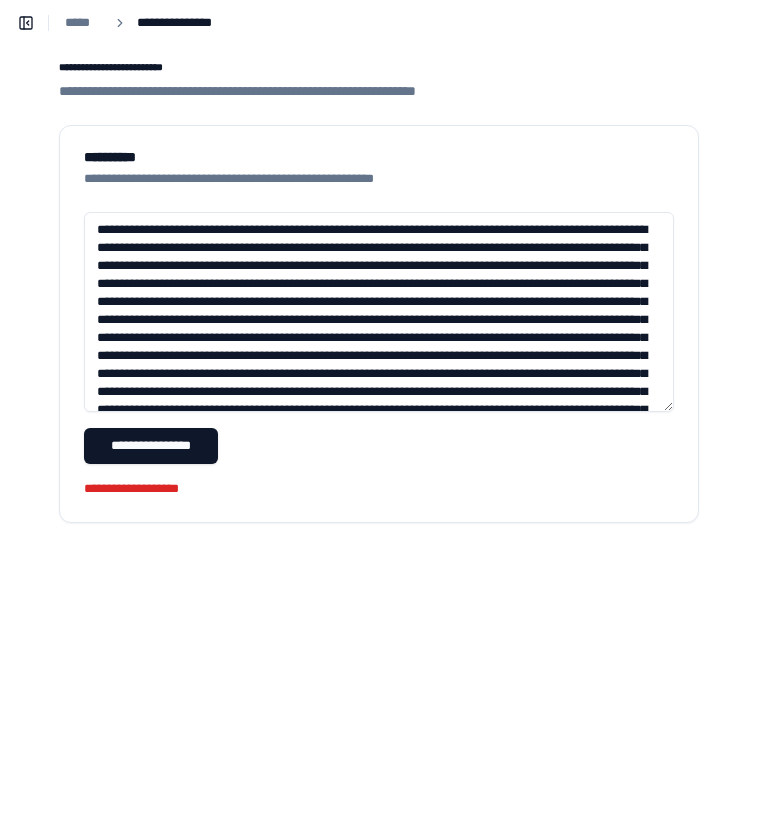 click at bounding box center (379, 312) 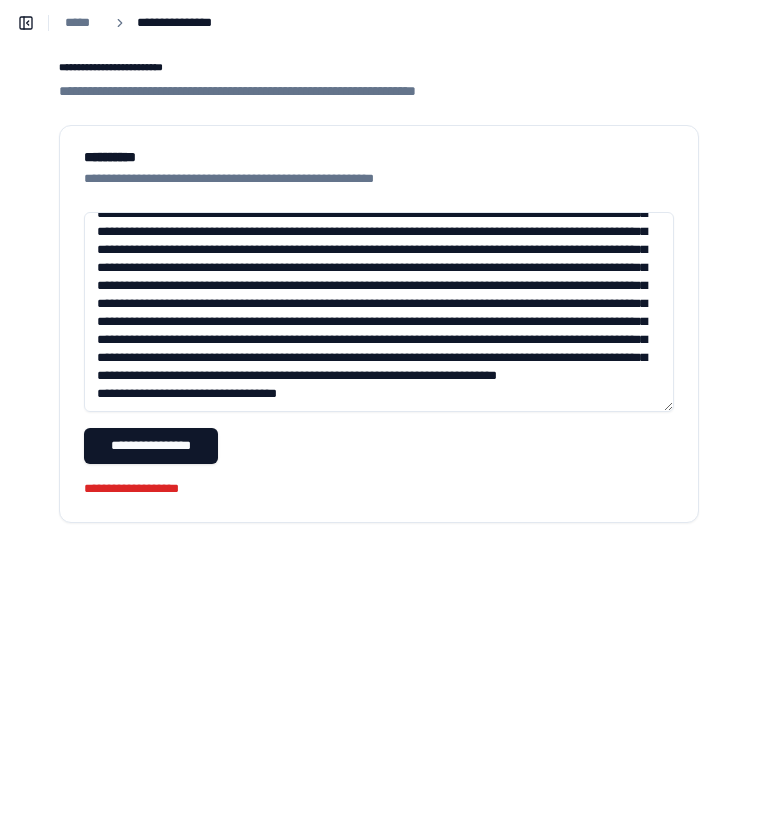 scroll, scrollTop: 2176, scrollLeft: 0, axis: vertical 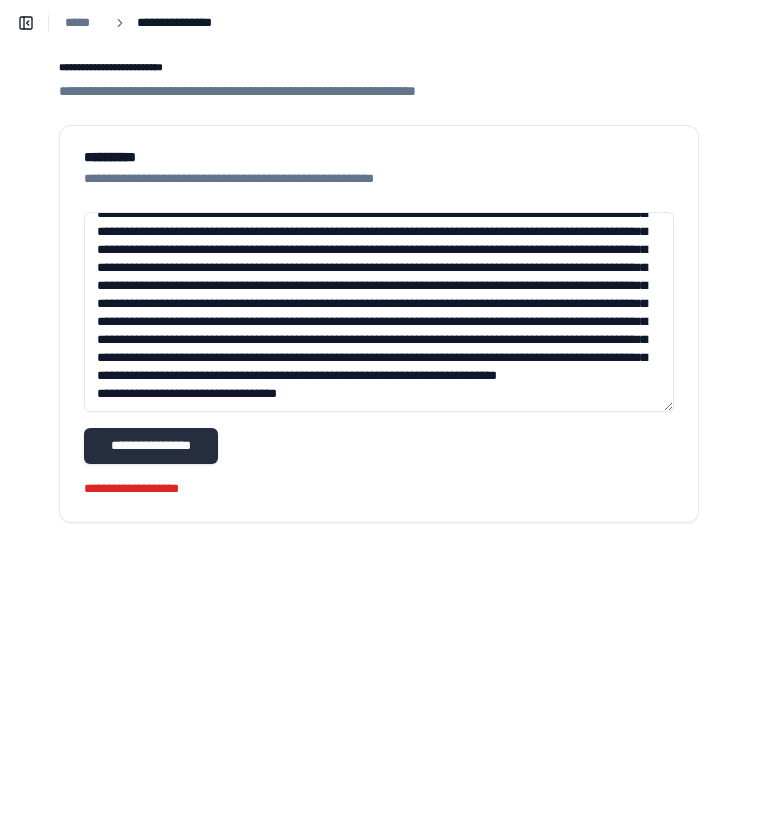 click on "**********" at bounding box center (151, 446) 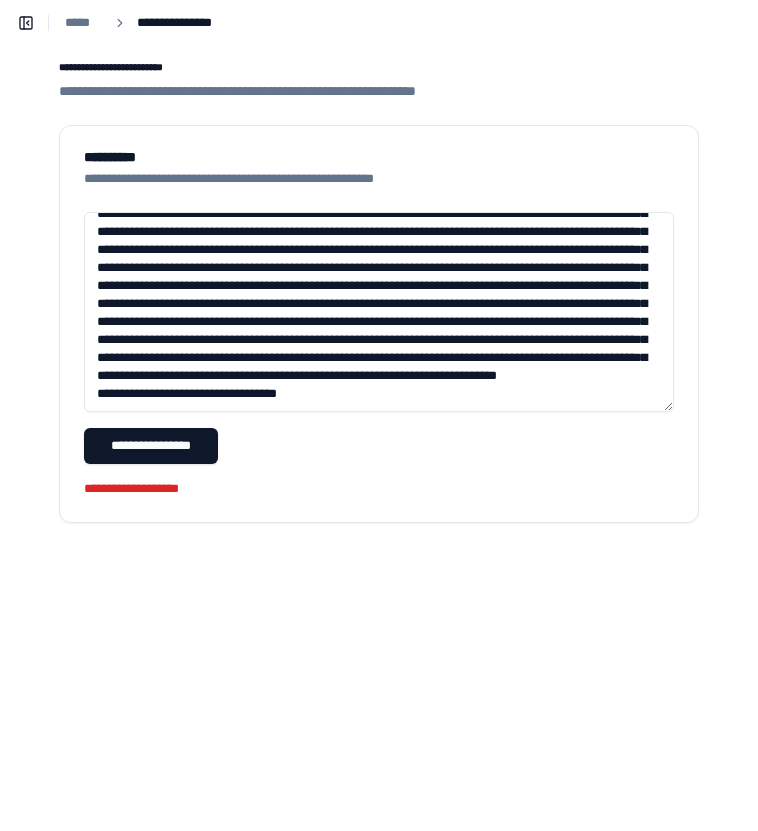 click at bounding box center [379, 312] 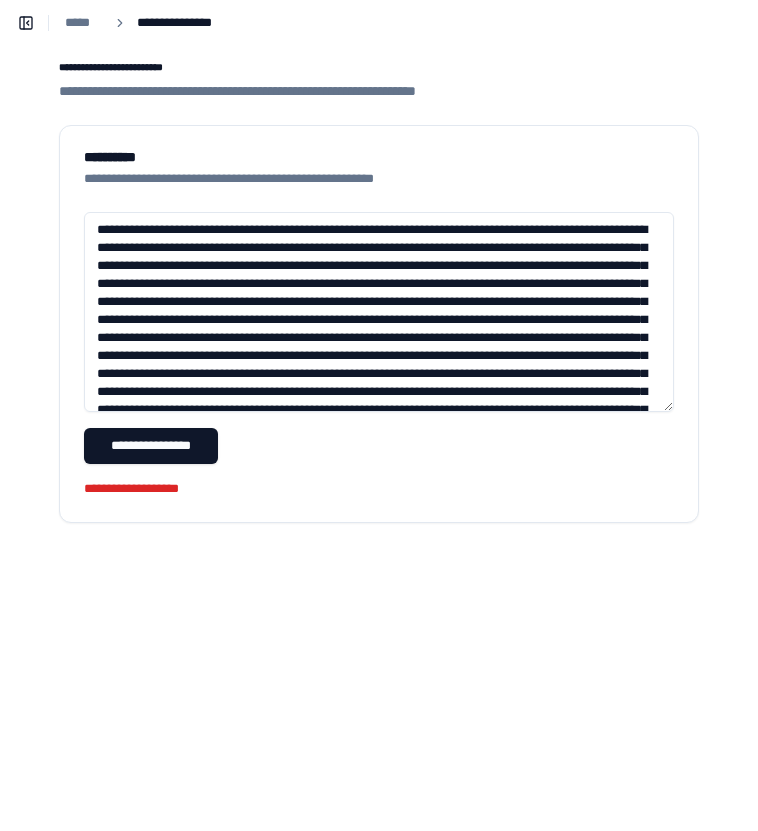 scroll, scrollTop: 2158, scrollLeft: 0, axis: vertical 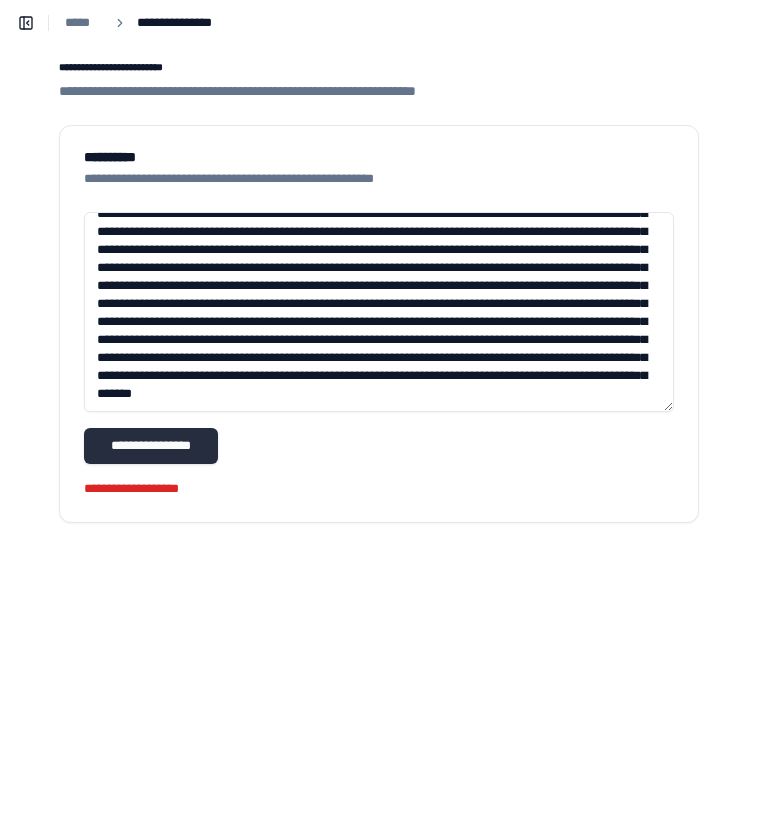 click on "**********" at bounding box center [151, 446] 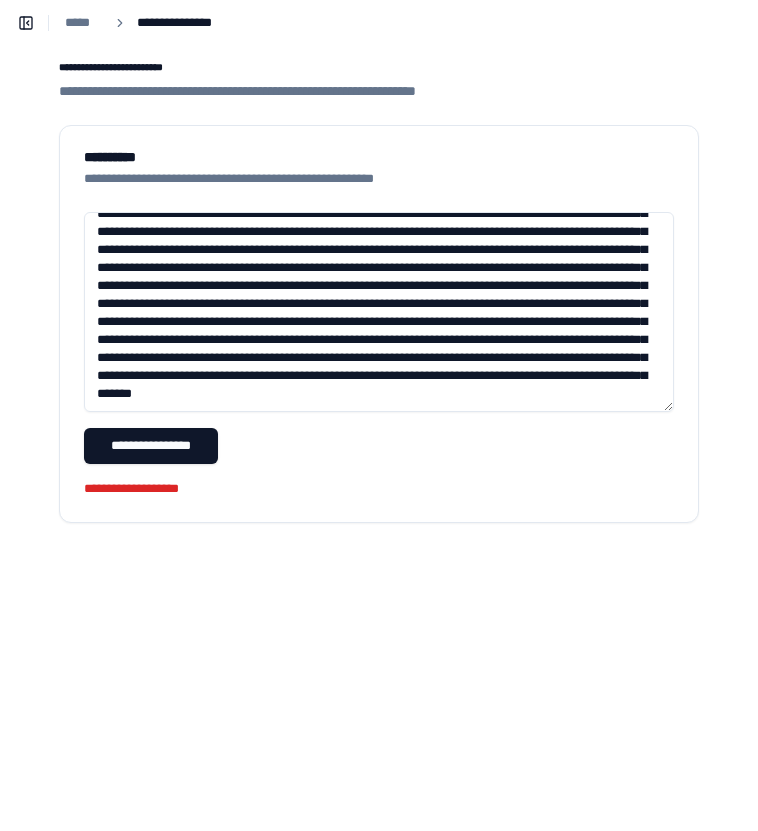 click at bounding box center [379, 312] 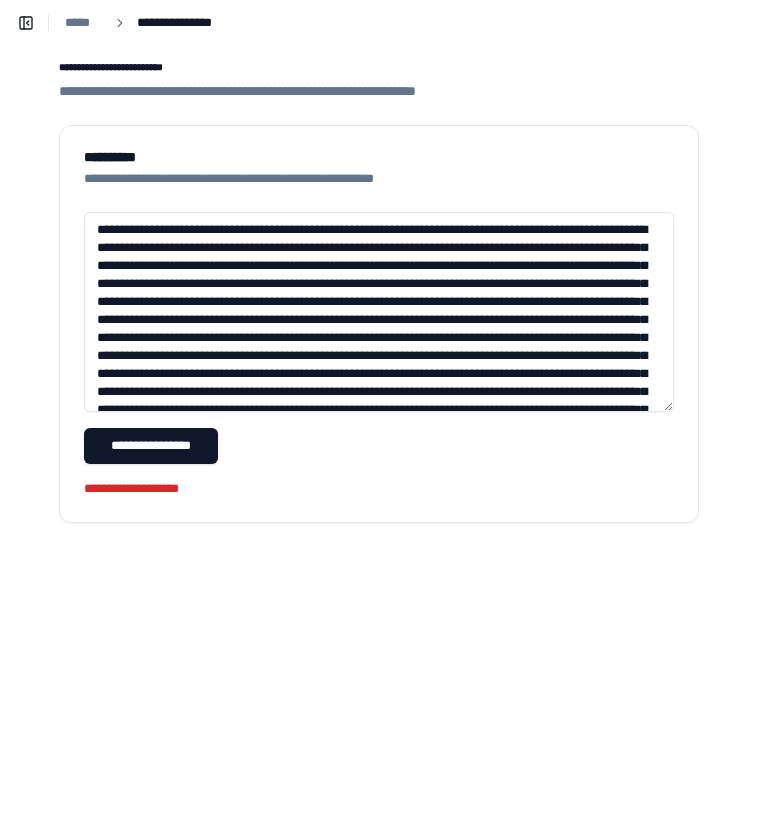 drag, startPoint x: 263, startPoint y: 243, endPoint x: 516, endPoint y: 405, distance: 300.42136 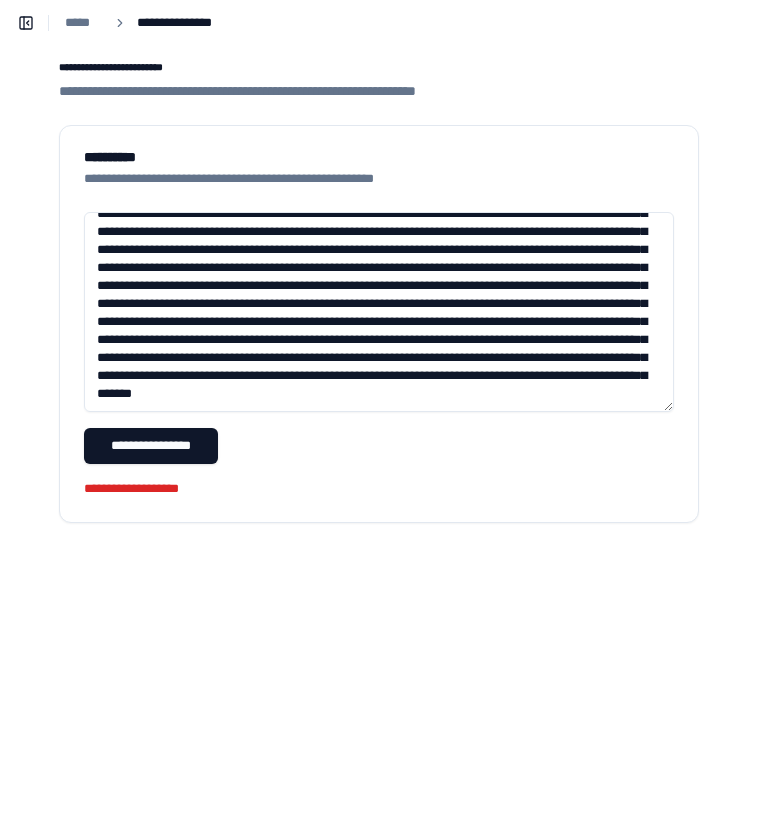 scroll, scrollTop: 2158, scrollLeft: 0, axis: vertical 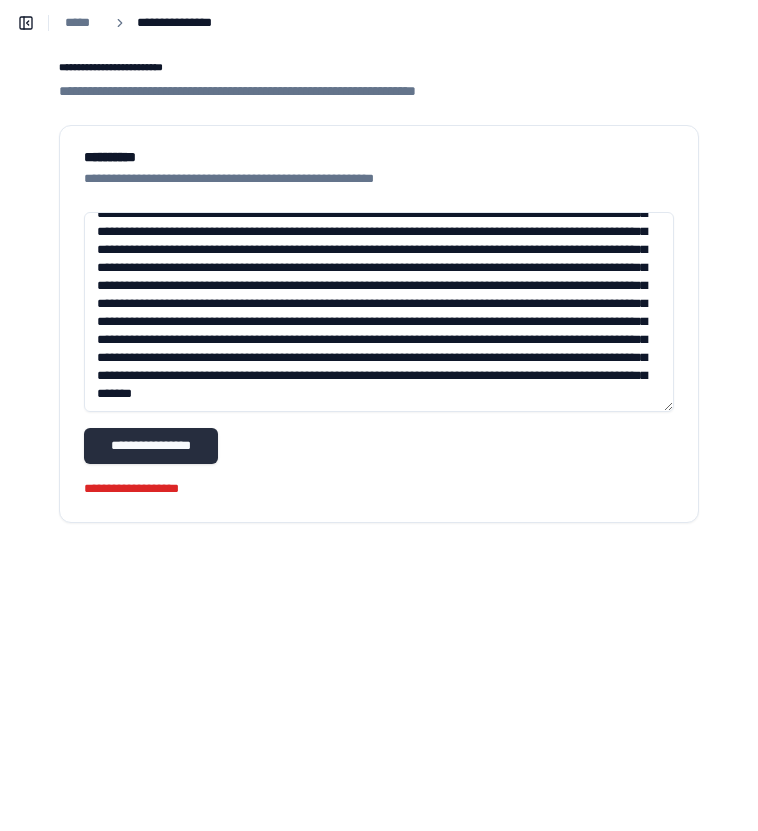 click on "**********" at bounding box center (151, 446) 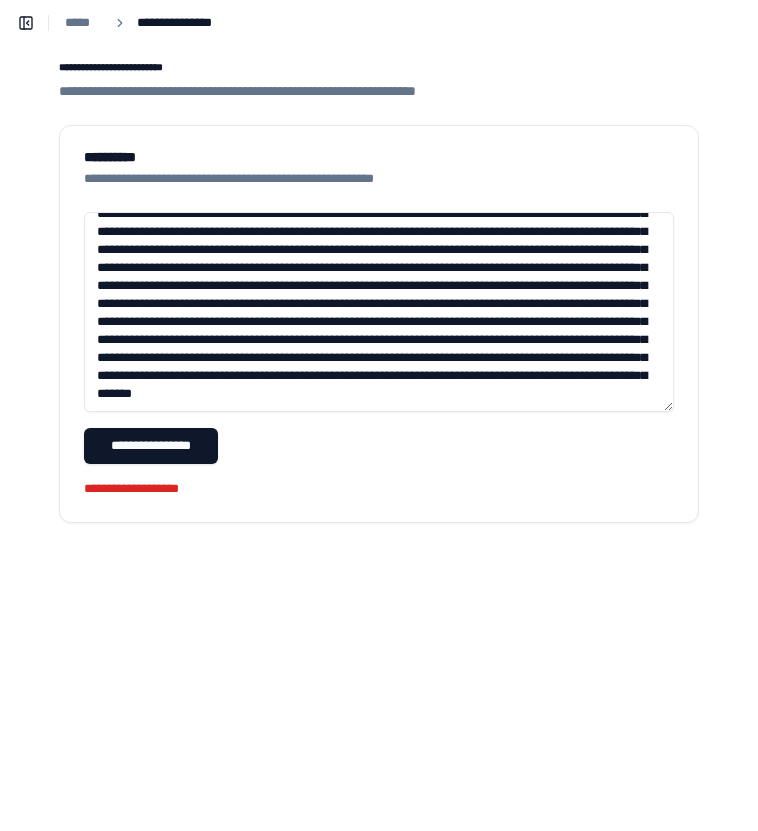 click on "**********" at bounding box center (379, 355) 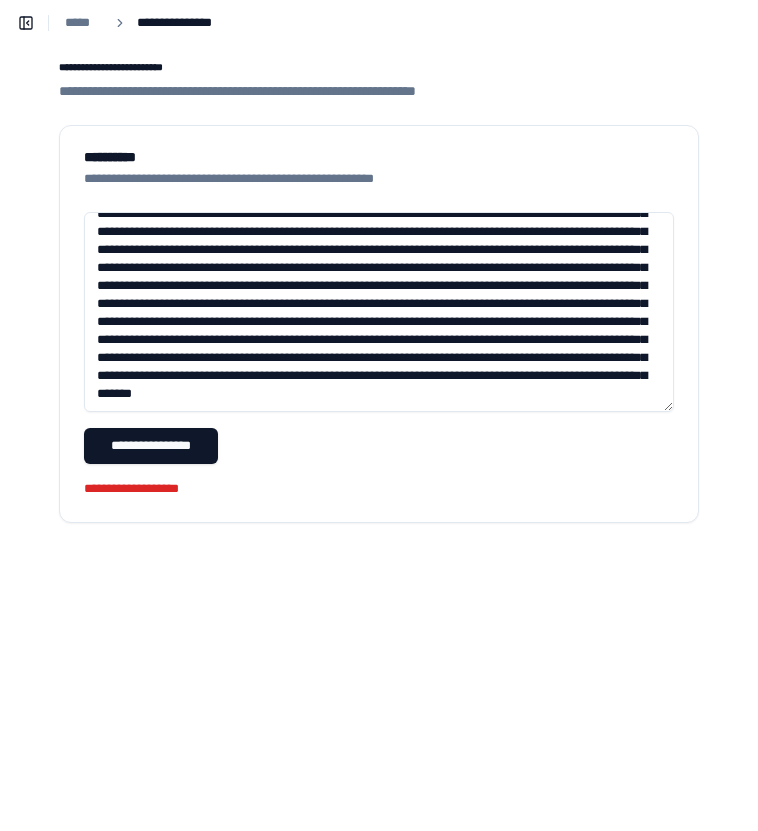 click at bounding box center (379, 312) 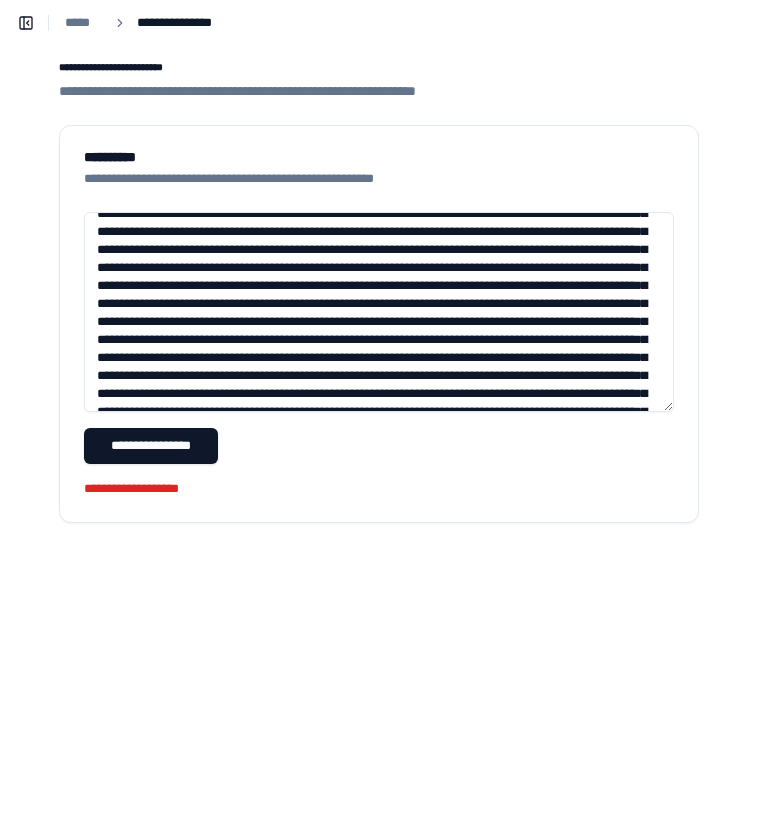 scroll, scrollTop: 0, scrollLeft: 0, axis: both 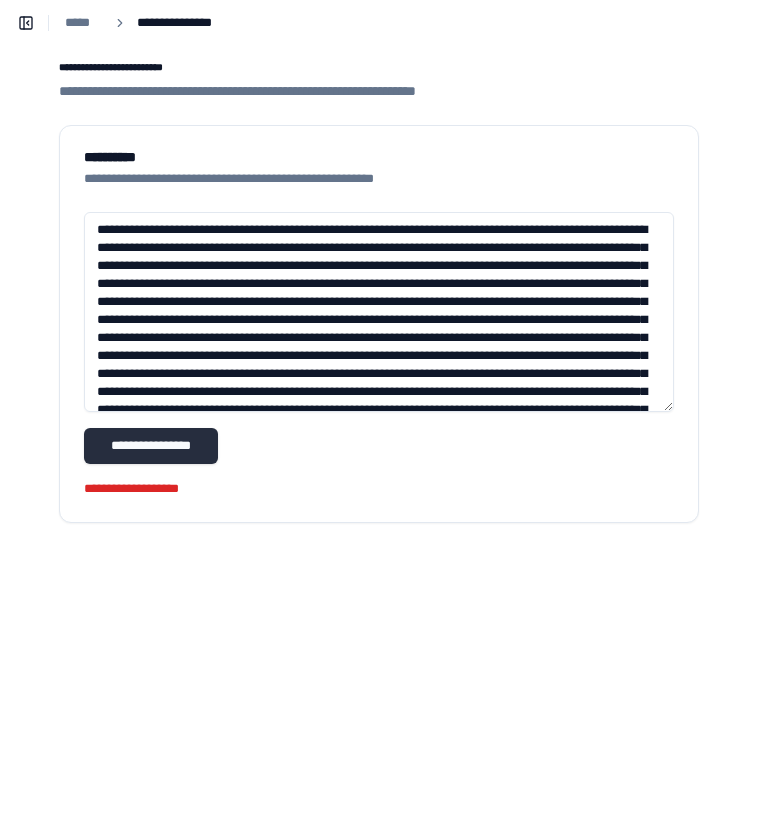 type on "**********" 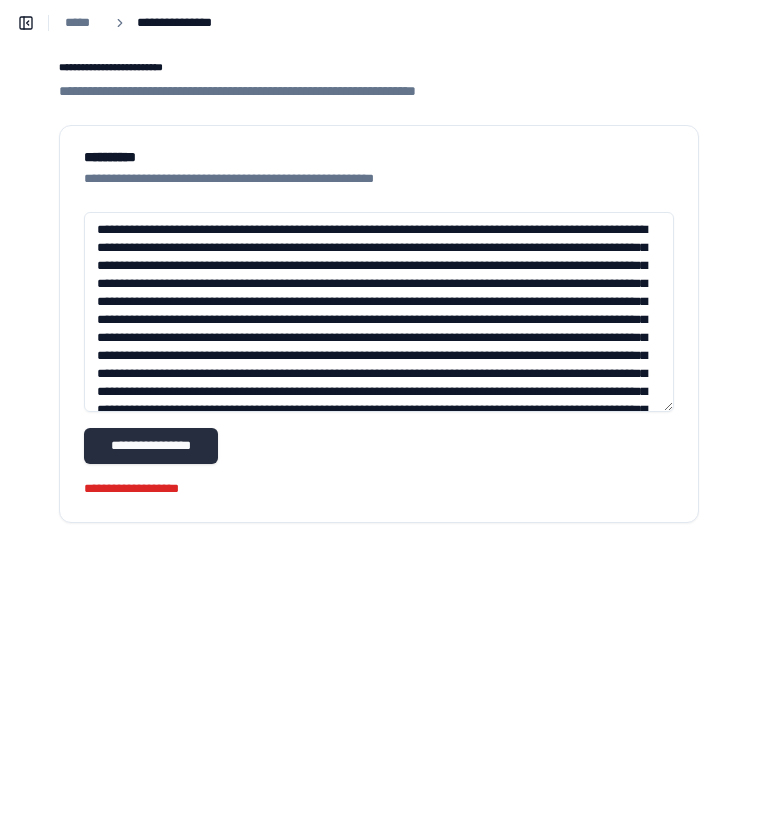 click on "**********" at bounding box center [151, 446] 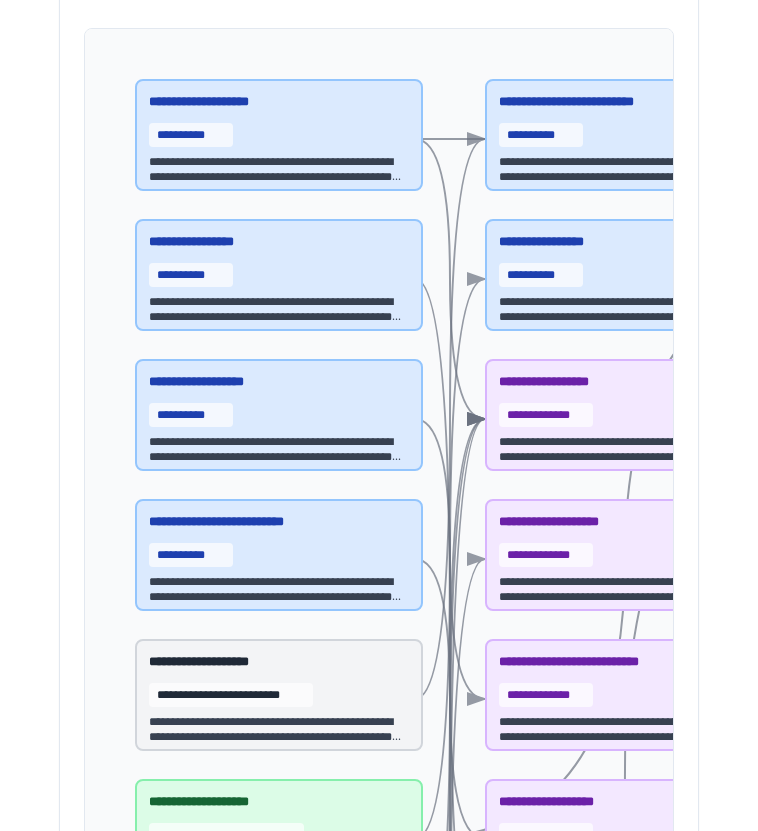 scroll, scrollTop: 619, scrollLeft: 0, axis: vertical 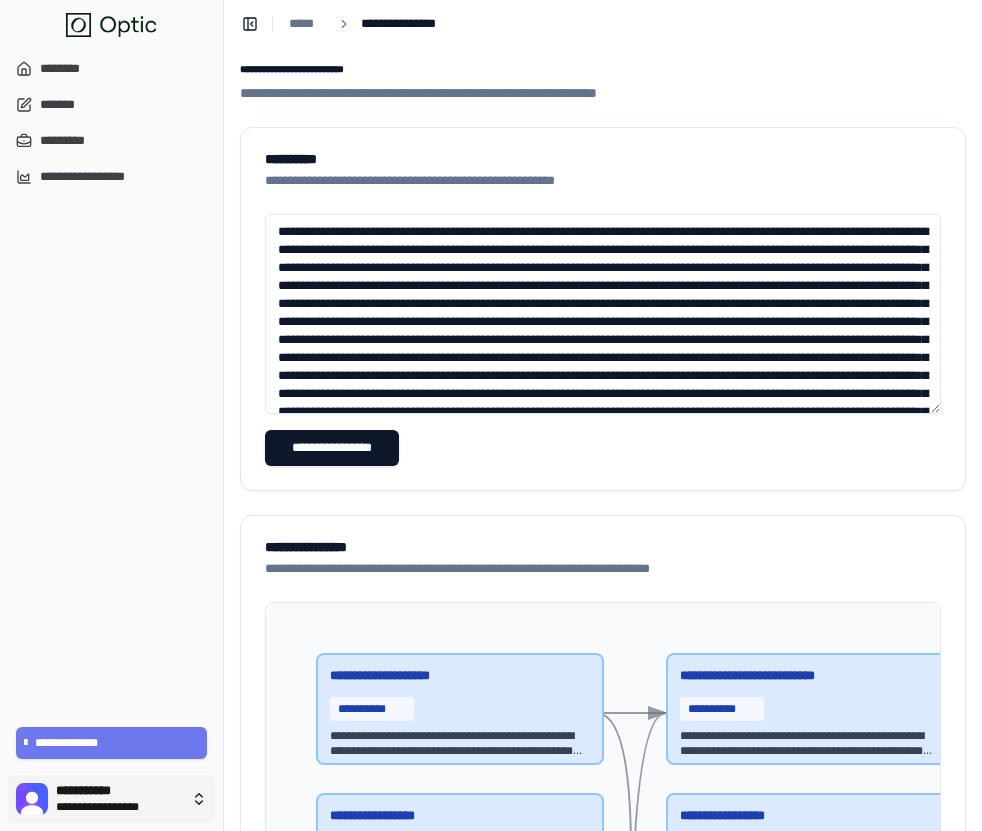click on "**********" at bounding box center [491, 1320] 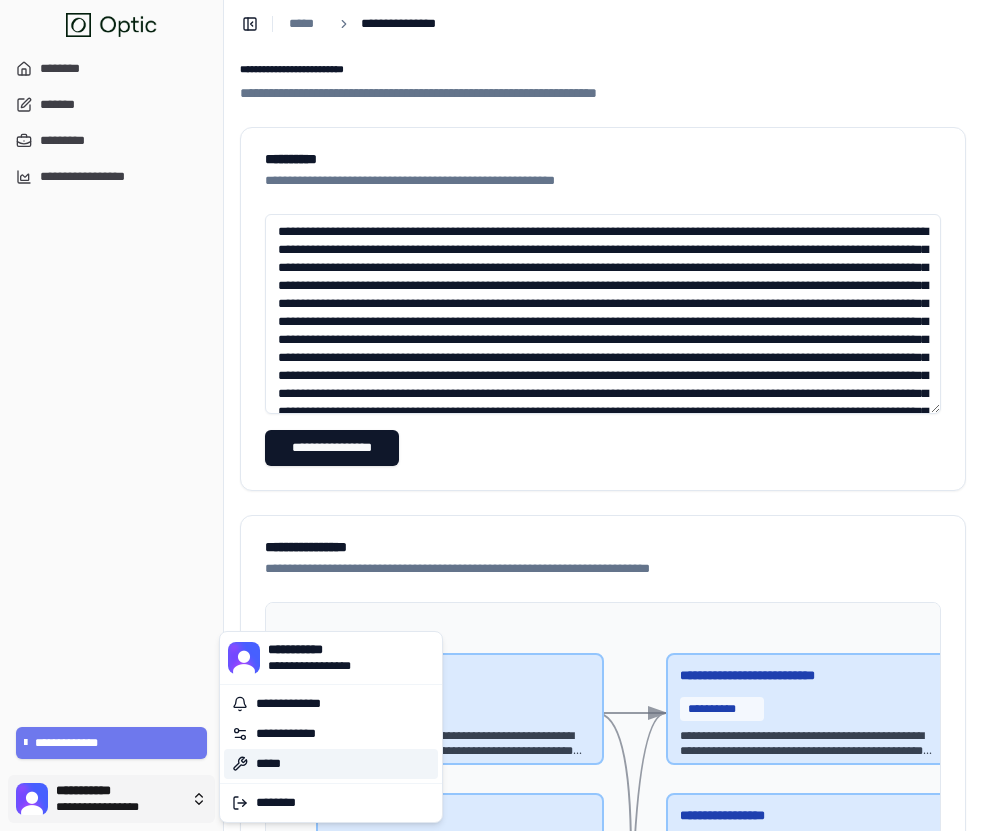 click on "*****" at bounding box center (331, 764) 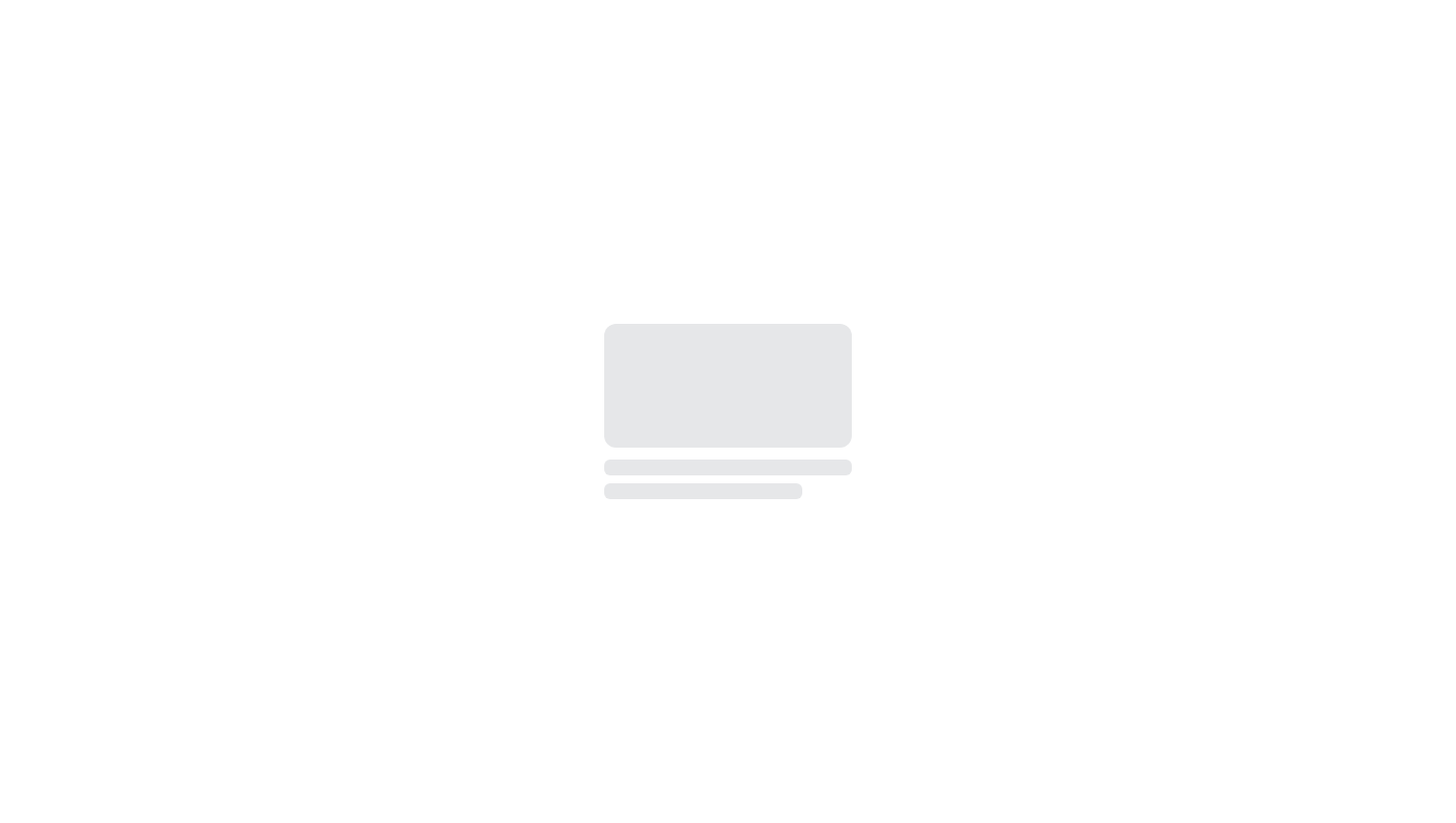 scroll, scrollTop: 0, scrollLeft: 0, axis: both 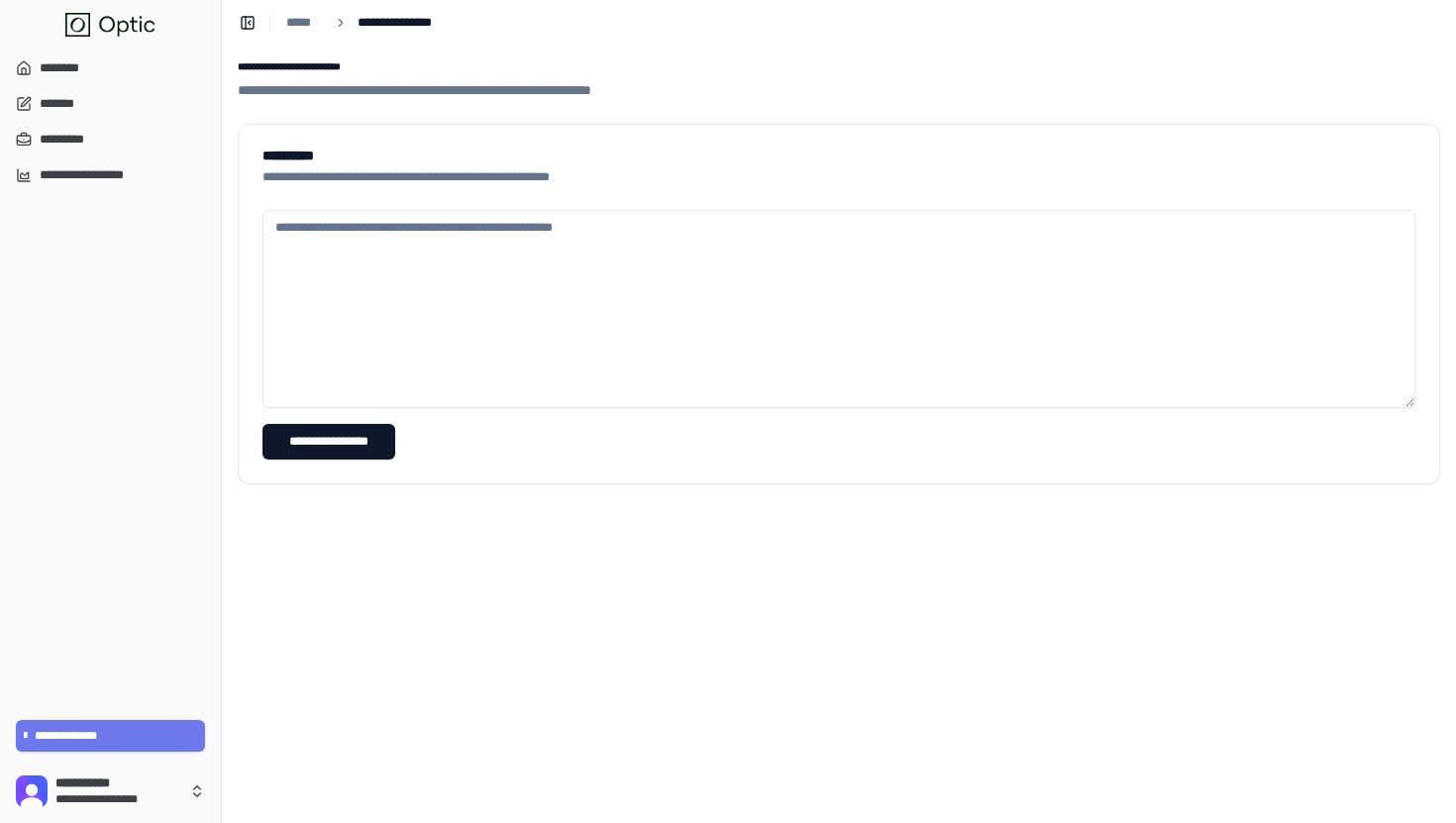 click at bounding box center [839, 309] 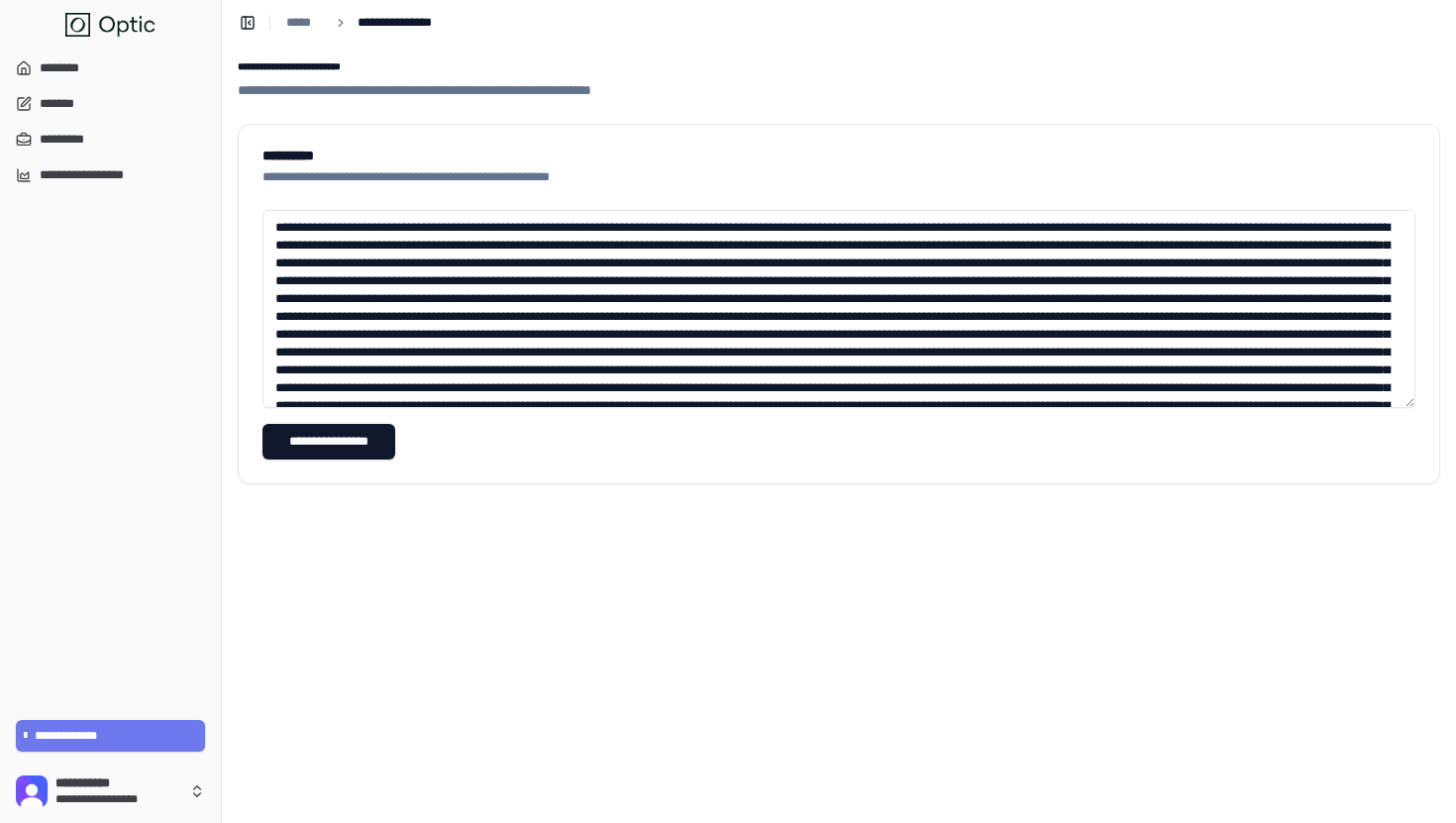 scroll, scrollTop: 2377, scrollLeft: 0, axis: vertical 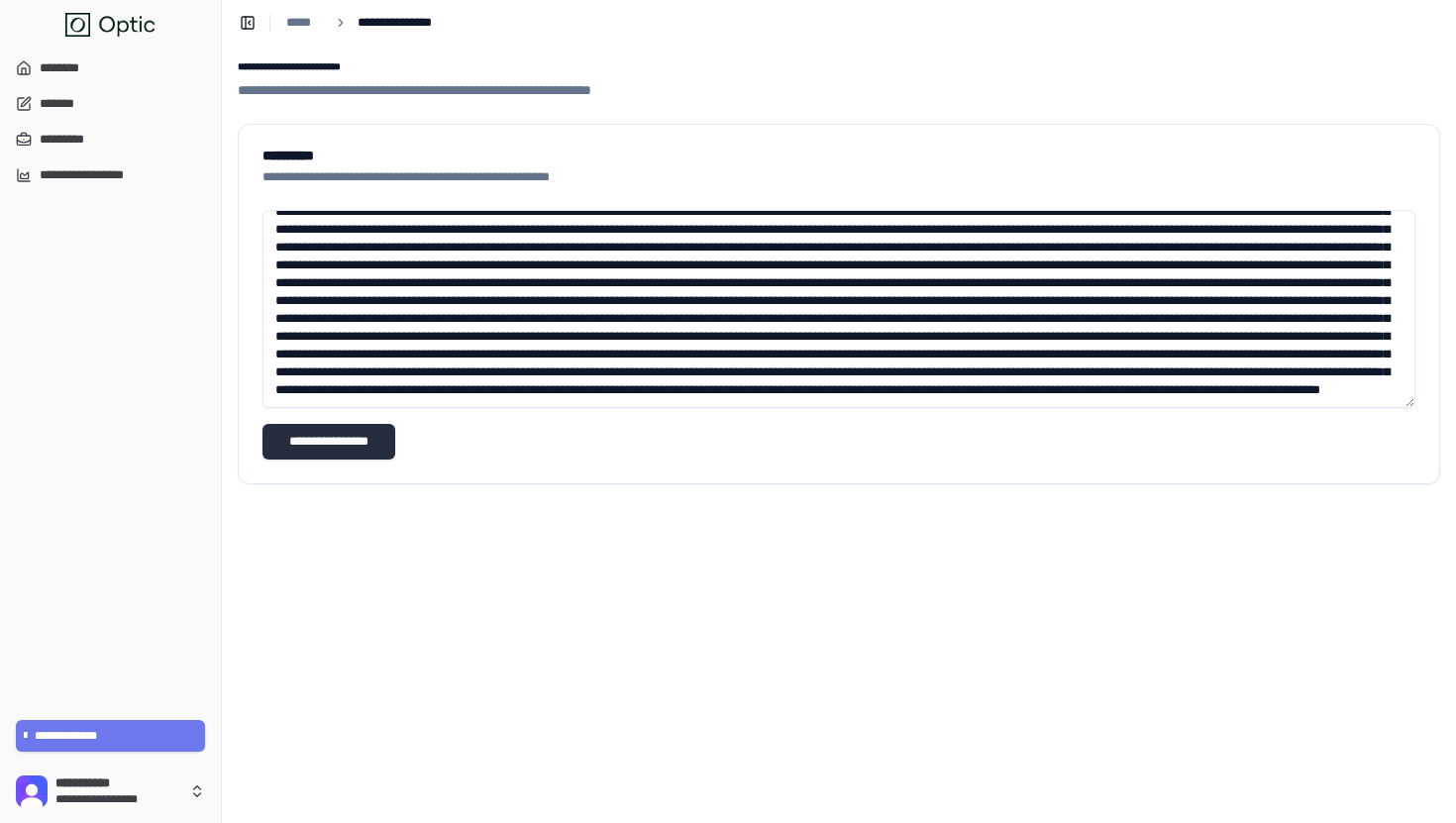 type on "**********" 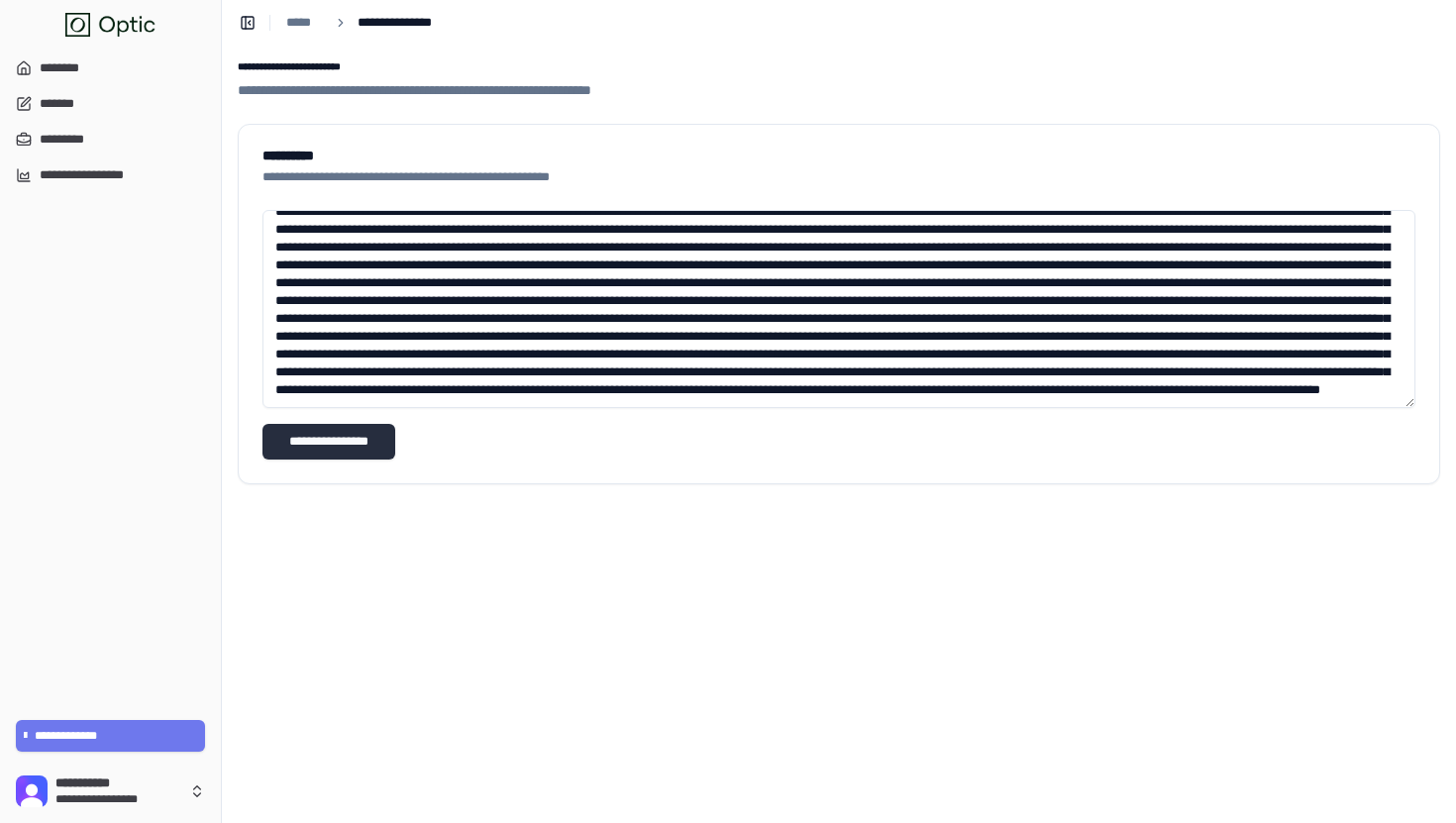 click on "**********" at bounding box center [329, 442] 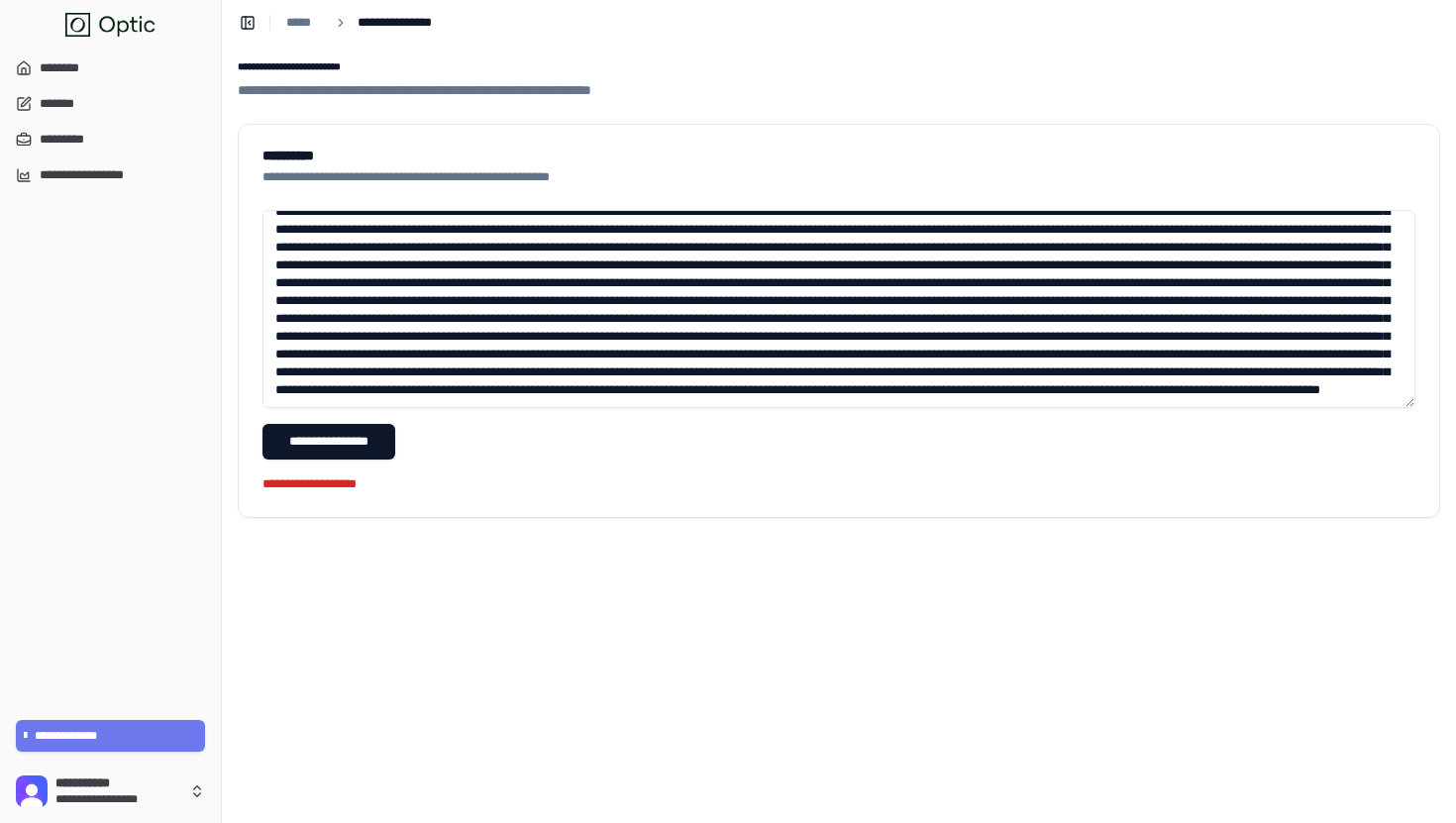 click at bounding box center (839, 309) 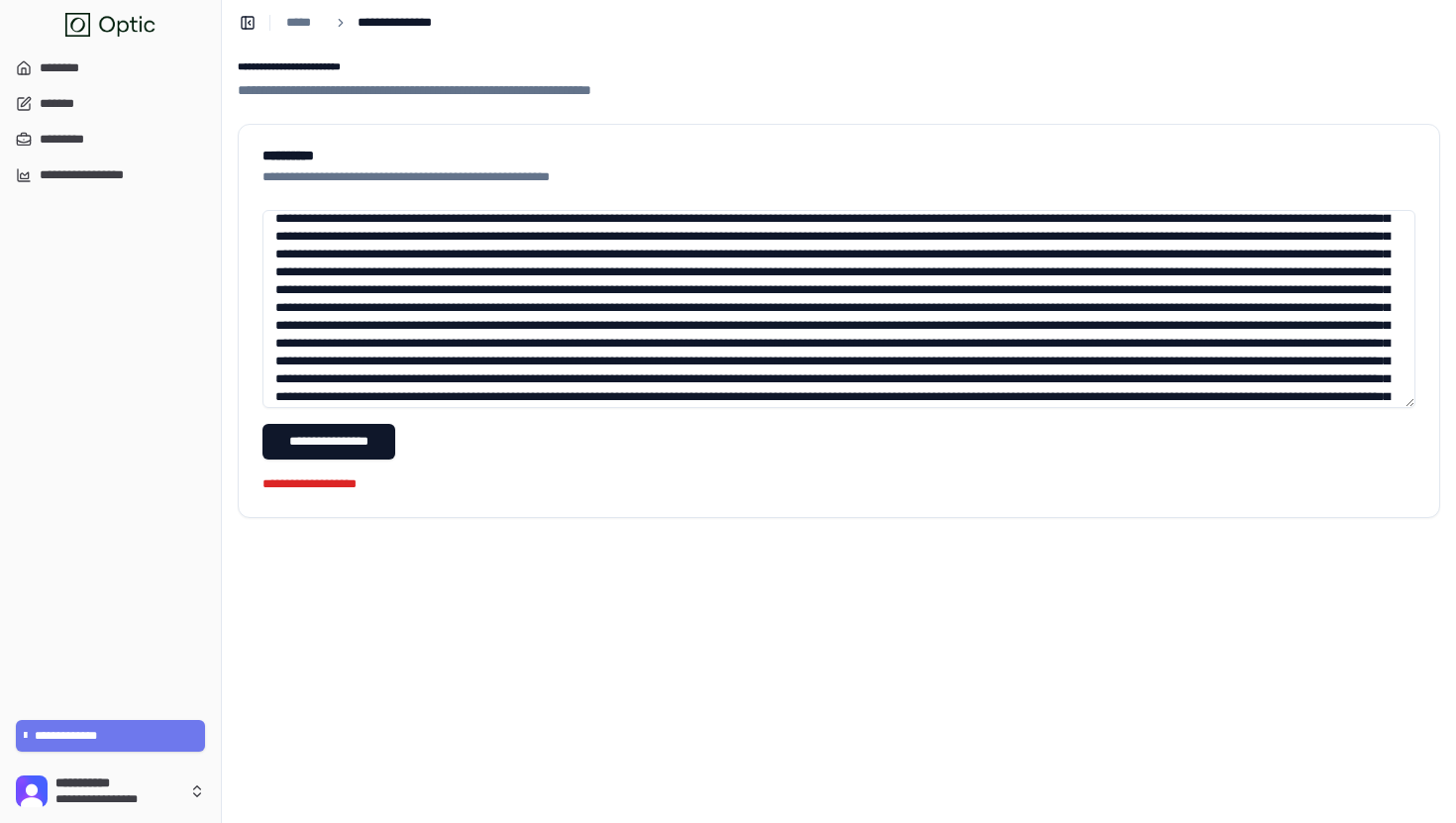 scroll, scrollTop: 0, scrollLeft: 0, axis: both 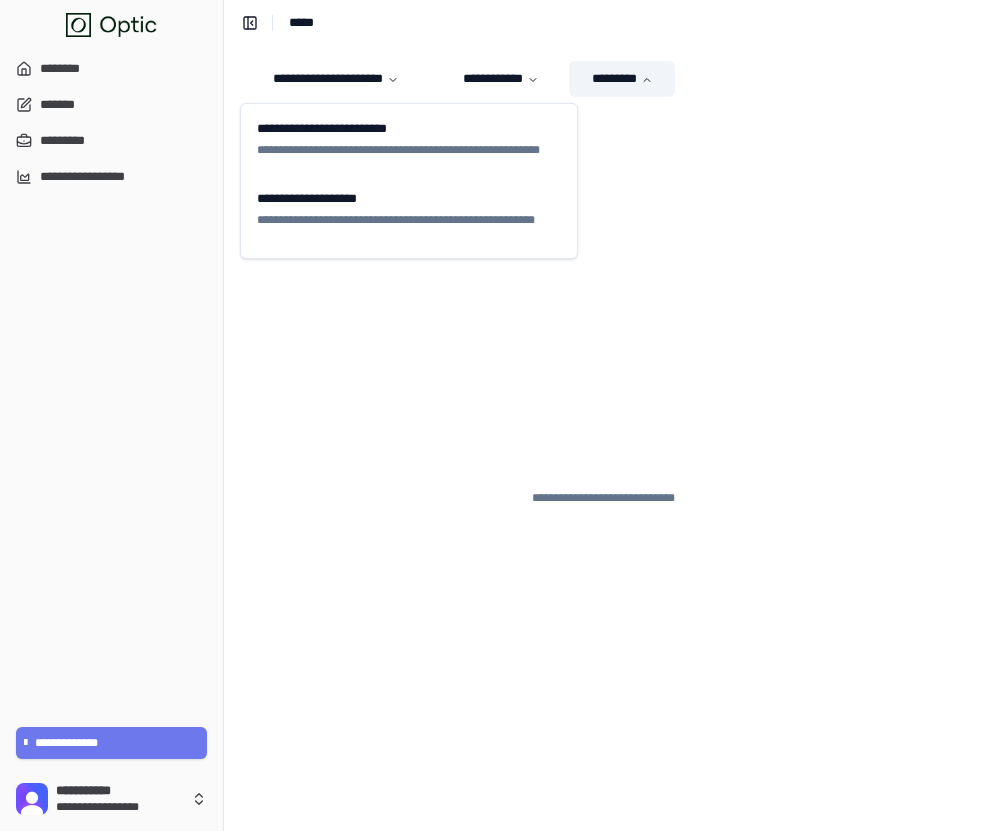 click on "*********" at bounding box center (622, 79) 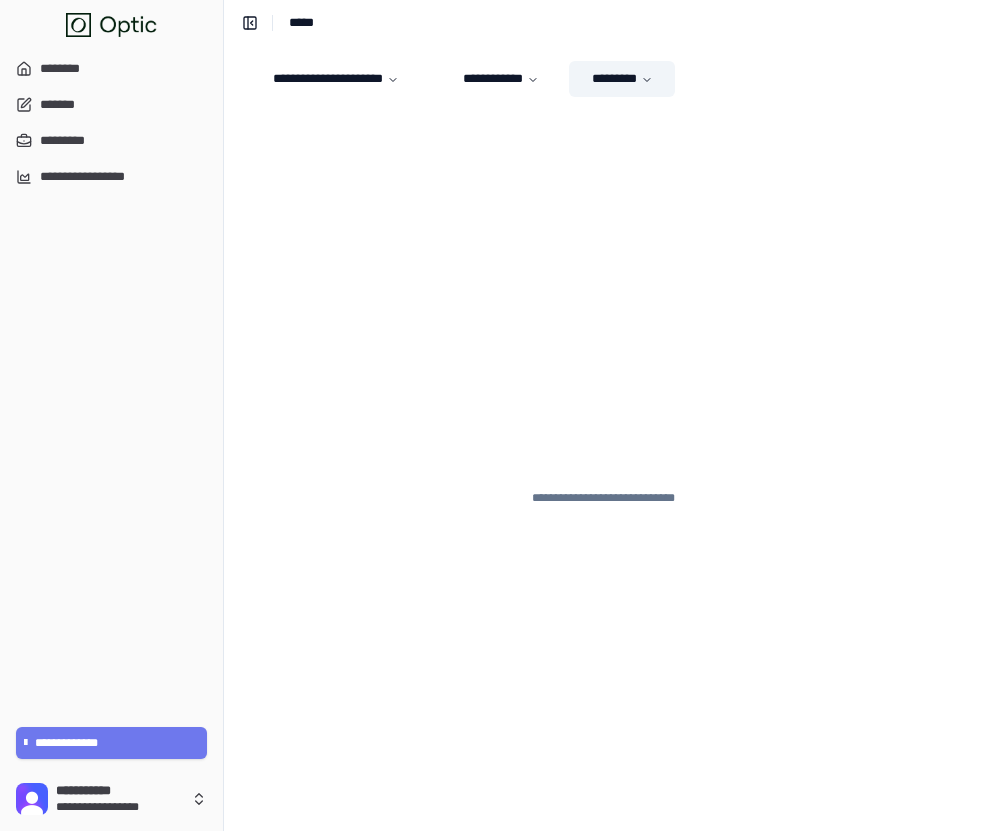 click on "*********" at bounding box center (622, 79) 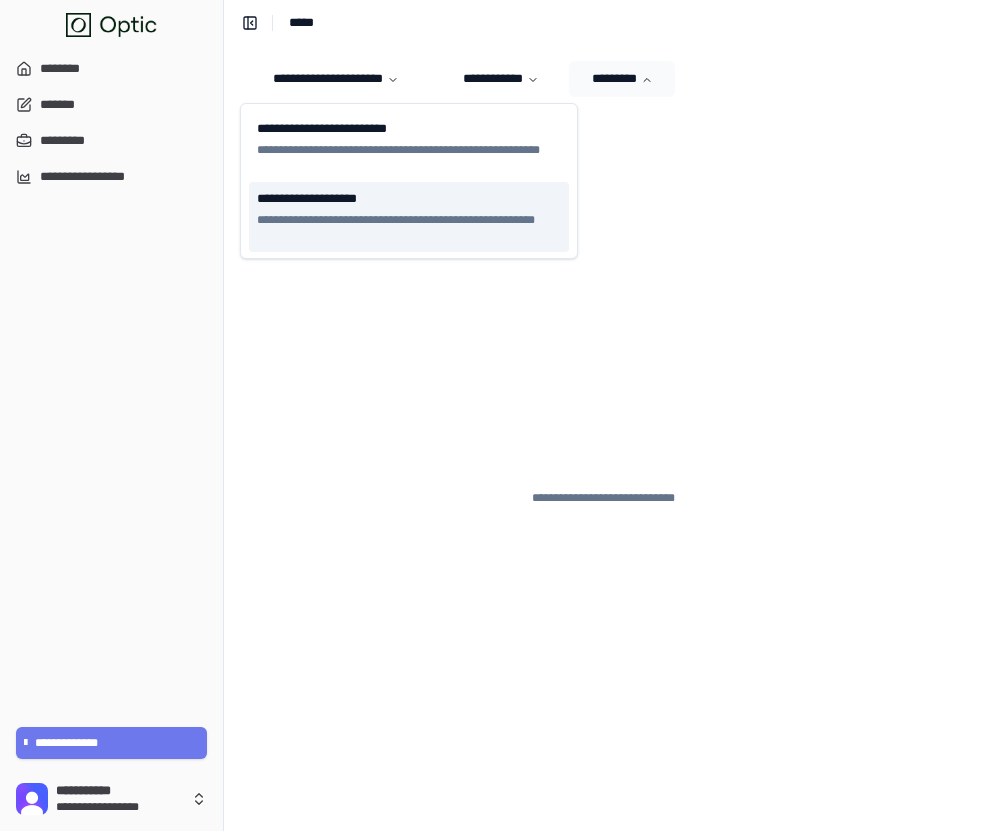 click on "**********" at bounding box center [409, 199] 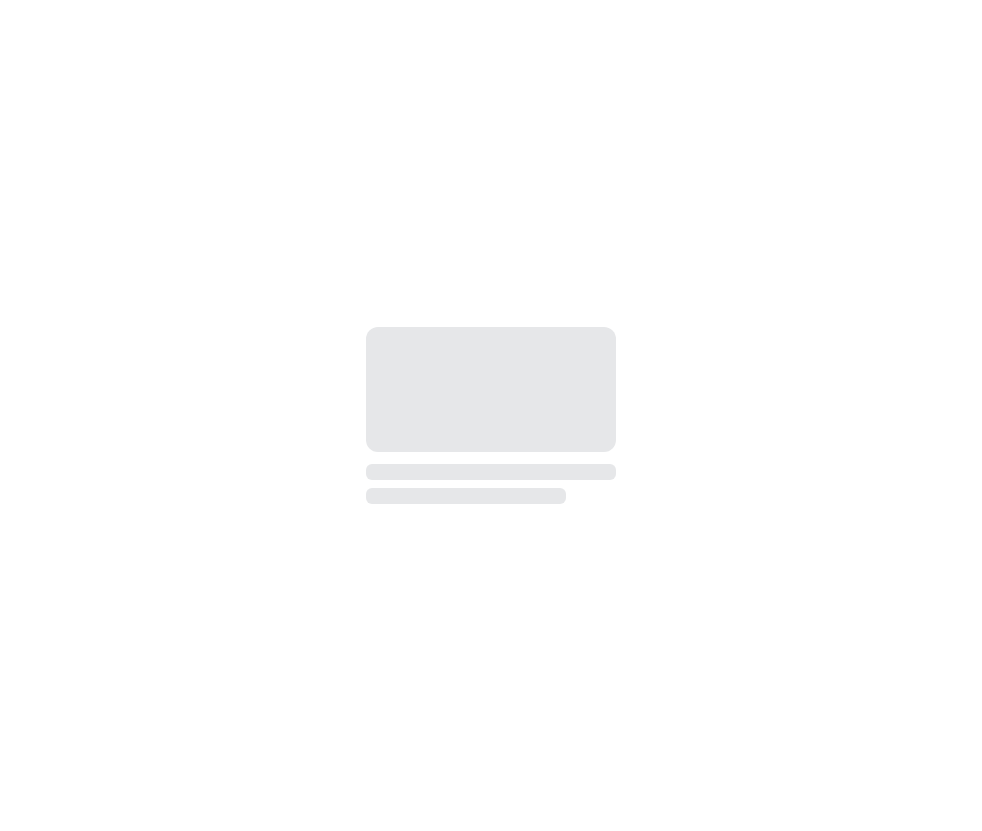 scroll, scrollTop: 0, scrollLeft: 0, axis: both 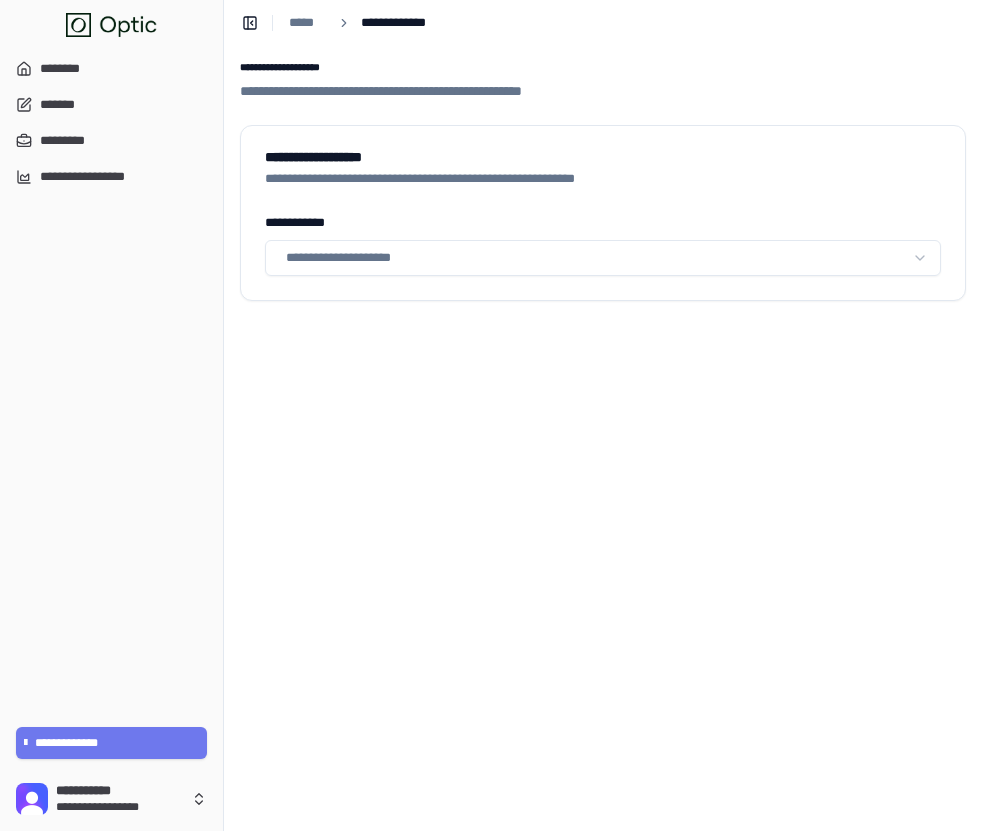 click on "**********" at bounding box center (491, 415) 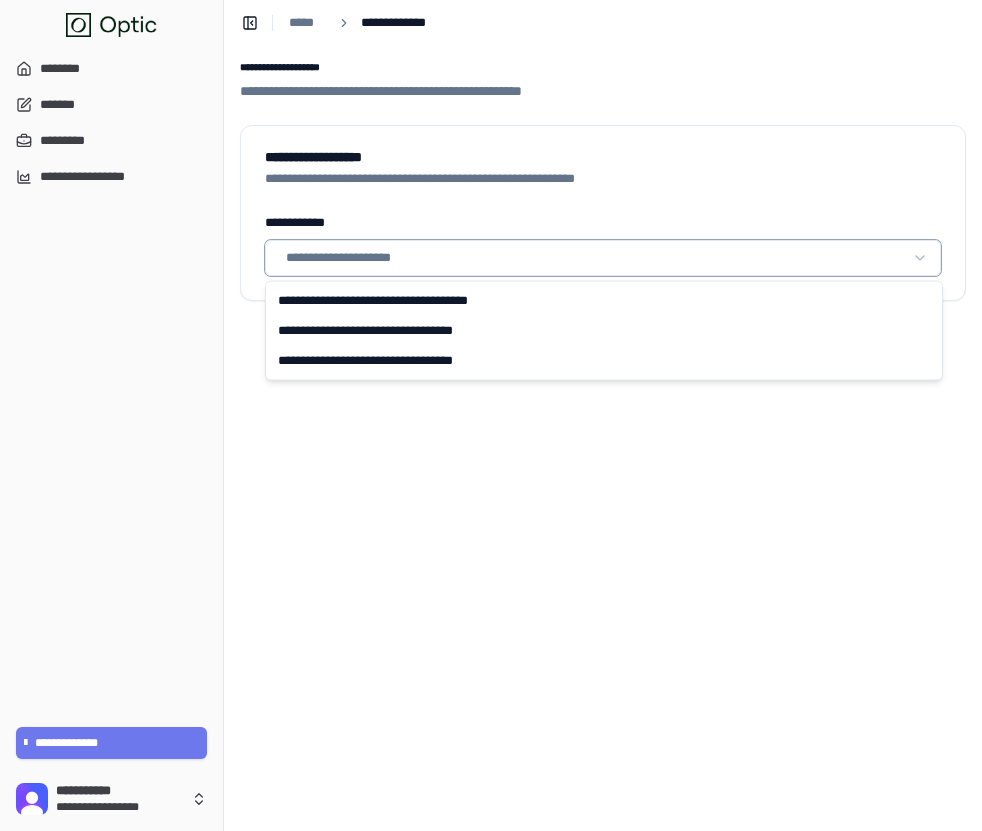 click on "**********" at bounding box center [491, 415] 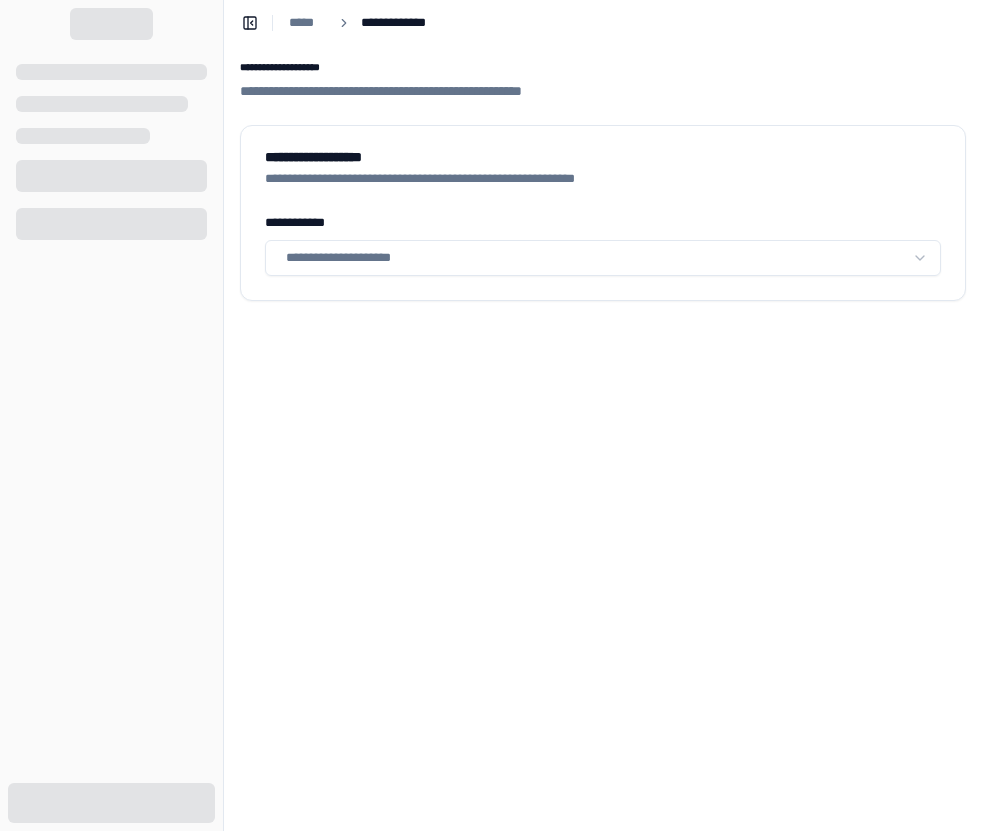 scroll, scrollTop: 0, scrollLeft: 0, axis: both 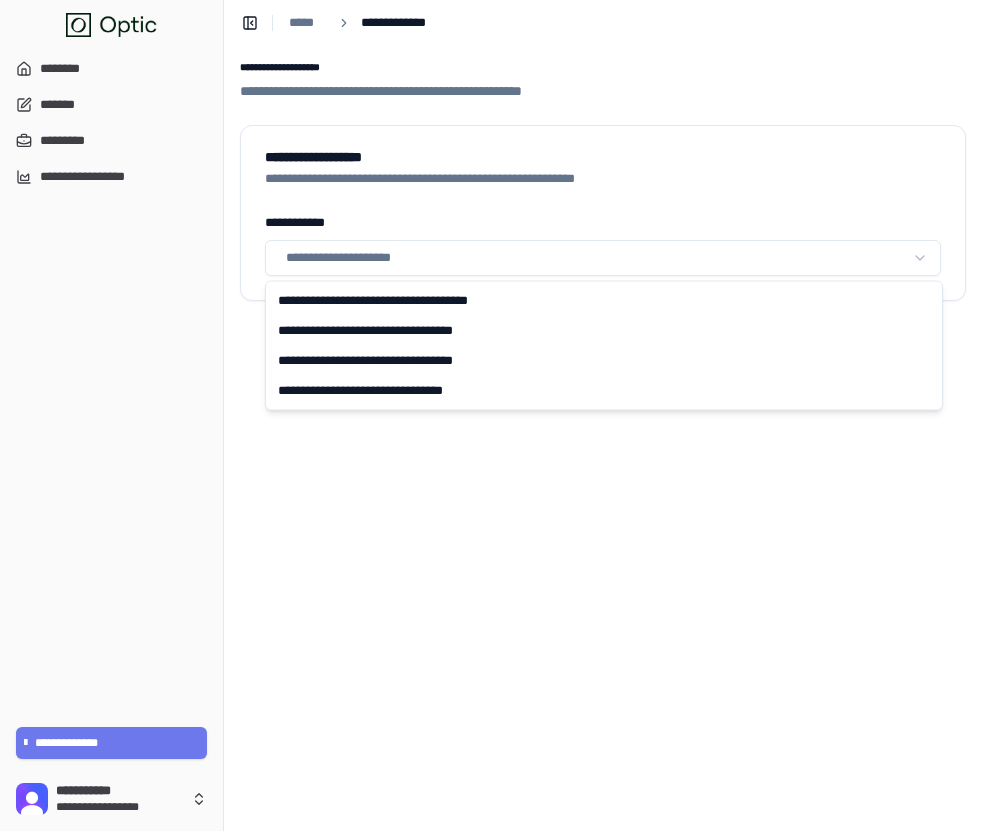 click on "**********" at bounding box center [491, 415] 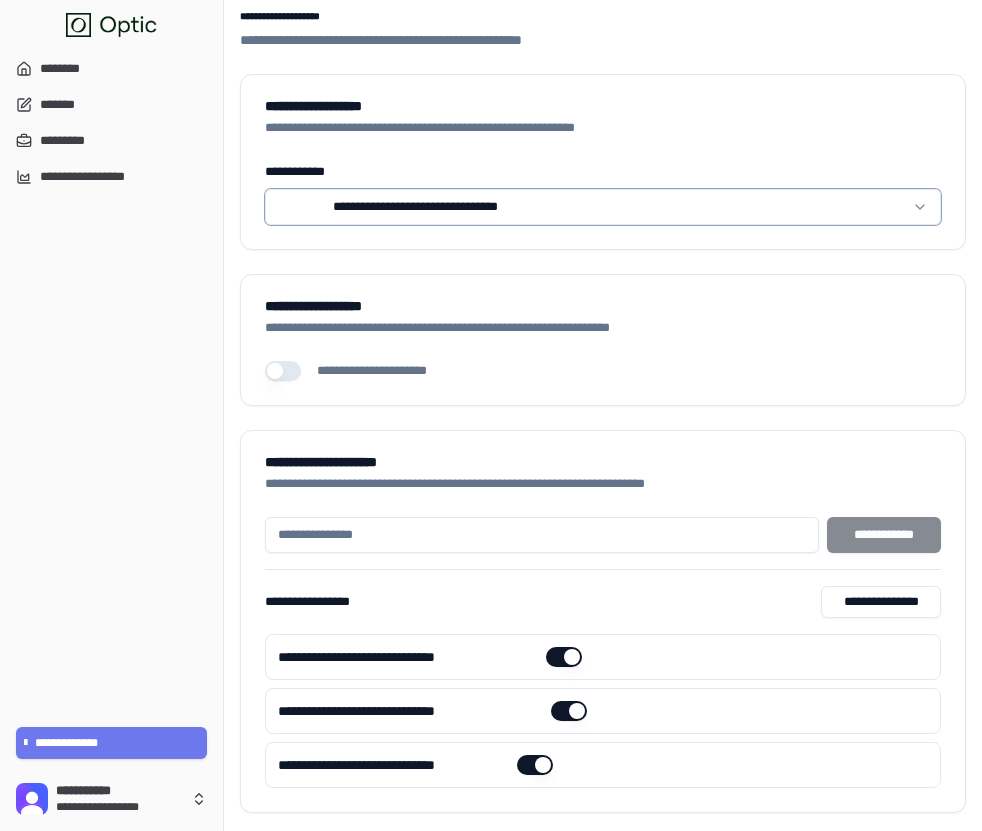 scroll, scrollTop: 0, scrollLeft: 0, axis: both 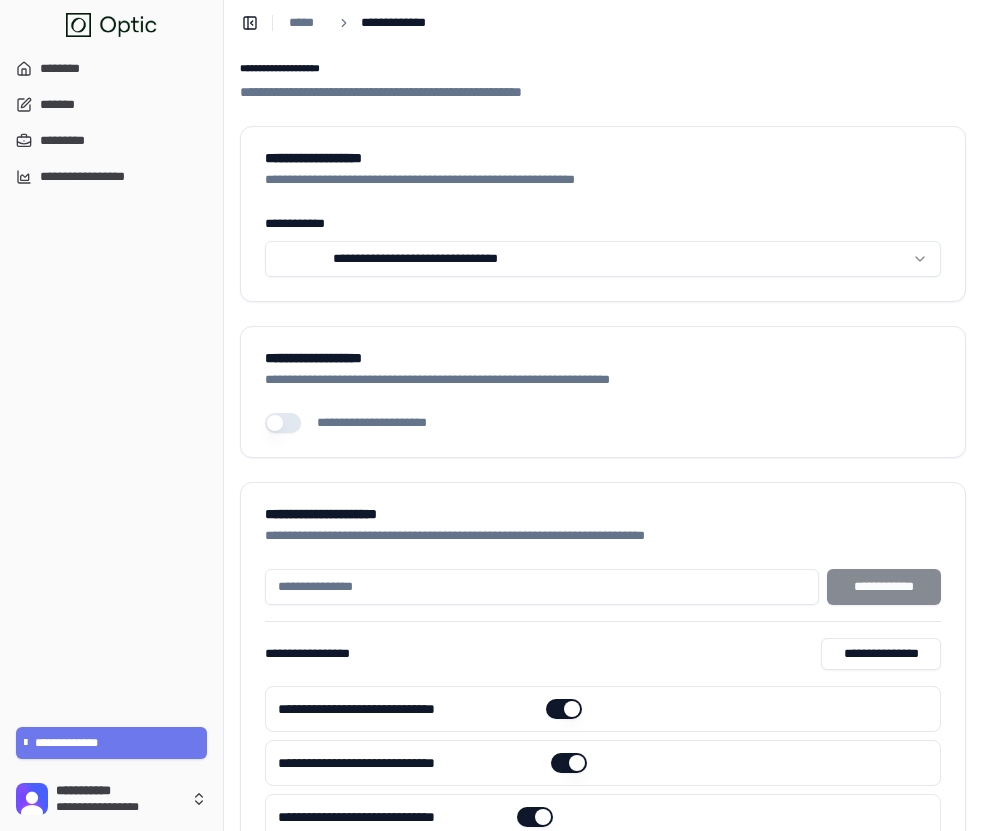 click at bounding box center [127, 25] 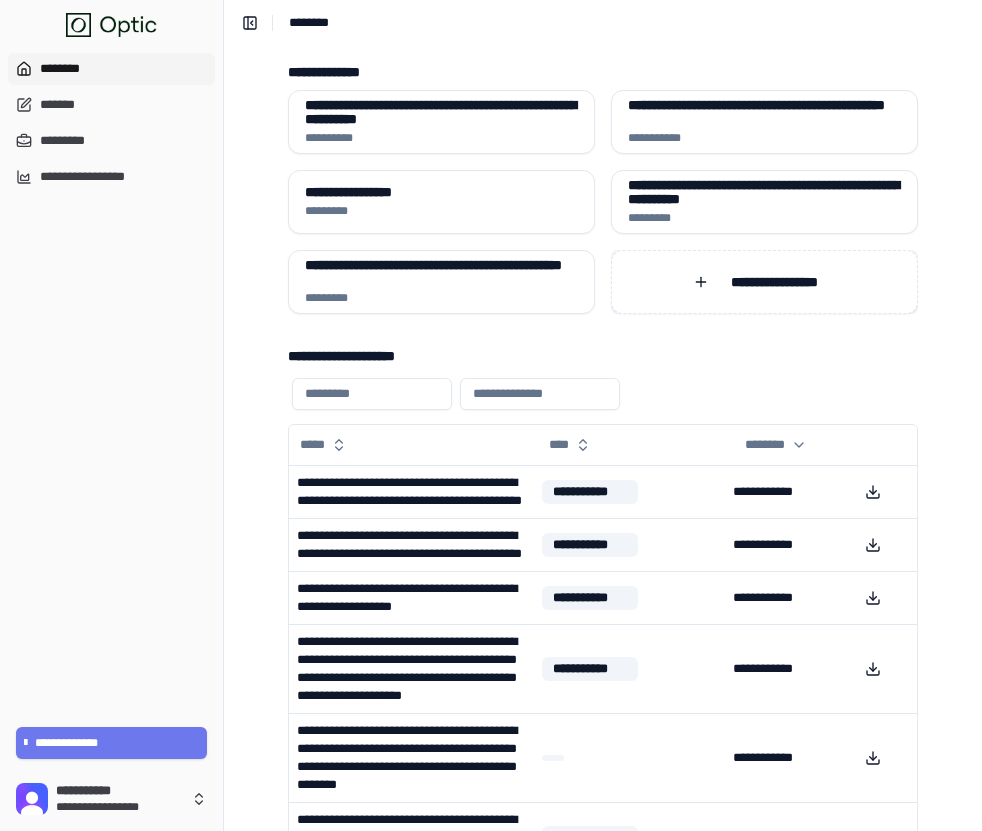 click on "**********" at bounding box center (764, 282) 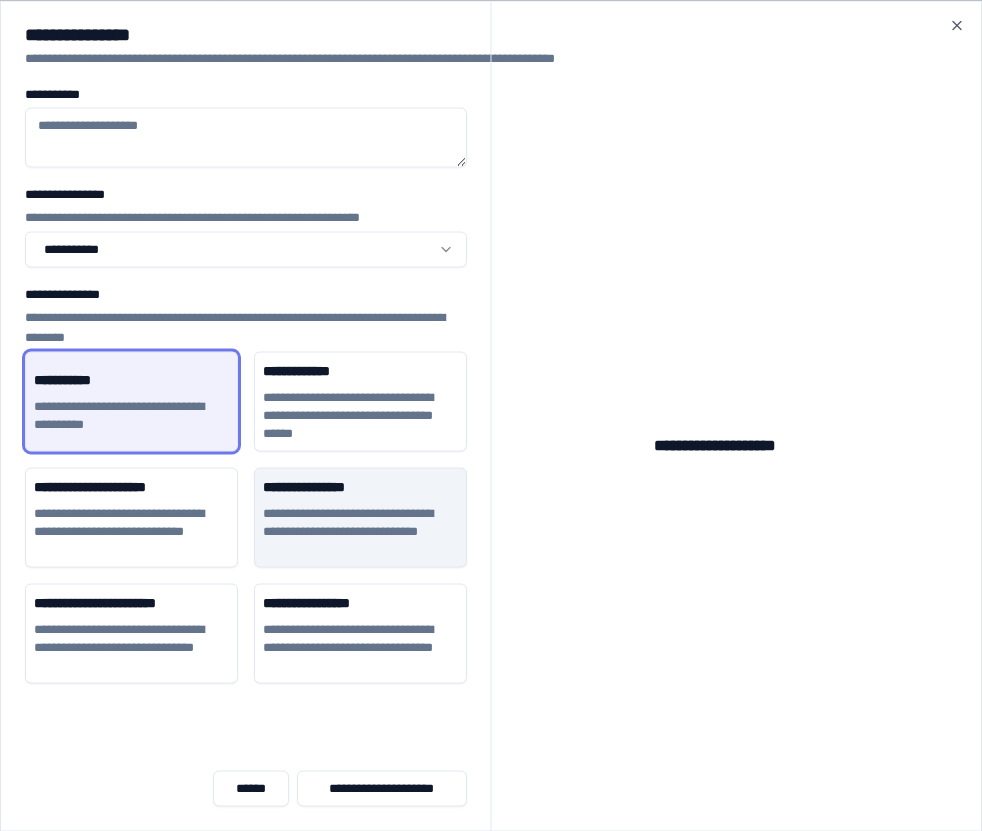 click on "**********" at bounding box center [360, 517] 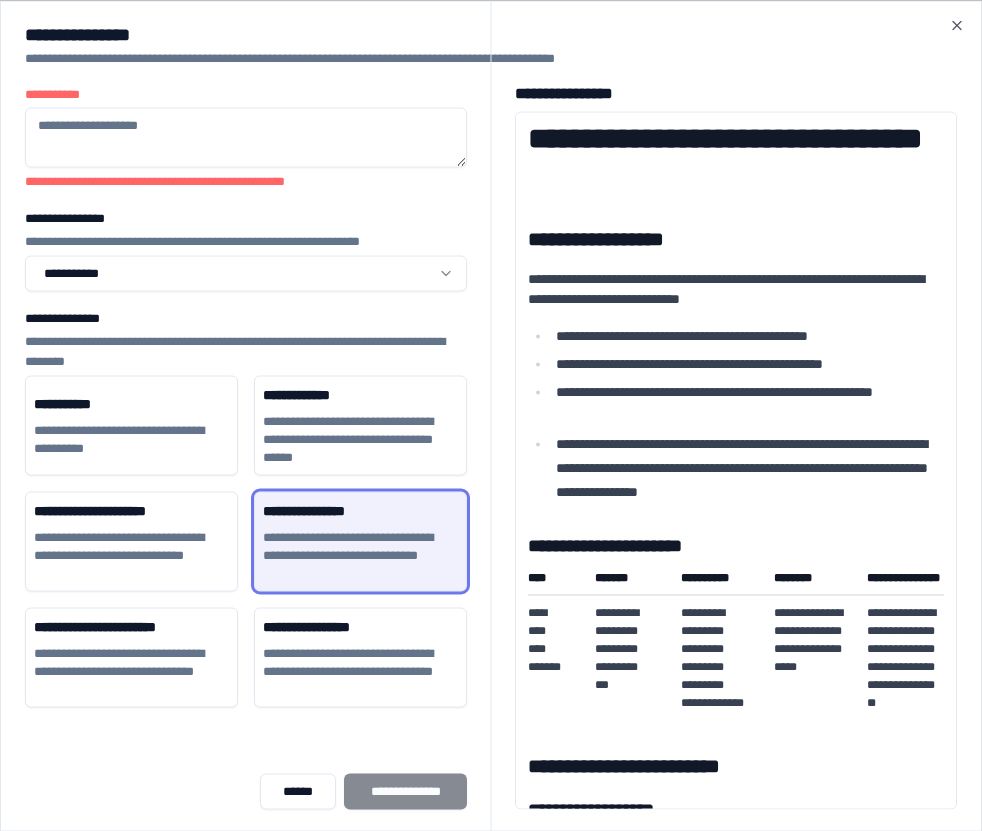 click on "**********" at bounding box center [246, 137] 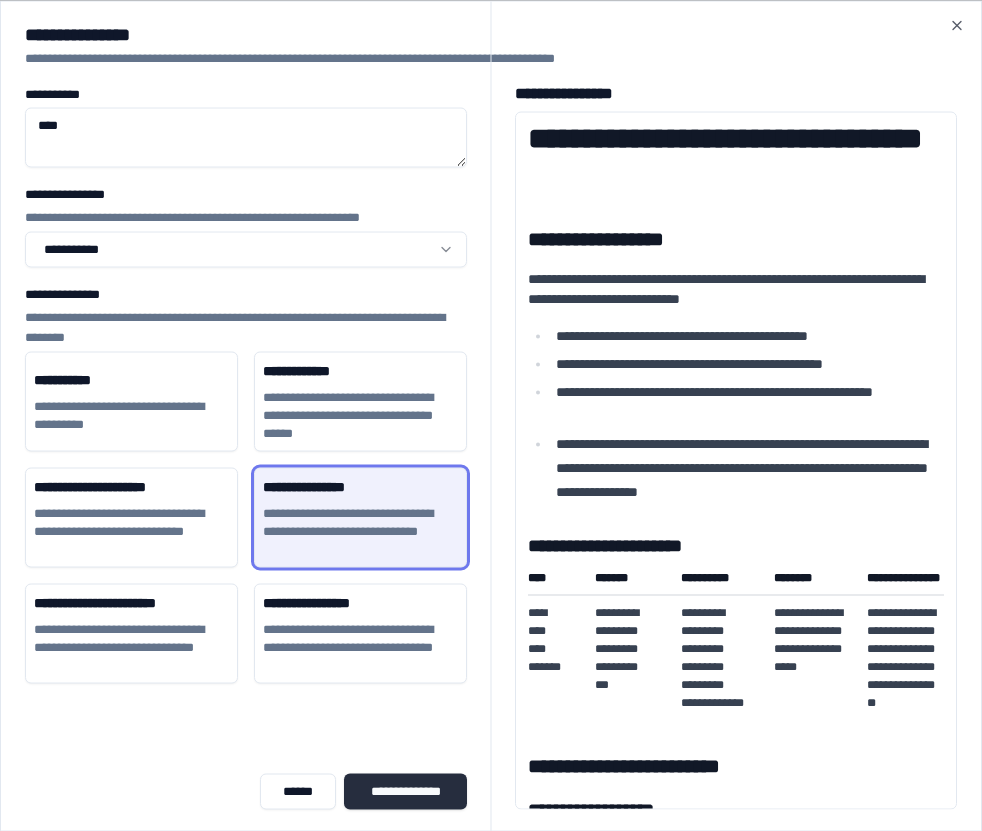 type on "****" 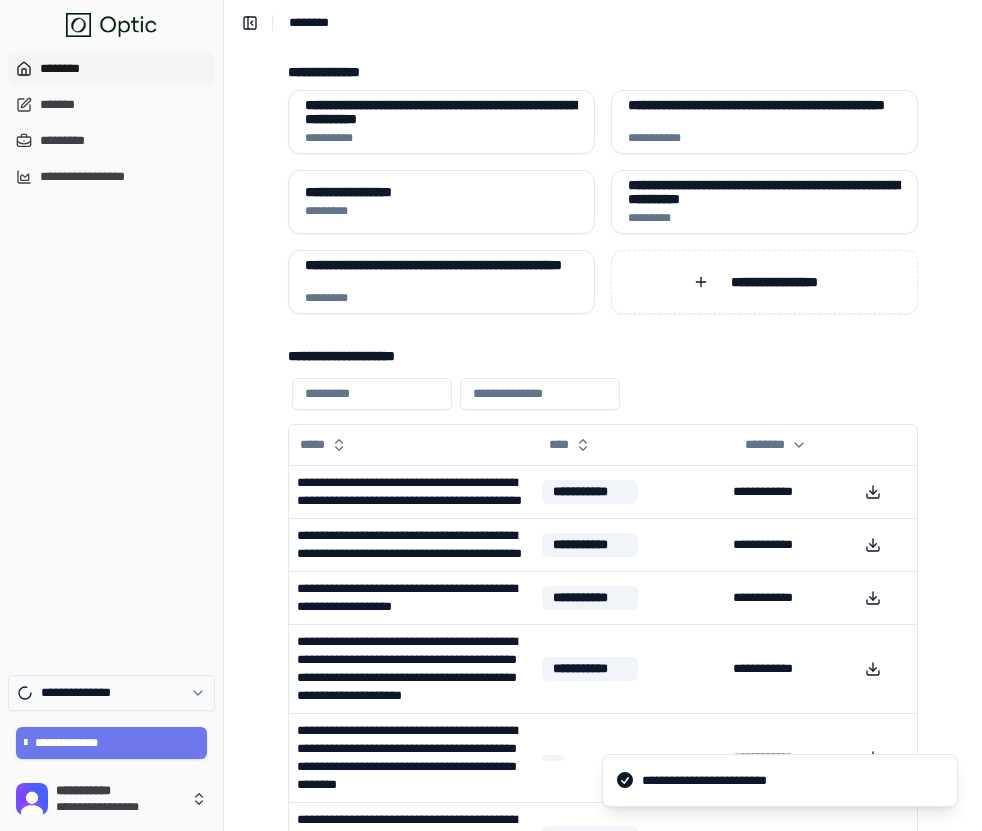 click on "**********" at bounding box center (111, 693) 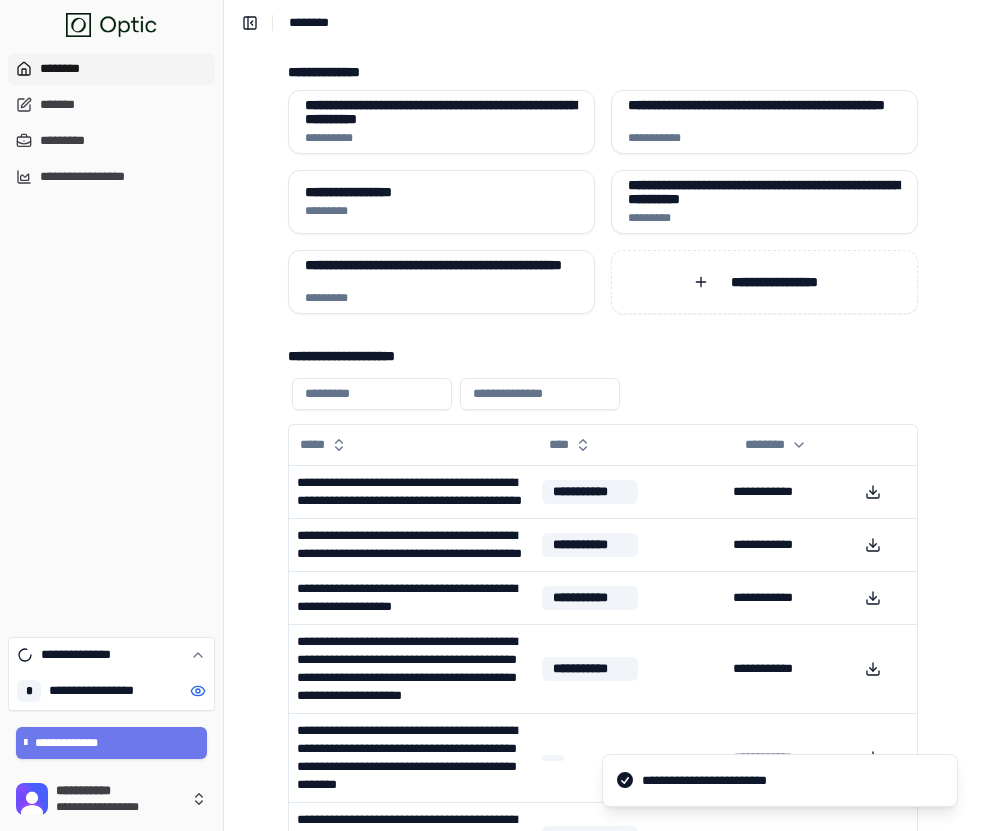 click 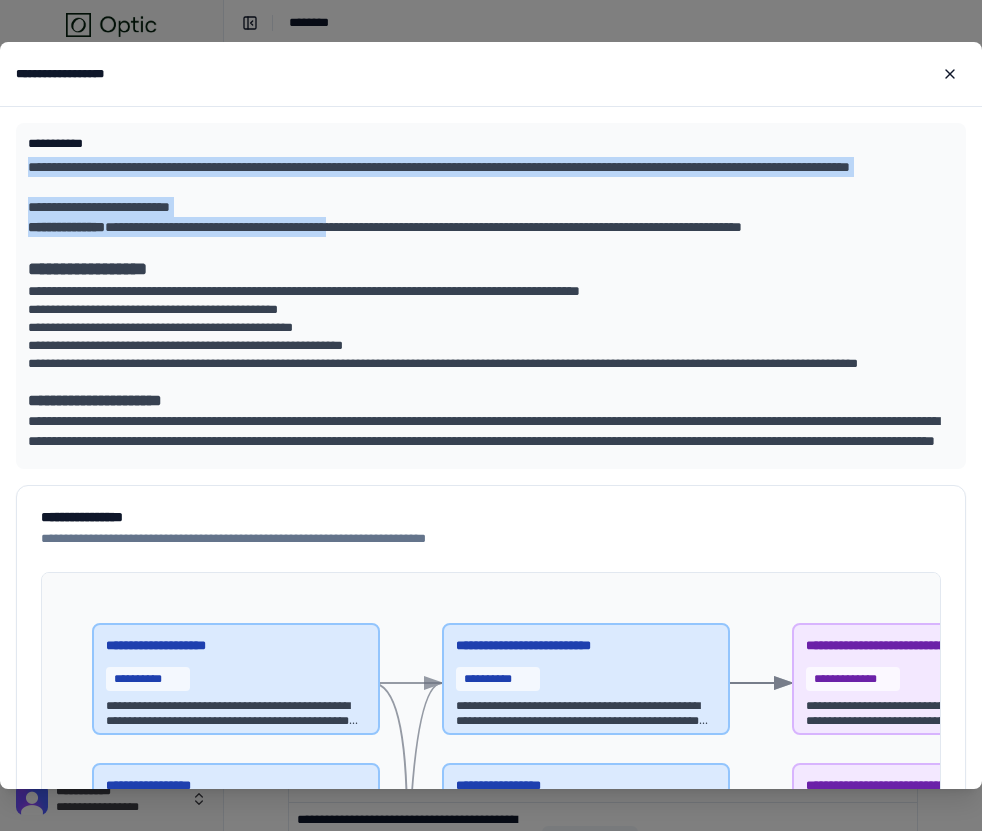 drag, startPoint x: 171, startPoint y: 156, endPoint x: 416, endPoint y: 236, distance: 257.73047 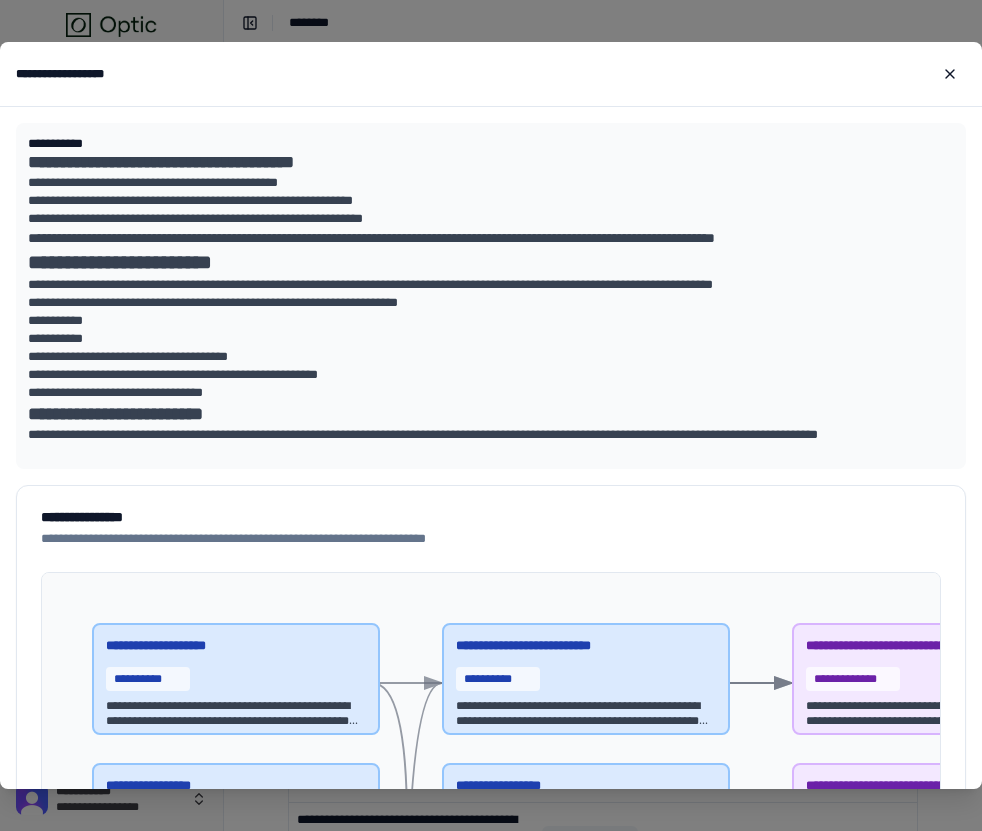 scroll, scrollTop: 1206, scrollLeft: 0, axis: vertical 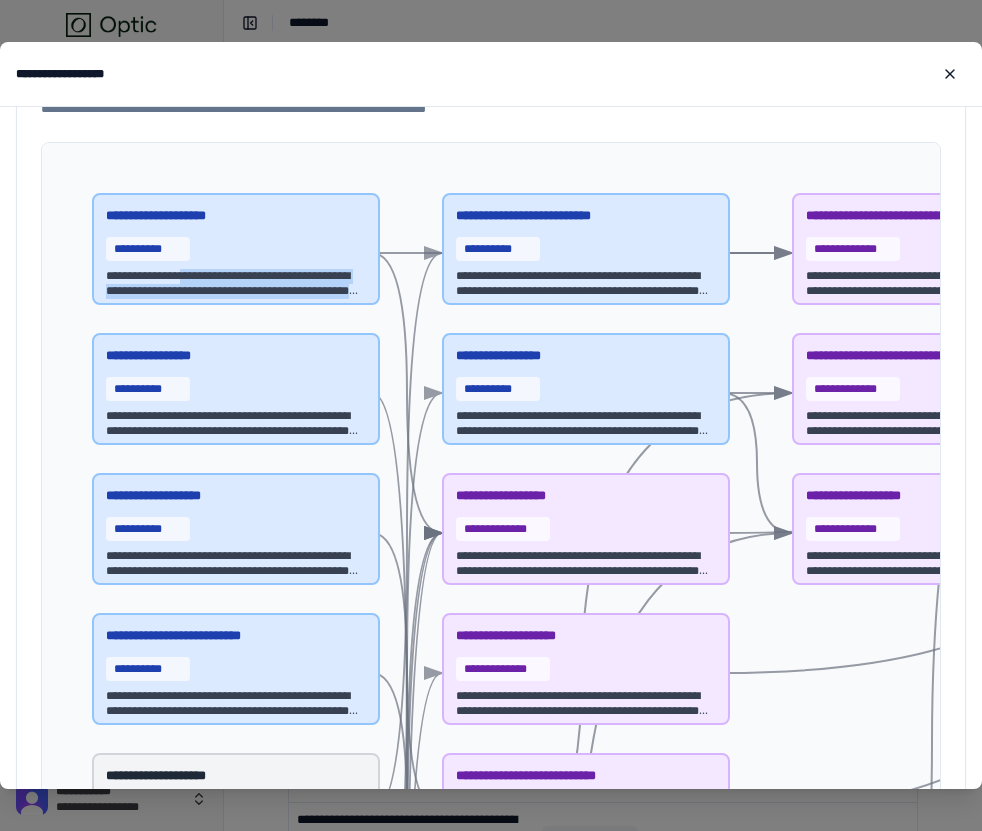 drag, startPoint x: 195, startPoint y: 281, endPoint x: 322, endPoint y: 304, distance: 129.06587 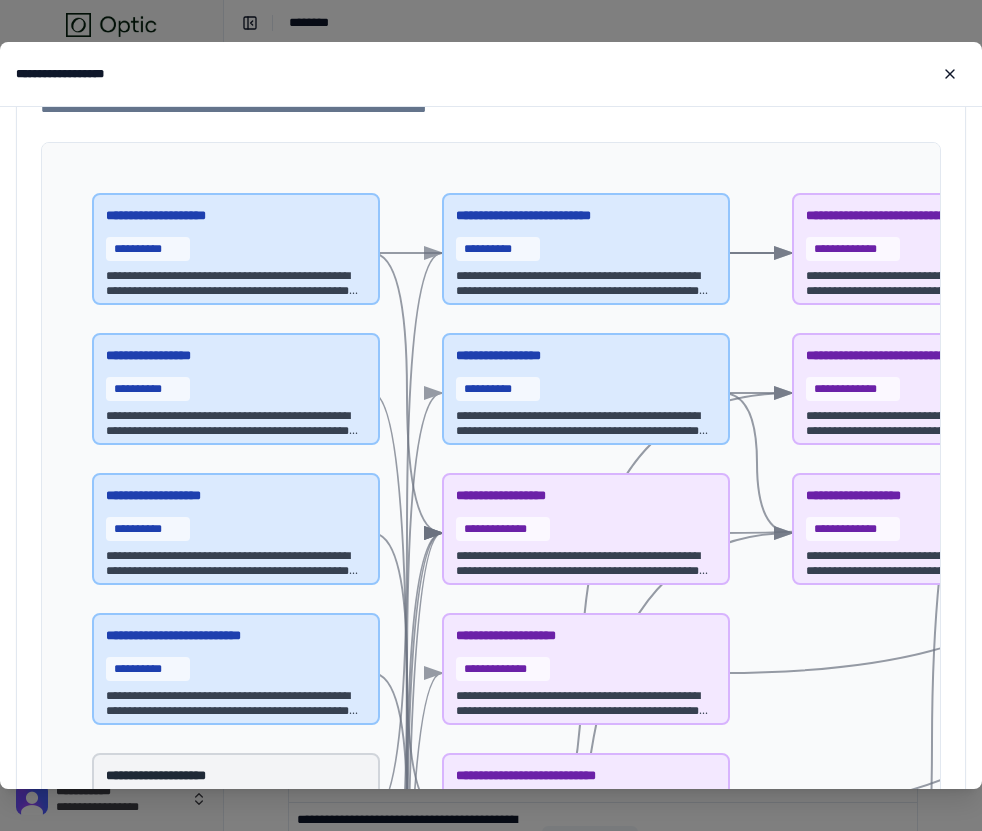 drag, startPoint x: 315, startPoint y: 284, endPoint x: 205, endPoint y: 270, distance: 110.88733 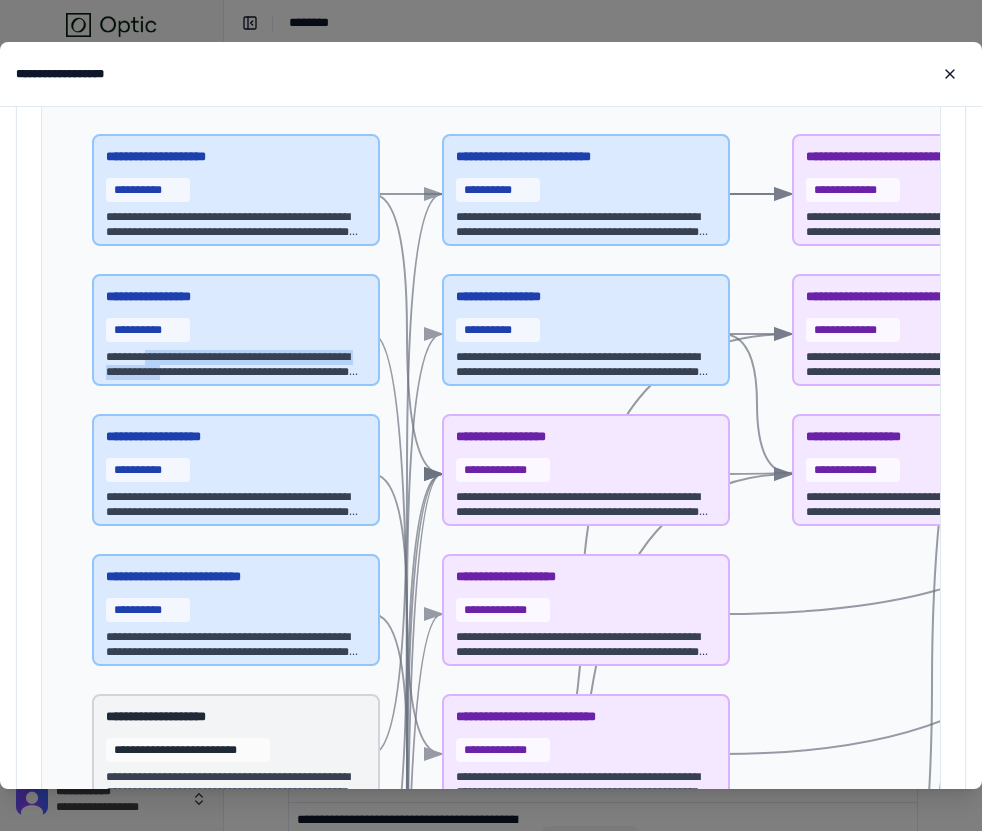 drag, startPoint x: 153, startPoint y: 359, endPoint x: 259, endPoint y: 365, distance: 106.16968 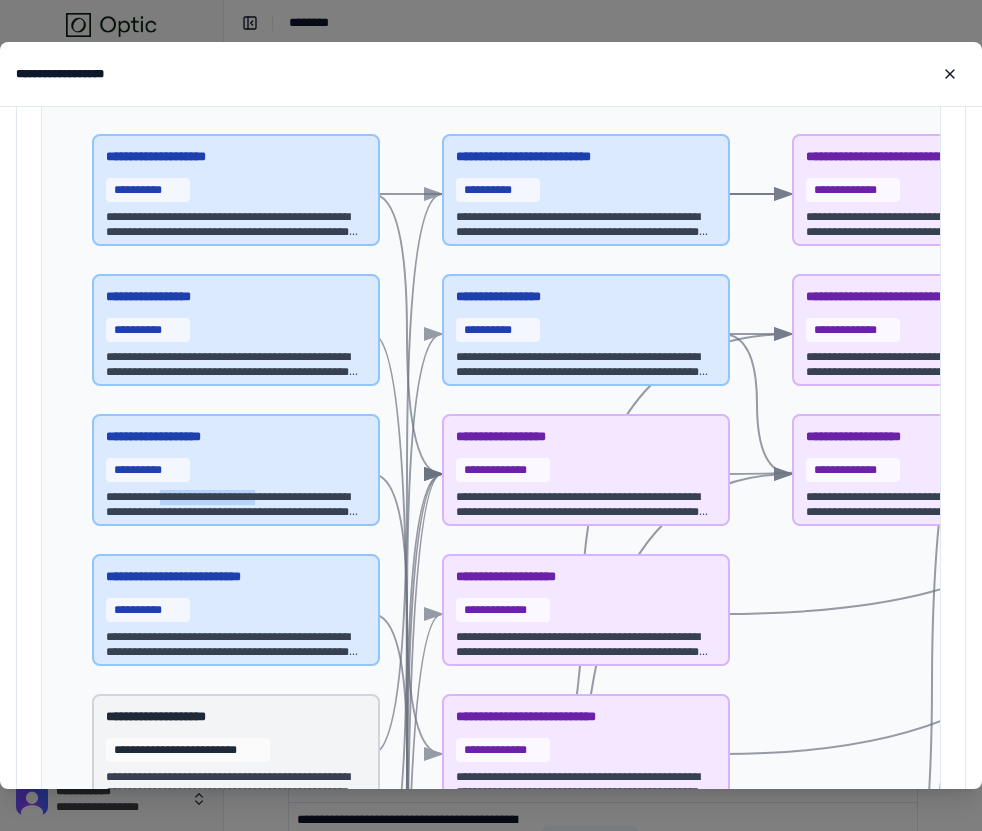 drag, startPoint x: 176, startPoint y: 498, endPoint x: 277, endPoint y: 504, distance: 101.17806 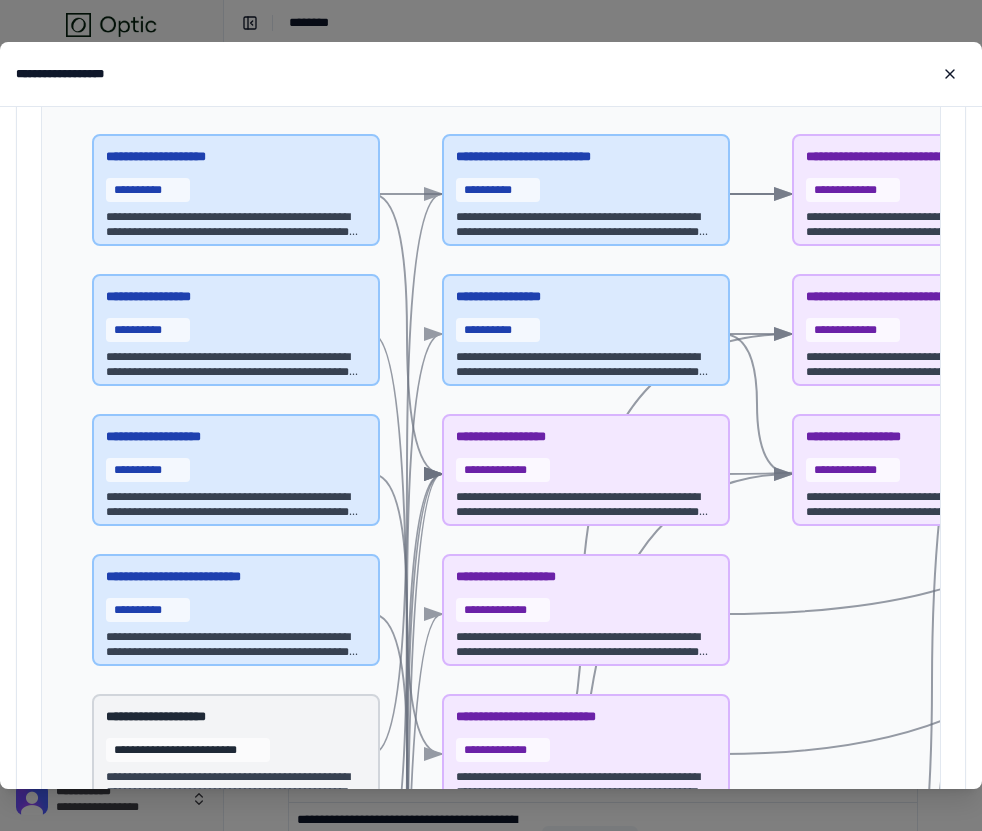 click on "**********" at bounding box center (236, 505) 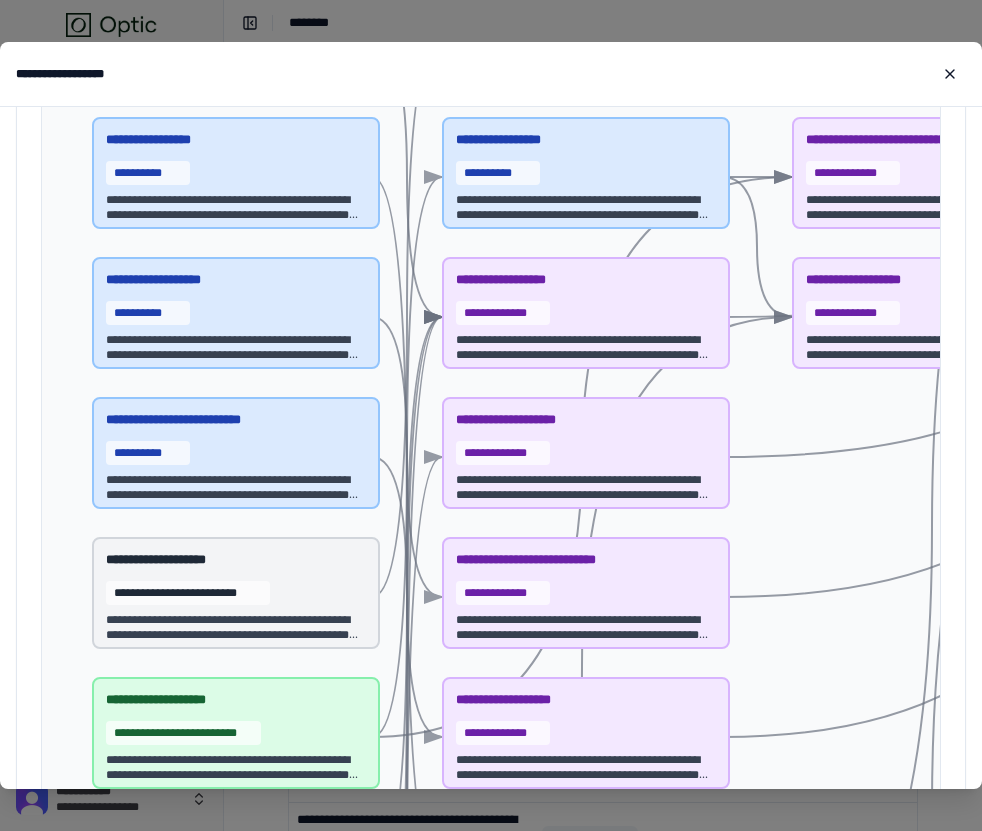 scroll, scrollTop: 649, scrollLeft: 0, axis: vertical 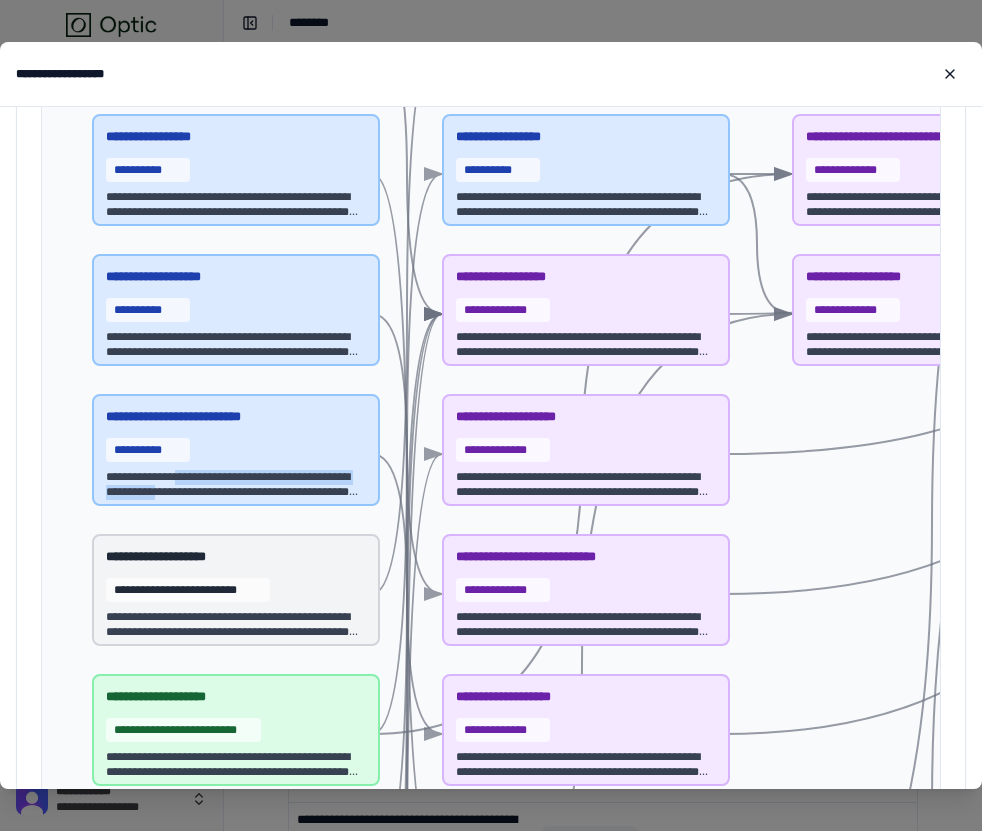 drag, startPoint x: 255, startPoint y: 492, endPoint x: 196, endPoint y: 476, distance: 61.13101 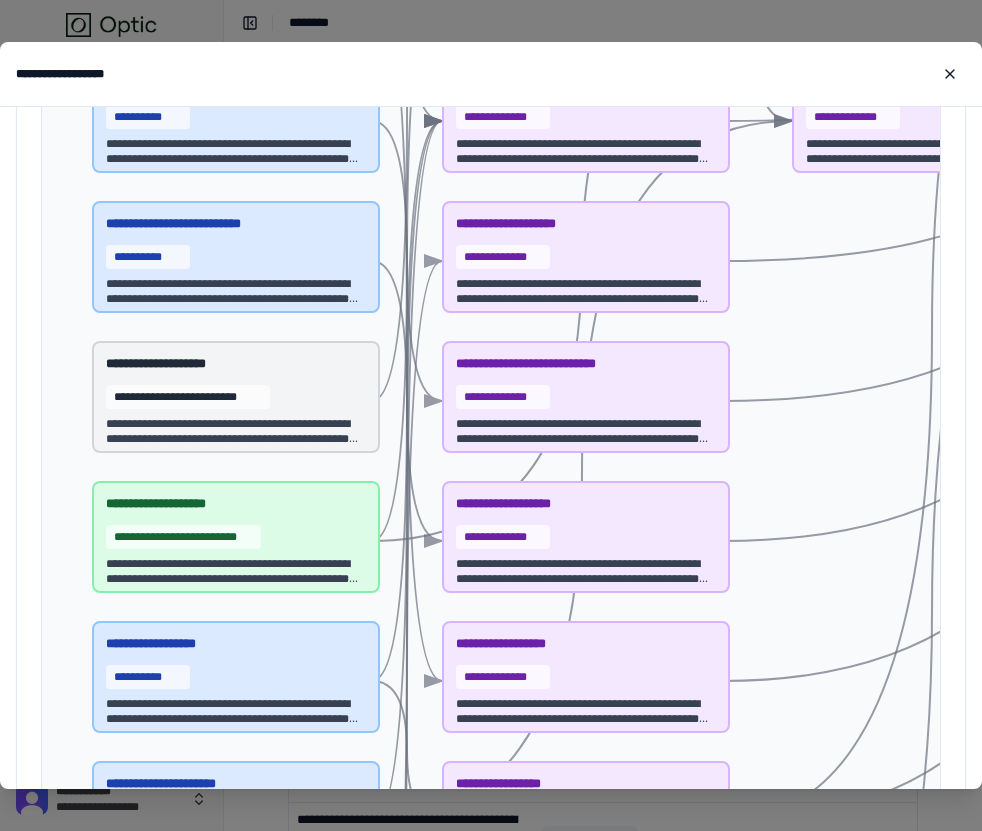 scroll, scrollTop: 849, scrollLeft: 0, axis: vertical 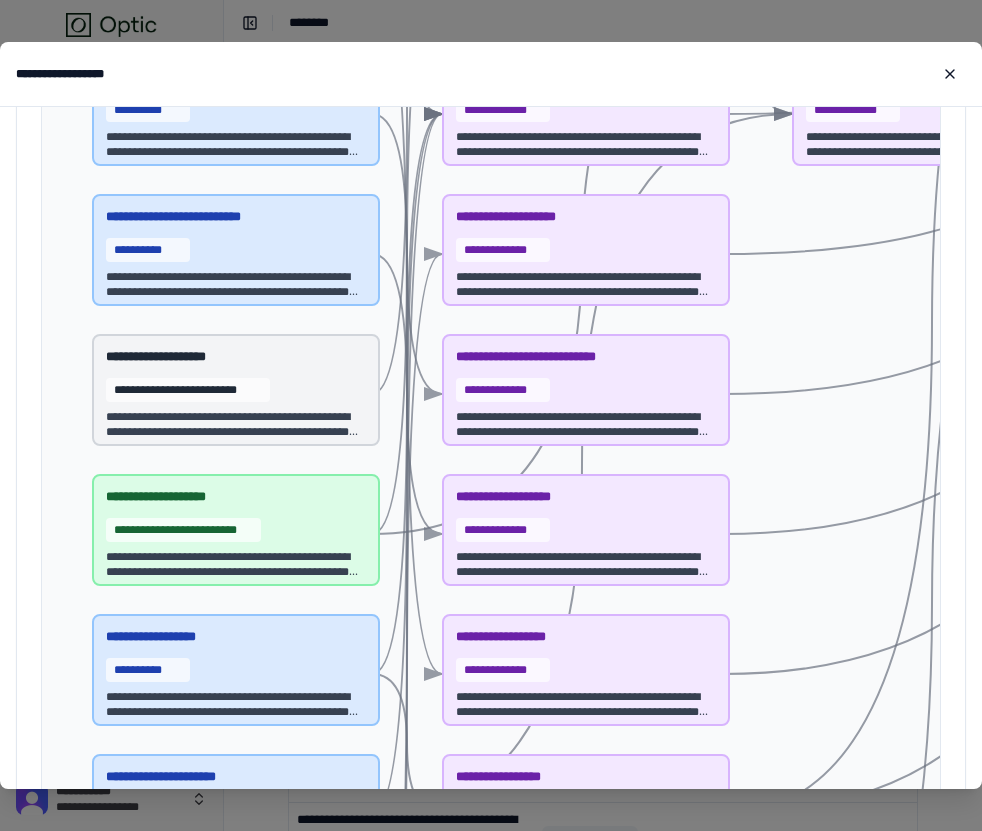 drag, startPoint x: 236, startPoint y: 408, endPoint x: 151, endPoint y: 406, distance: 85.02353 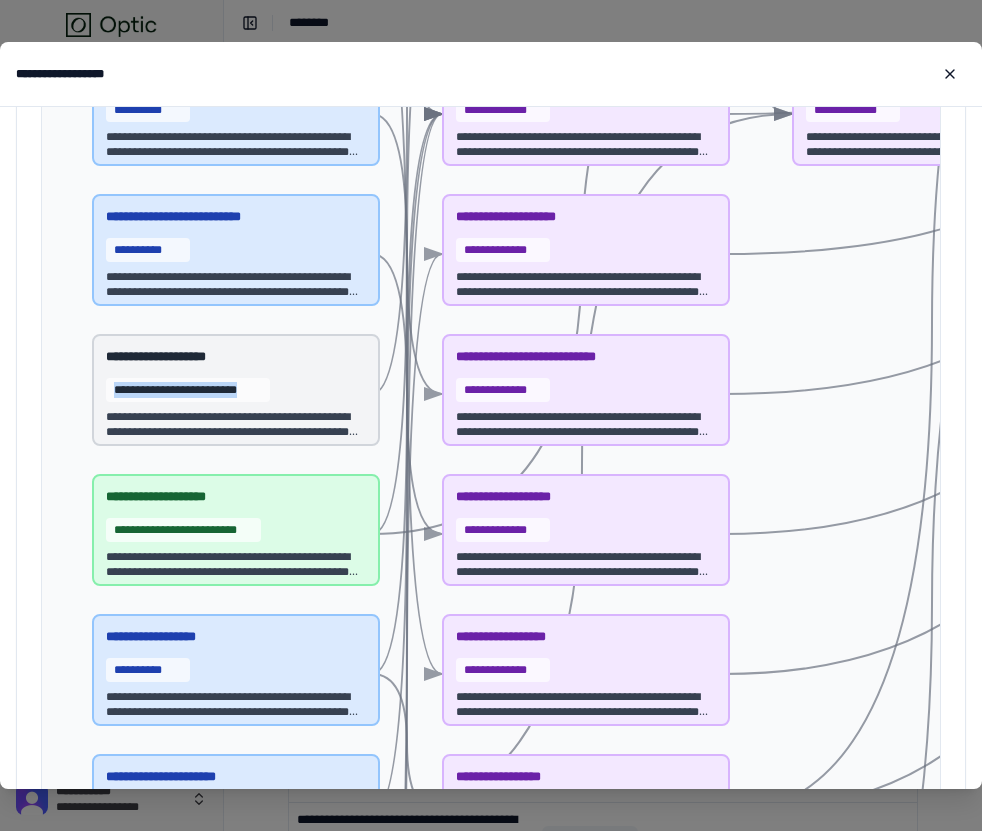 drag, startPoint x: 151, startPoint y: 406, endPoint x: 258, endPoint y: 406, distance: 107 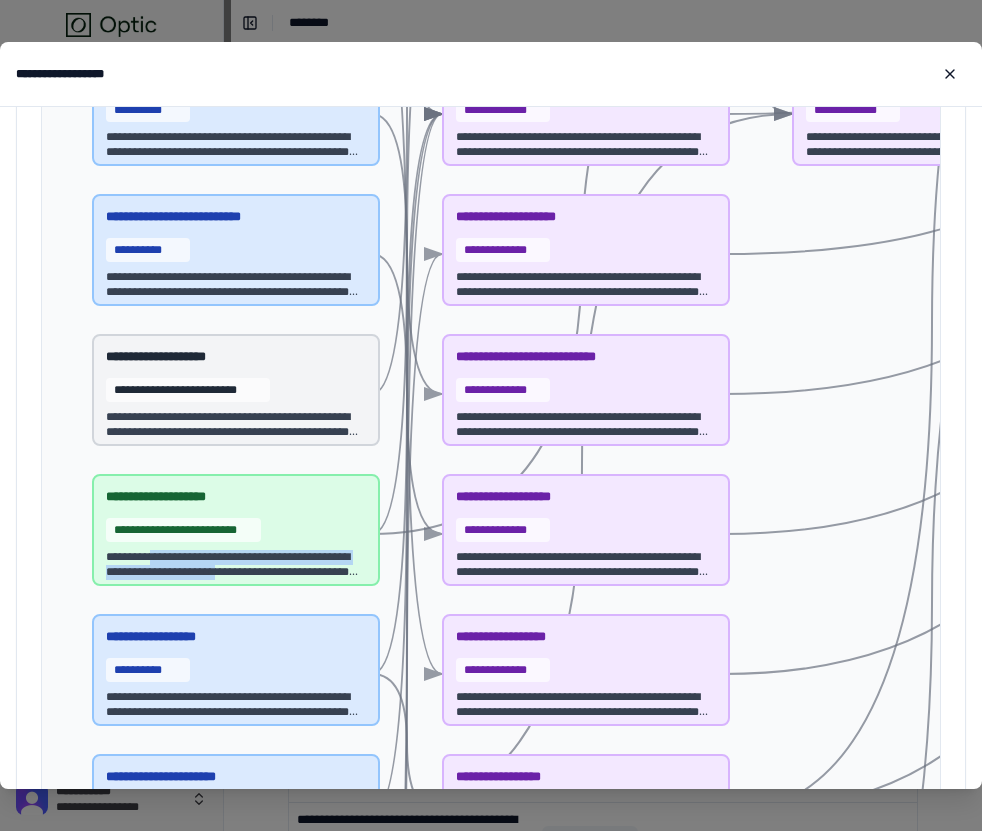drag, startPoint x: 254, startPoint y: 565, endPoint x: 157, endPoint y: 555, distance: 97.5141 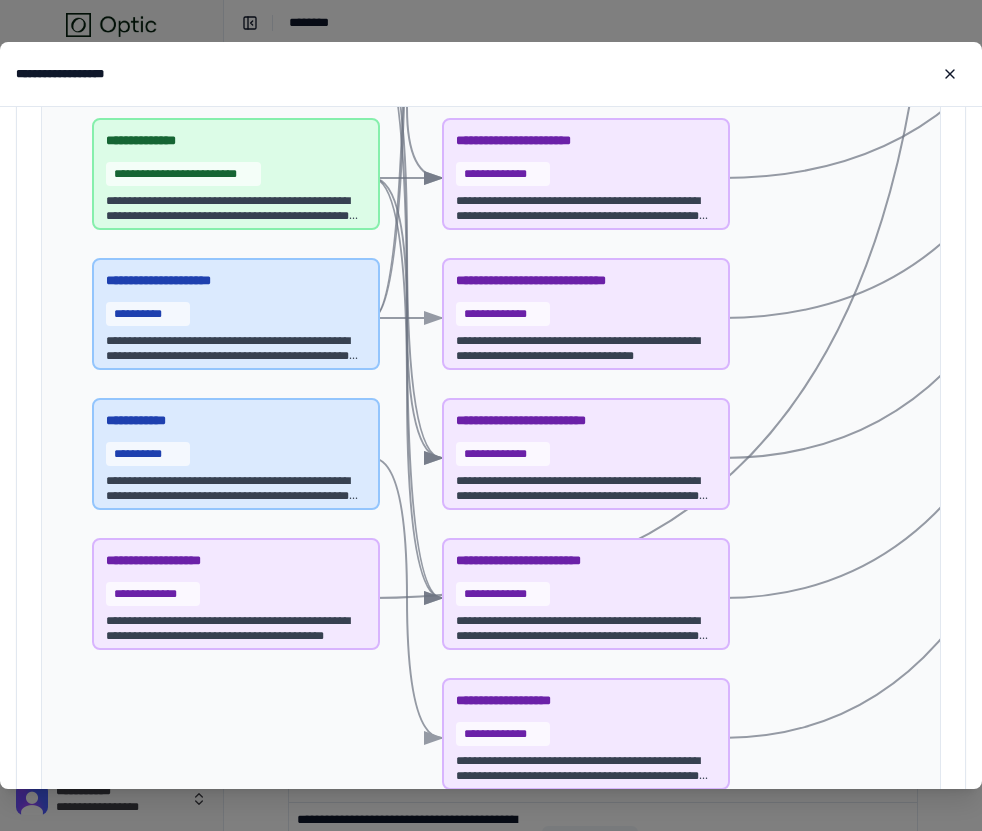 scroll, scrollTop: 1788, scrollLeft: 0, axis: vertical 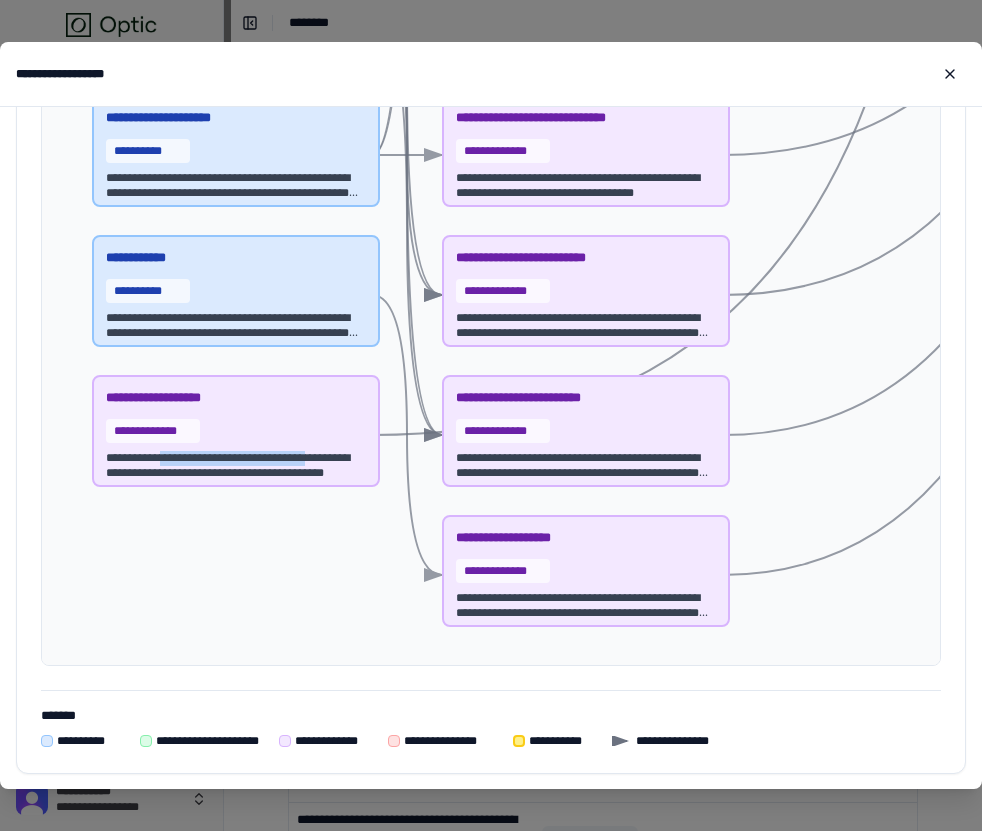 drag, startPoint x: 167, startPoint y: 454, endPoint x: 333, endPoint y: 461, distance: 166.14752 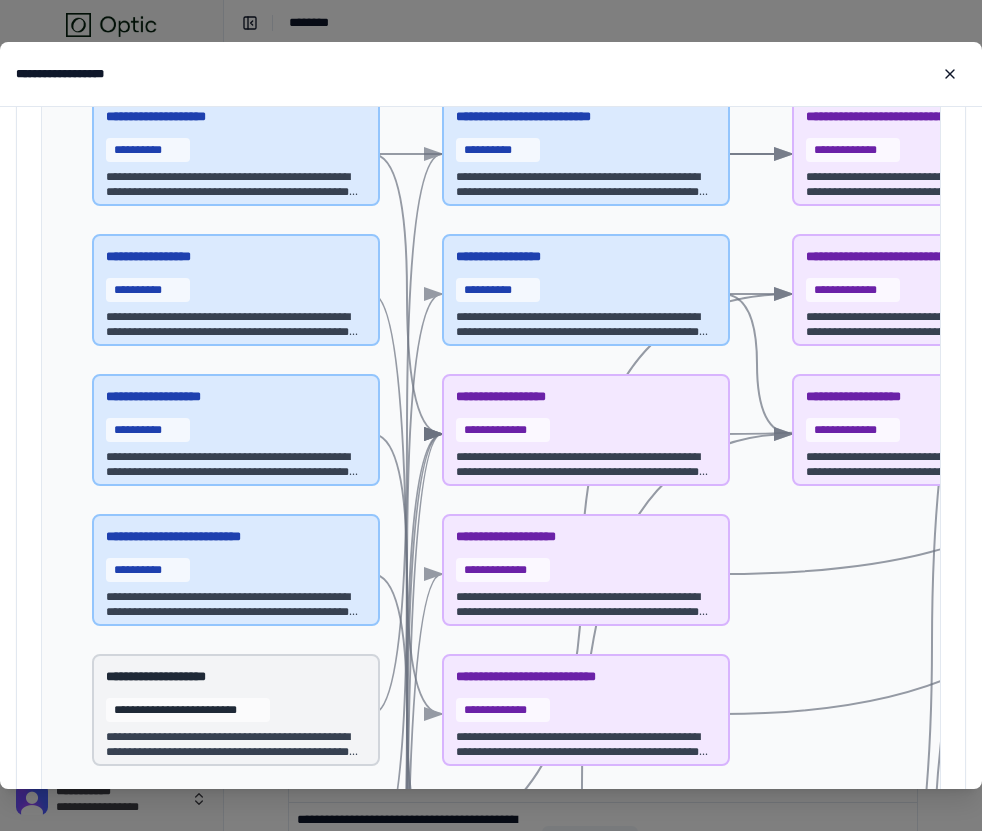 scroll, scrollTop: 512, scrollLeft: 0, axis: vertical 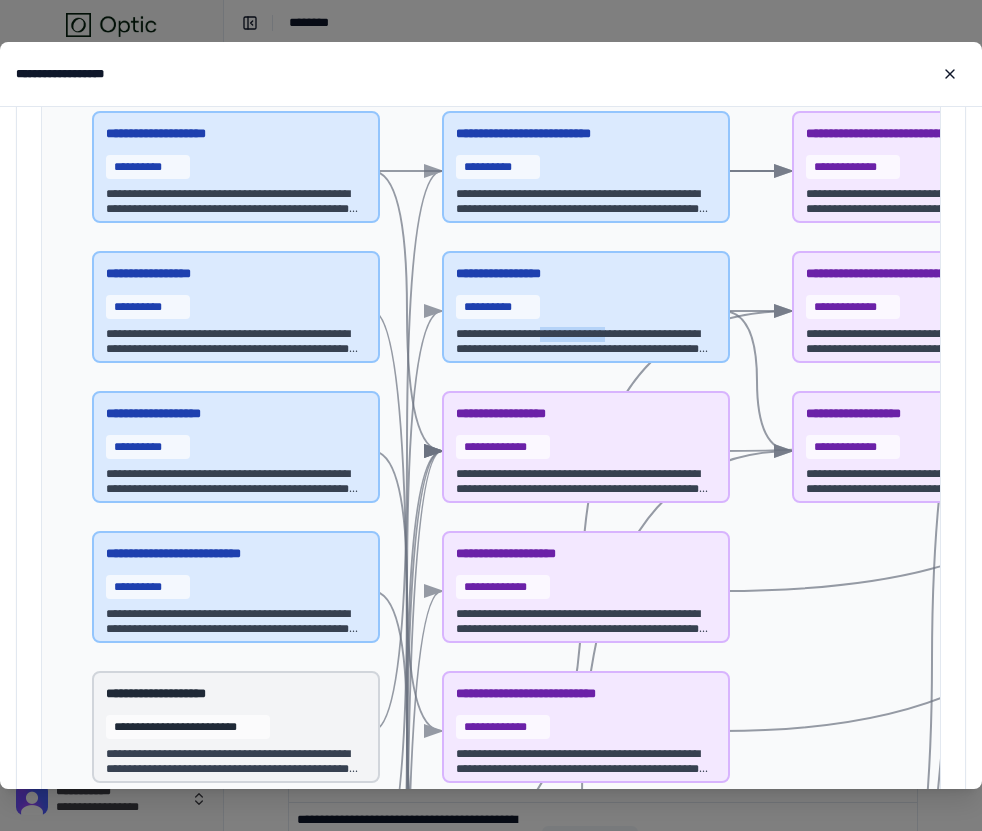 drag, startPoint x: 554, startPoint y: 335, endPoint x: 641, endPoint y: 339, distance: 87.0919 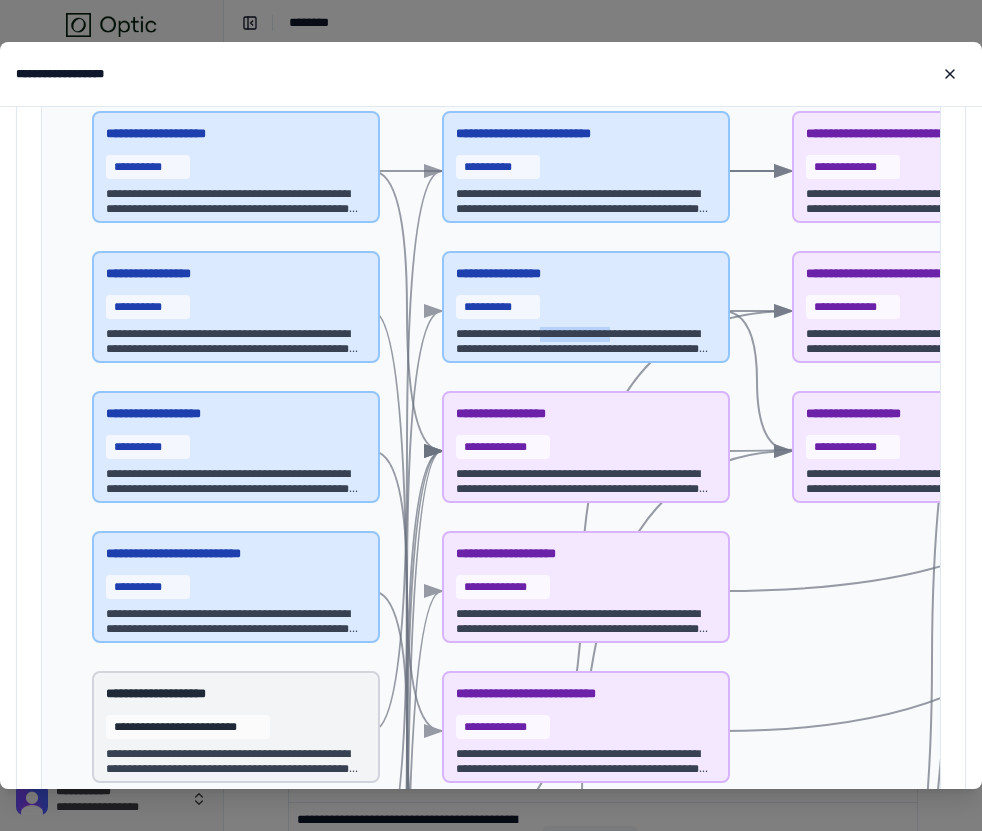 click on "**********" at bounding box center (586, 342) 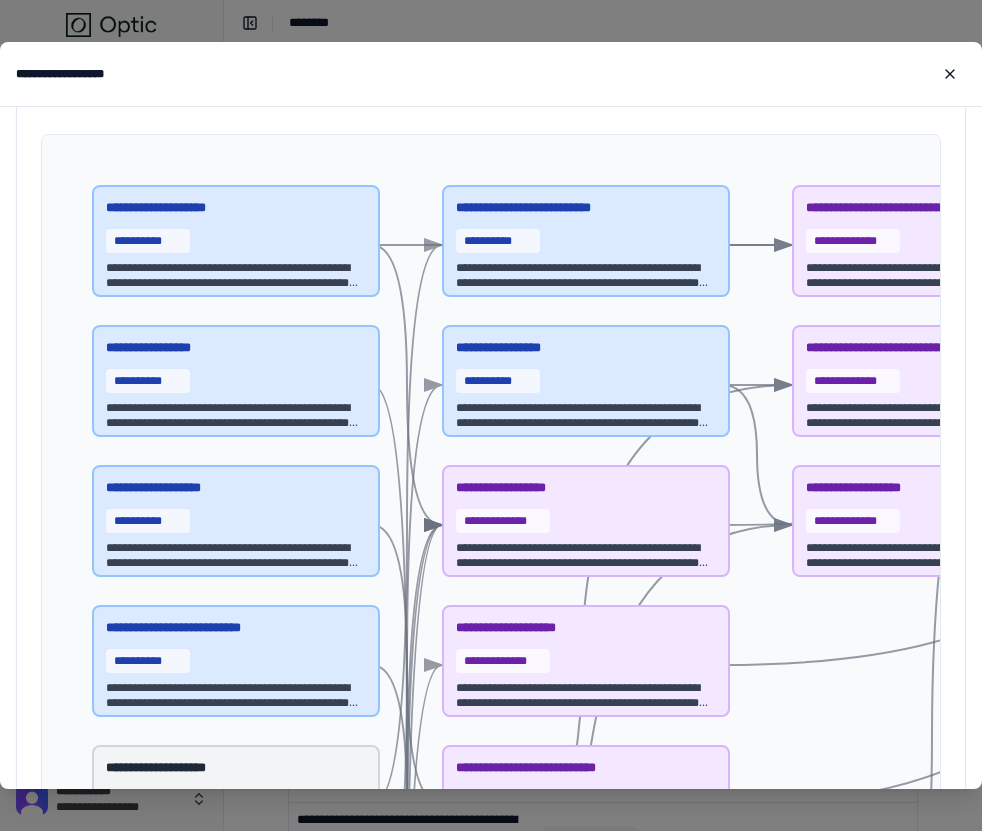 scroll, scrollTop: 419, scrollLeft: 0, axis: vertical 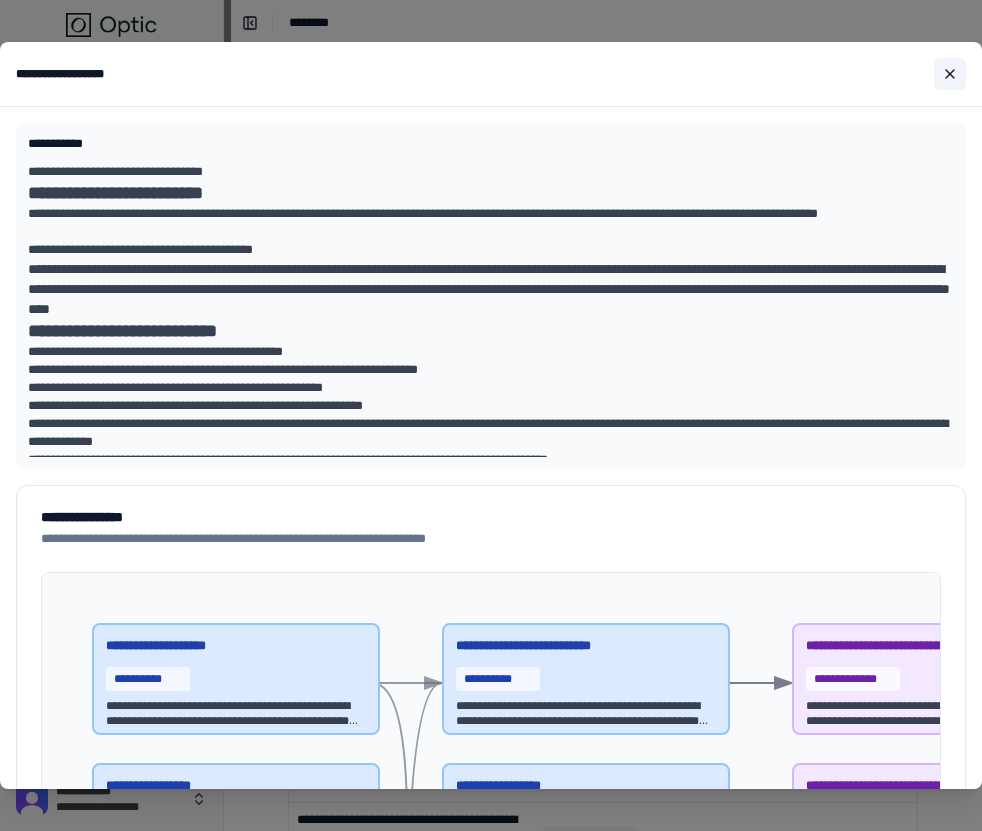 click at bounding box center (950, 74) 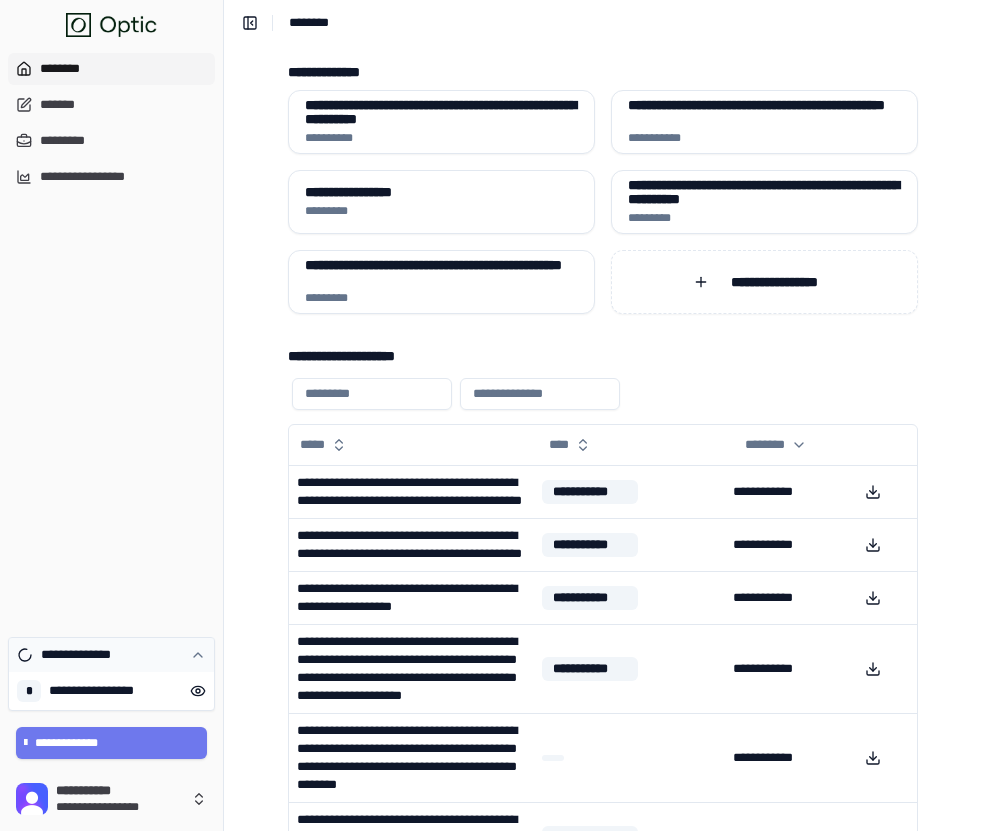 click 